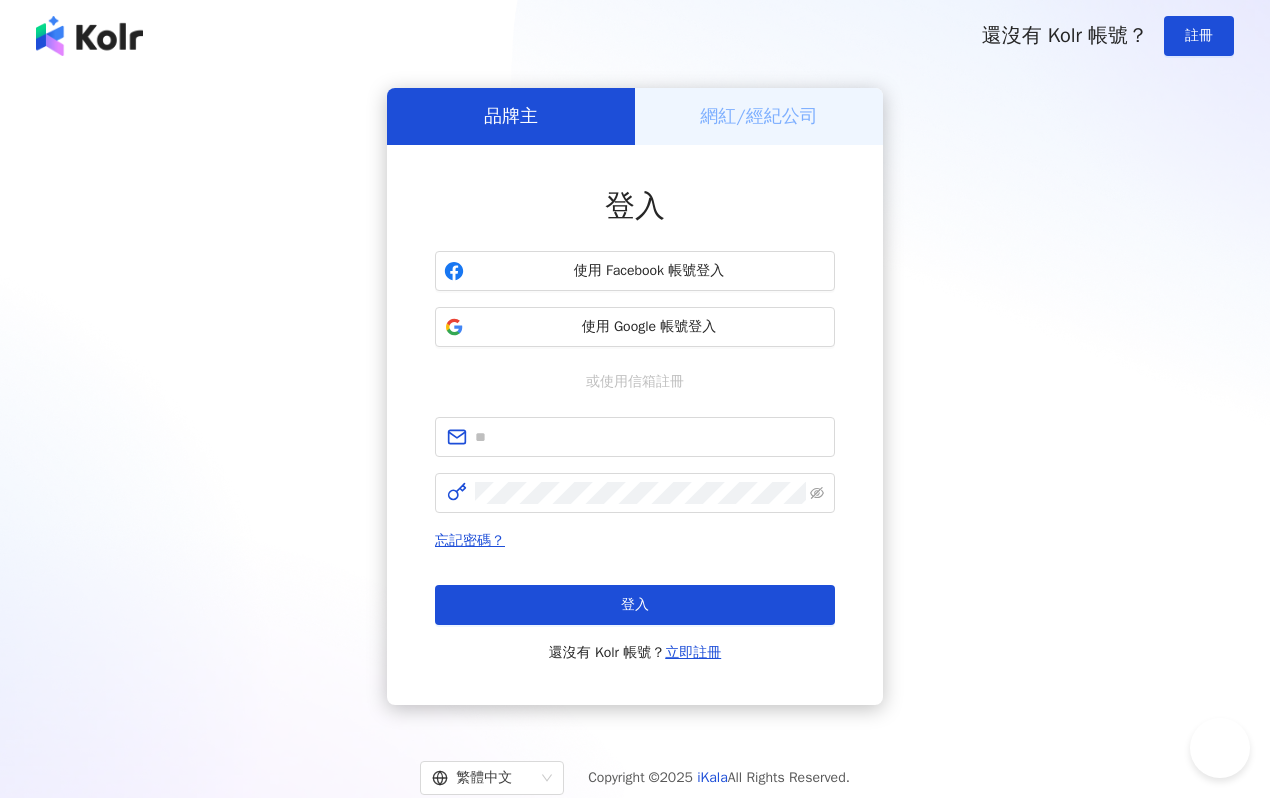 scroll, scrollTop: 0, scrollLeft: 0, axis: both 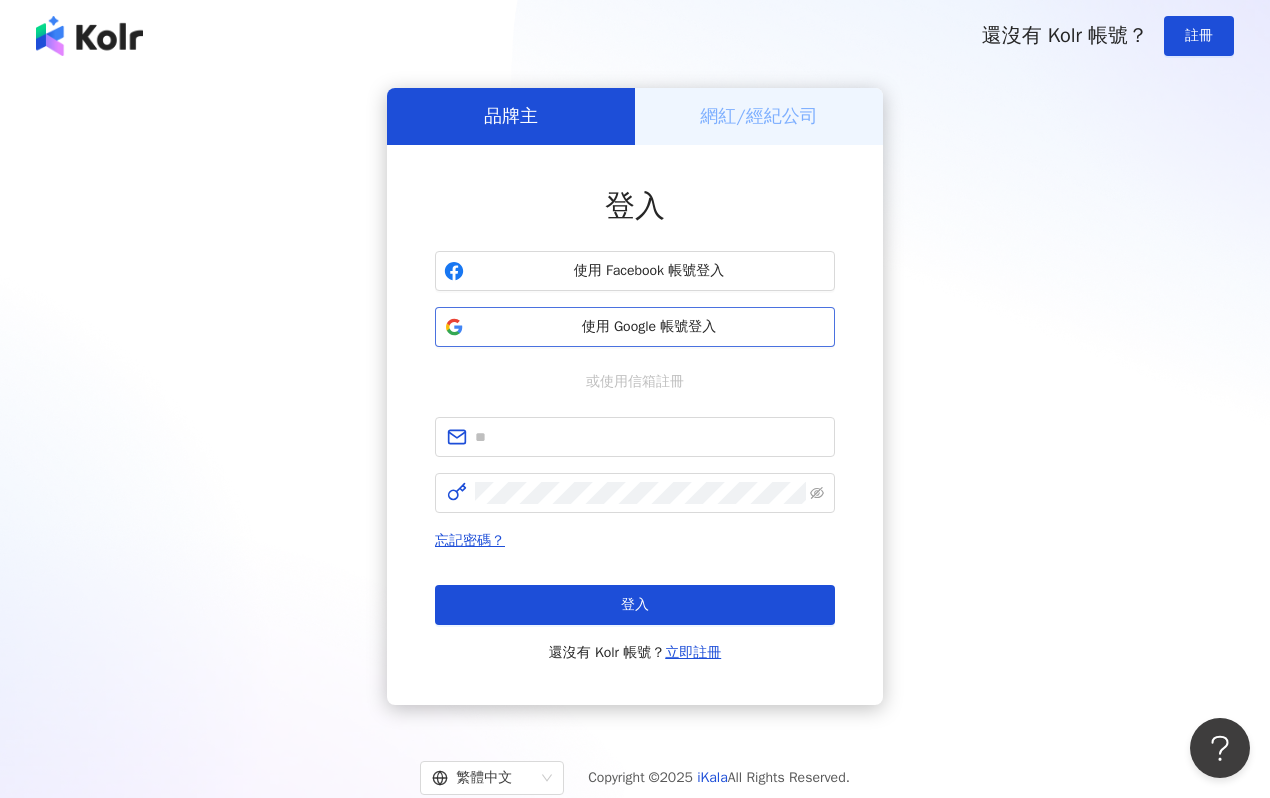 click on "使用 Google 帳號登入" at bounding box center [649, 327] 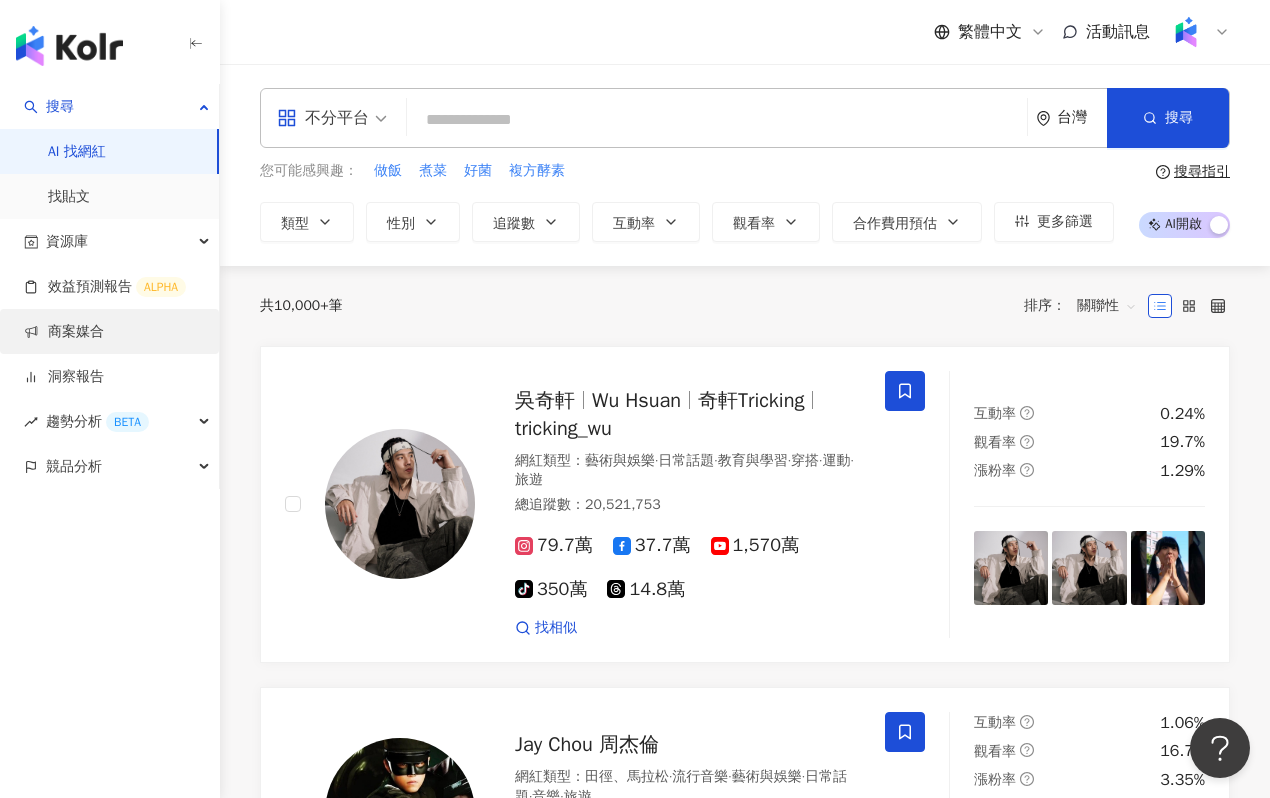 click on "商案媒合" at bounding box center [64, 332] 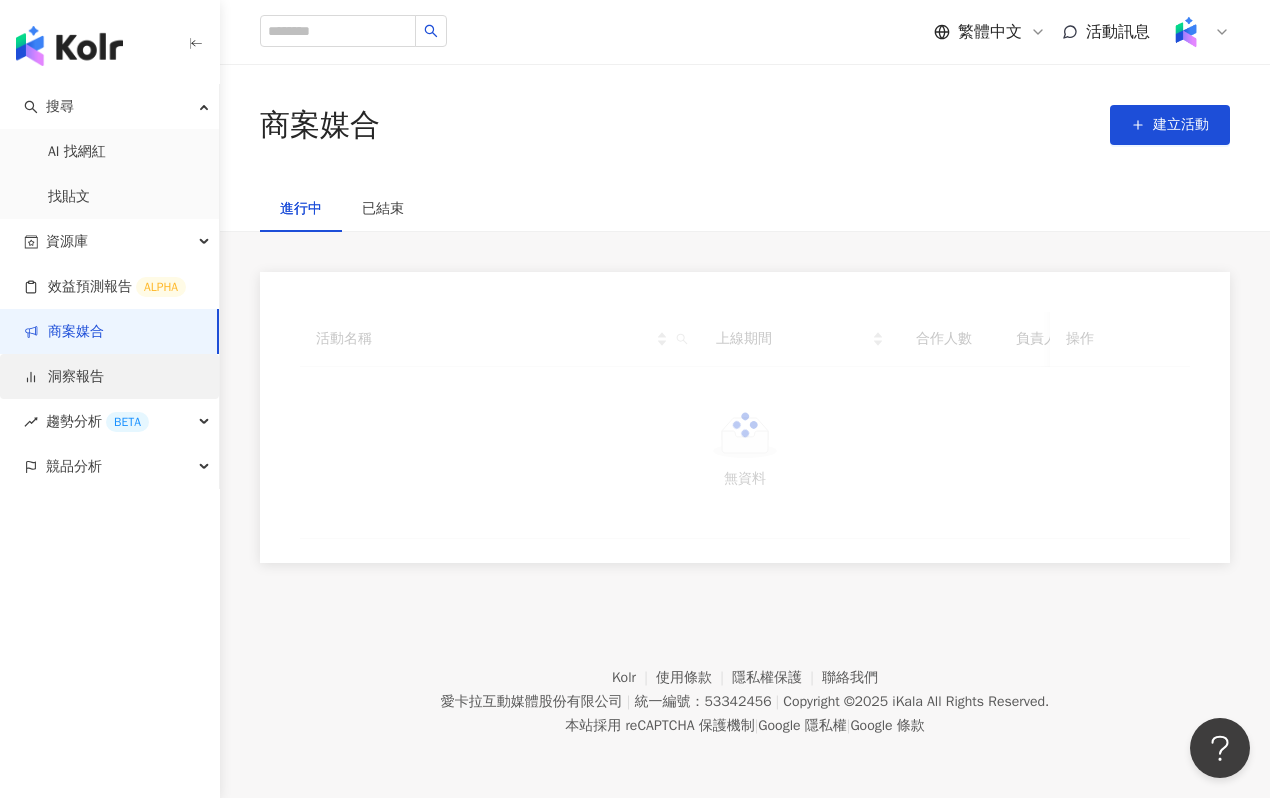 click on "洞察報告" at bounding box center [64, 377] 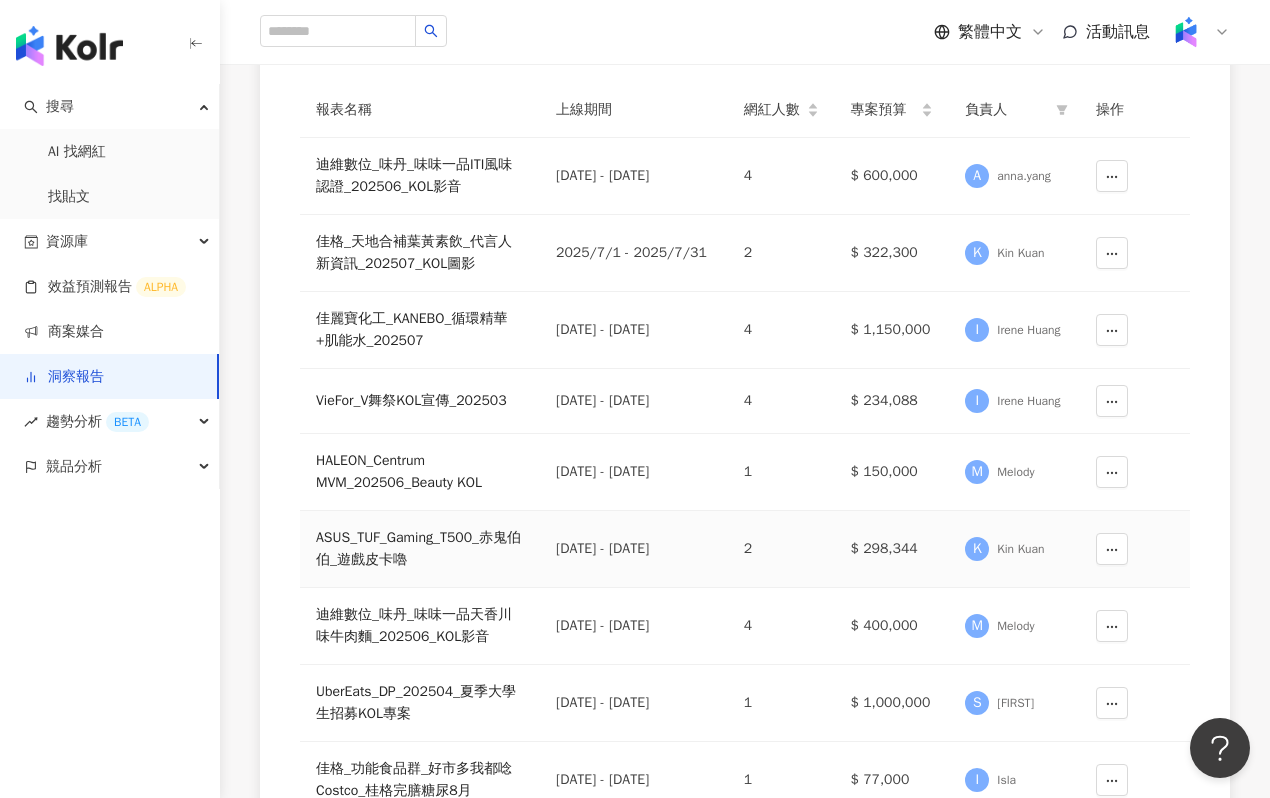 scroll, scrollTop: 274, scrollLeft: 0, axis: vertical 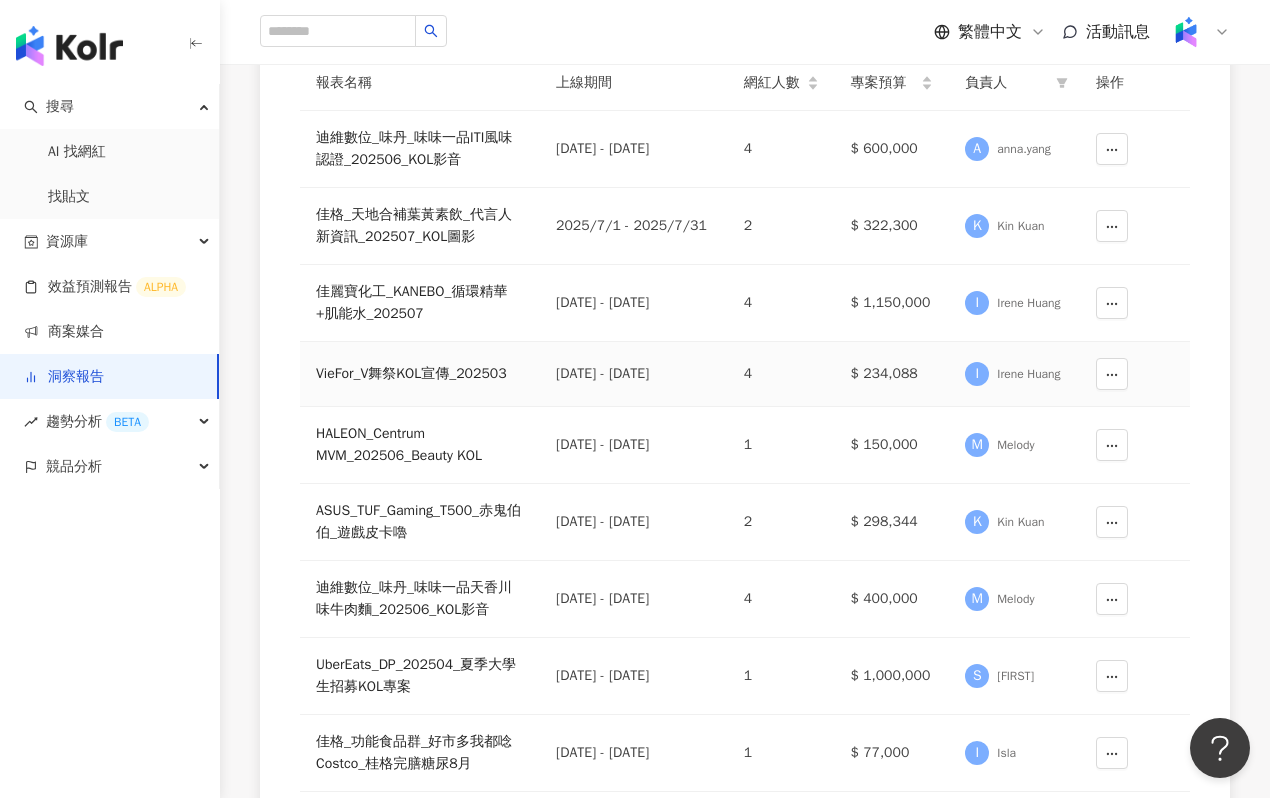 click on "VieFor_V舞祭KOL宣傳_202503" at bounding box center [420, 374] 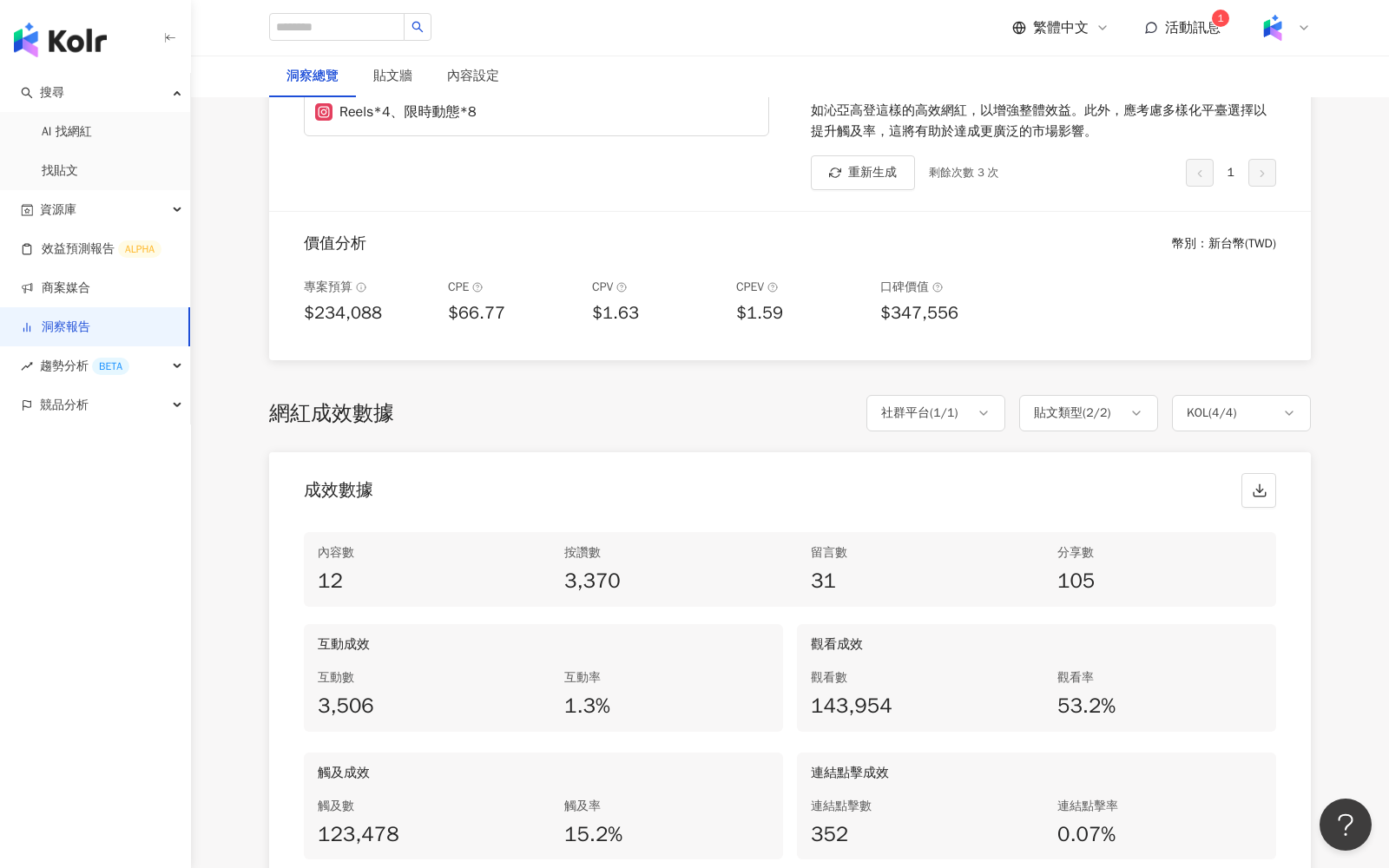 scroll, scrollTop: 0, scrollLeft: 0, axis: both 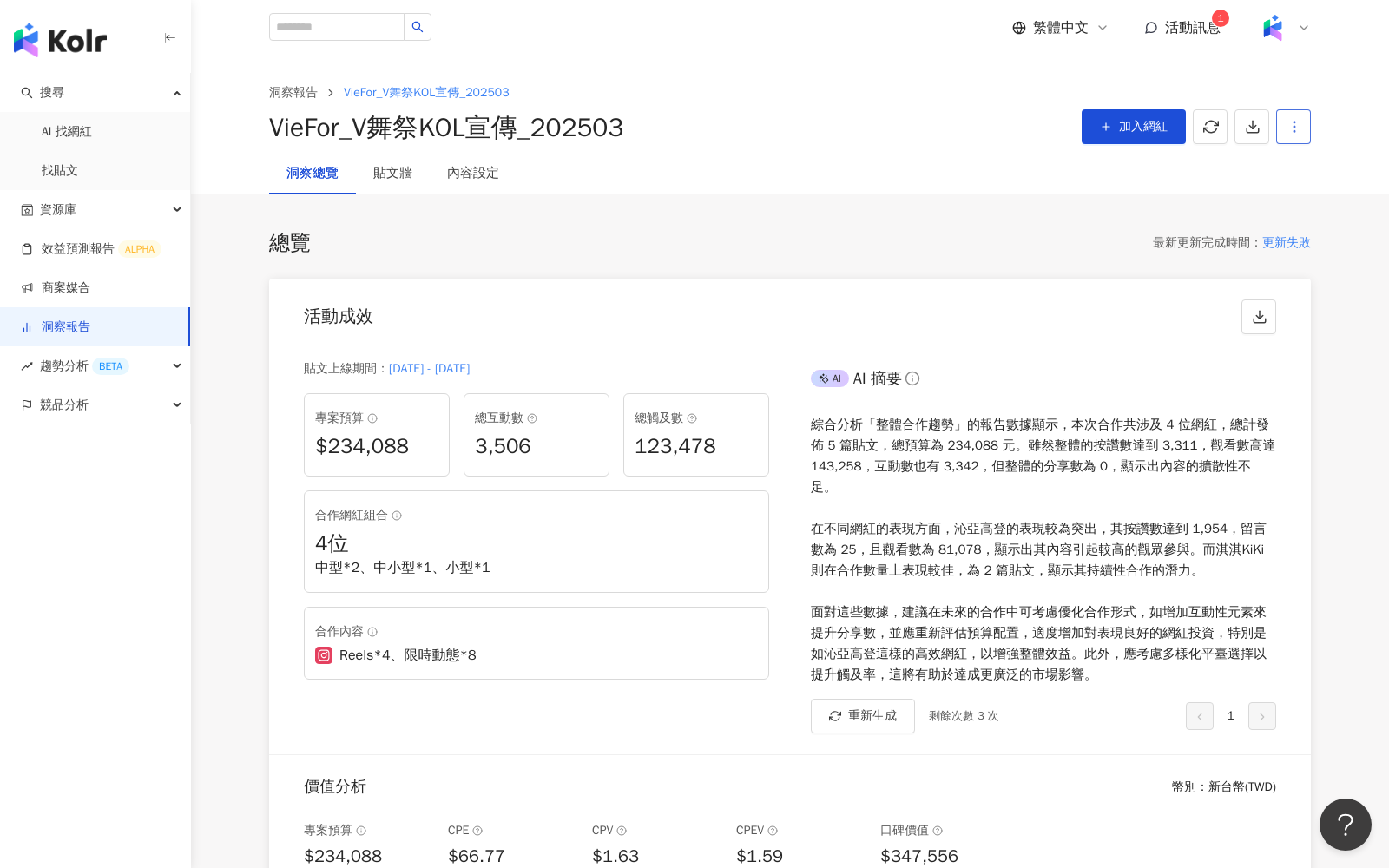 click at bounding box center [1294, 127] 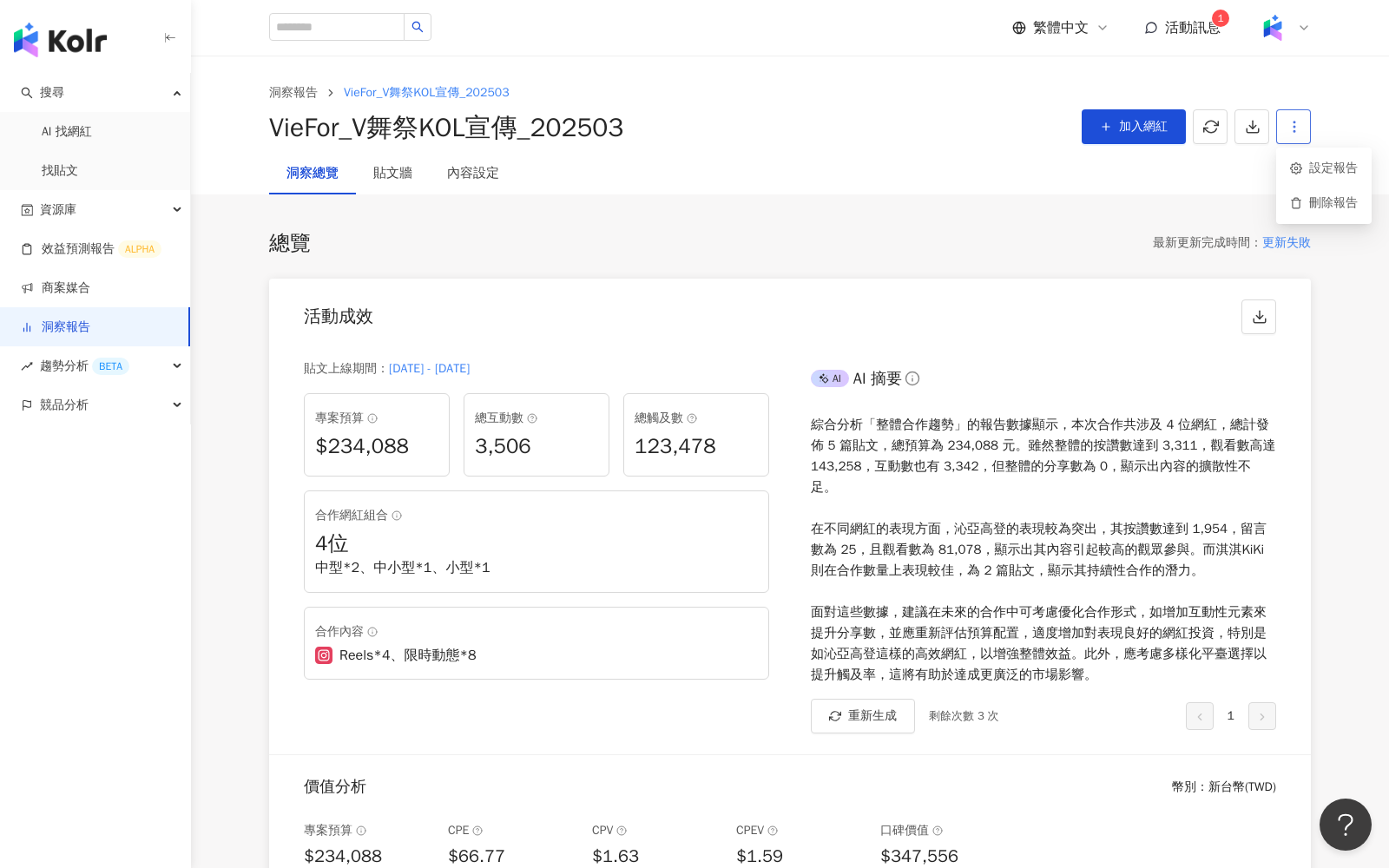 click at bounding box center (1294, 127) 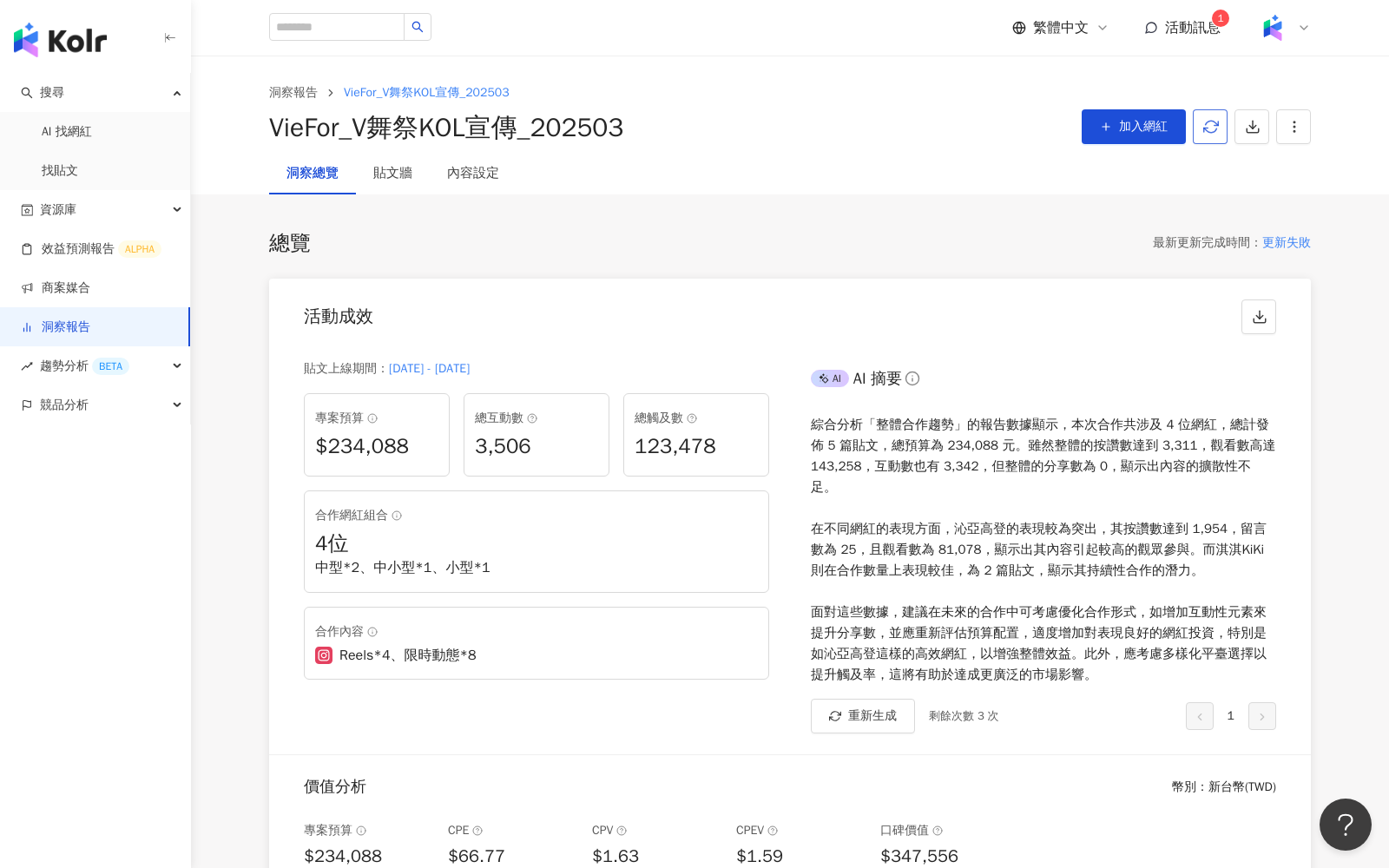click 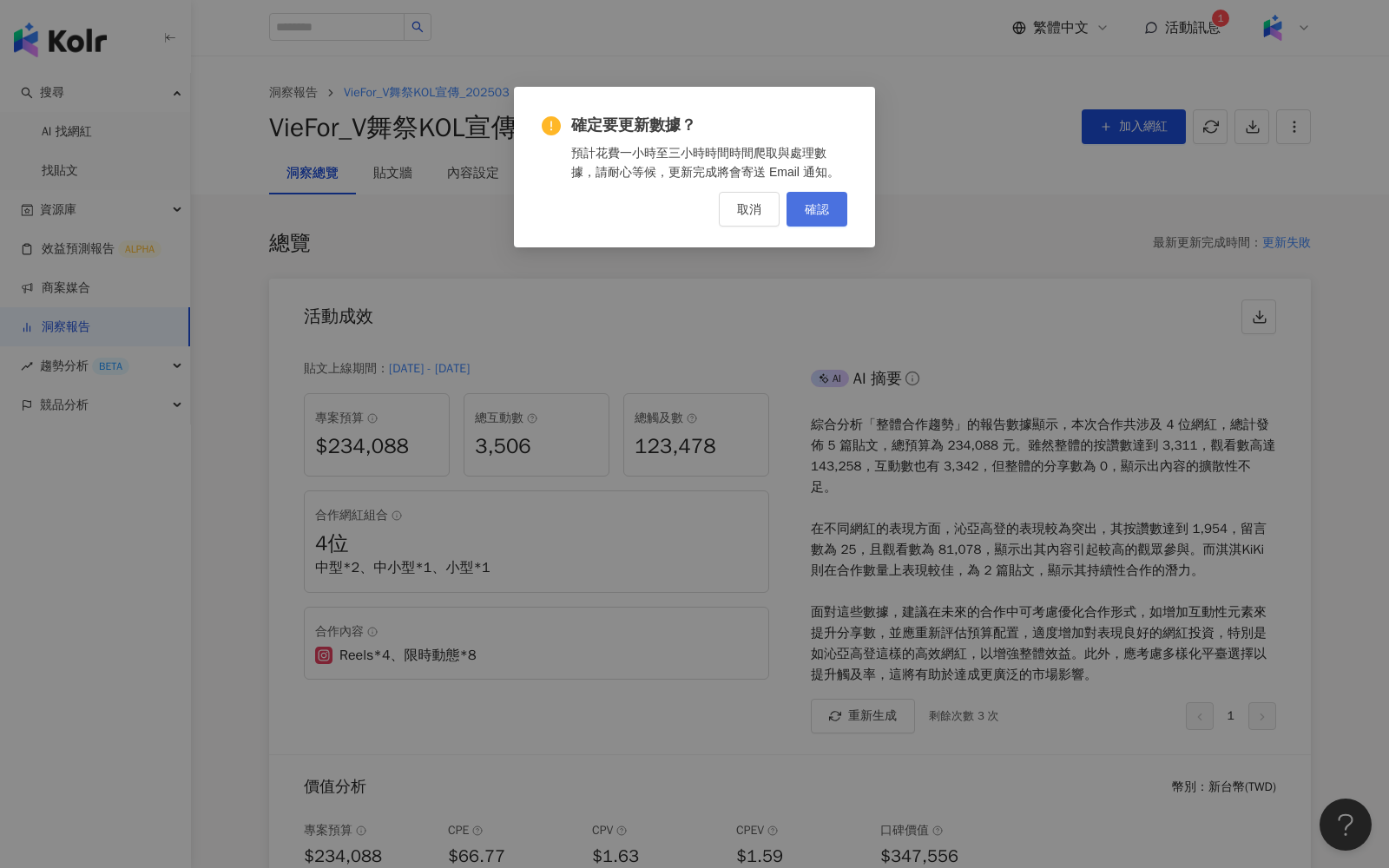 click on "確認" at bounding box center (817, 209) 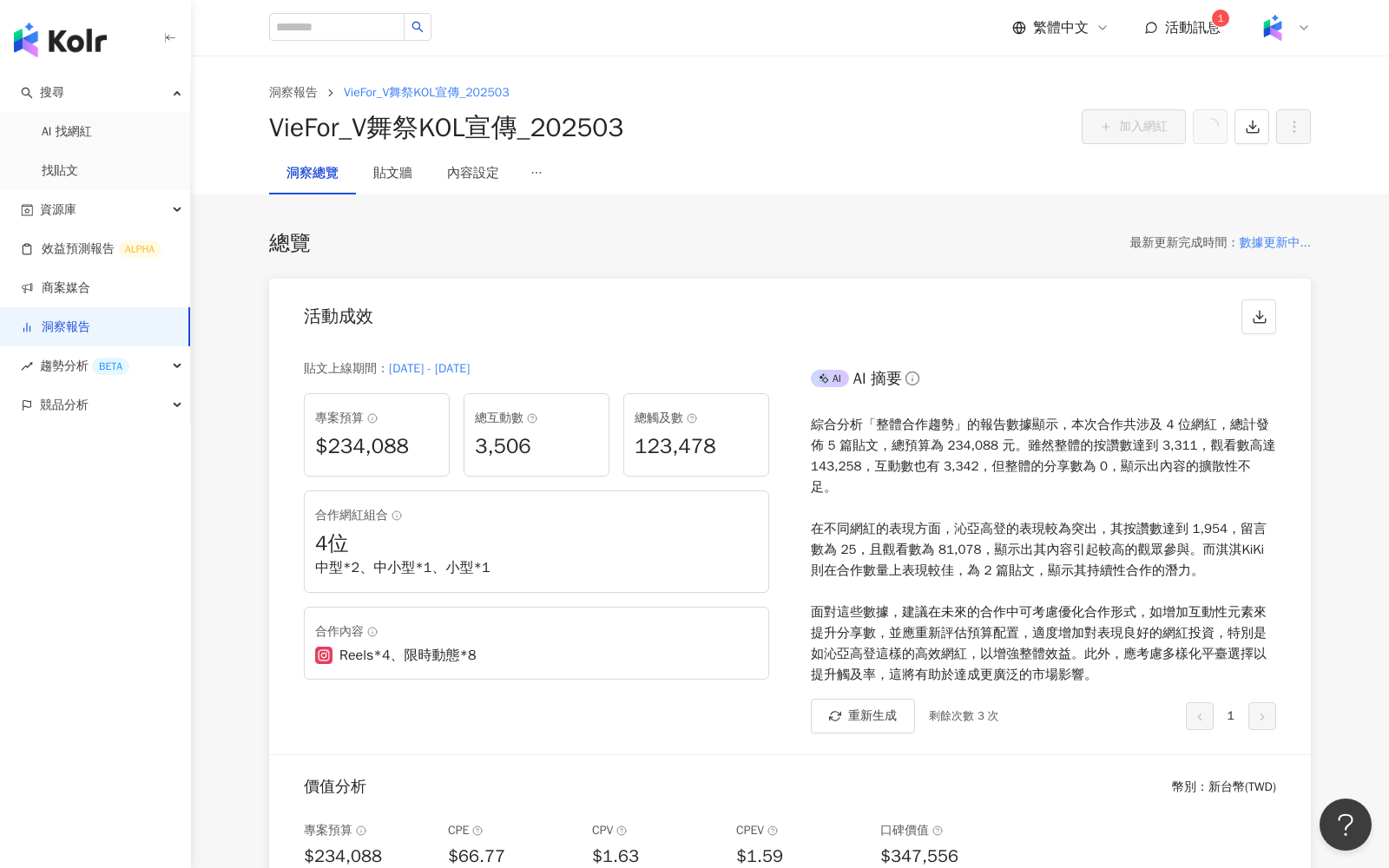 click on "洞察報告" at bounding box center [56, 327] 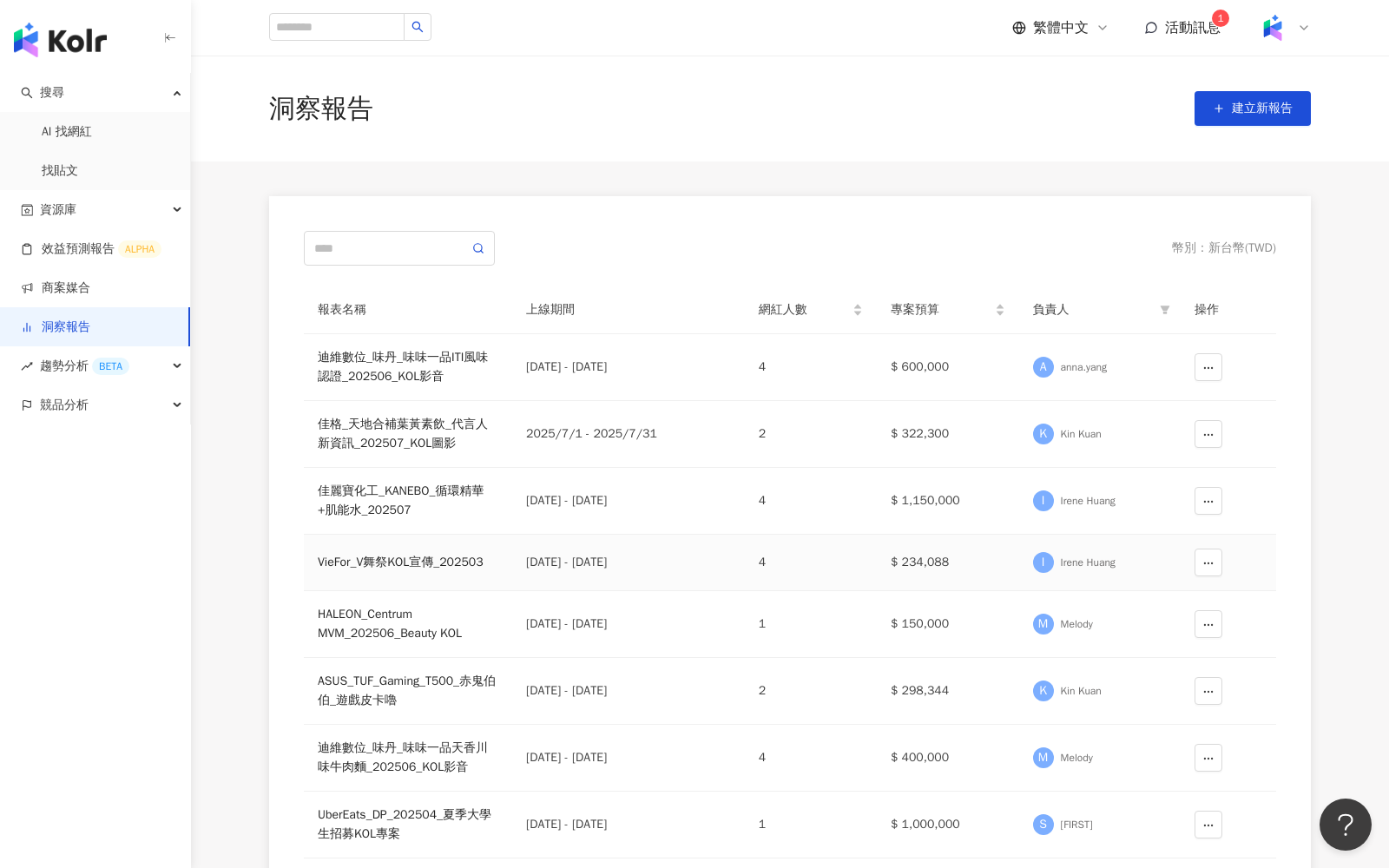 click on "VieFor_V舞祭KOL宣傳_202503" at bounding box center (408, 562) 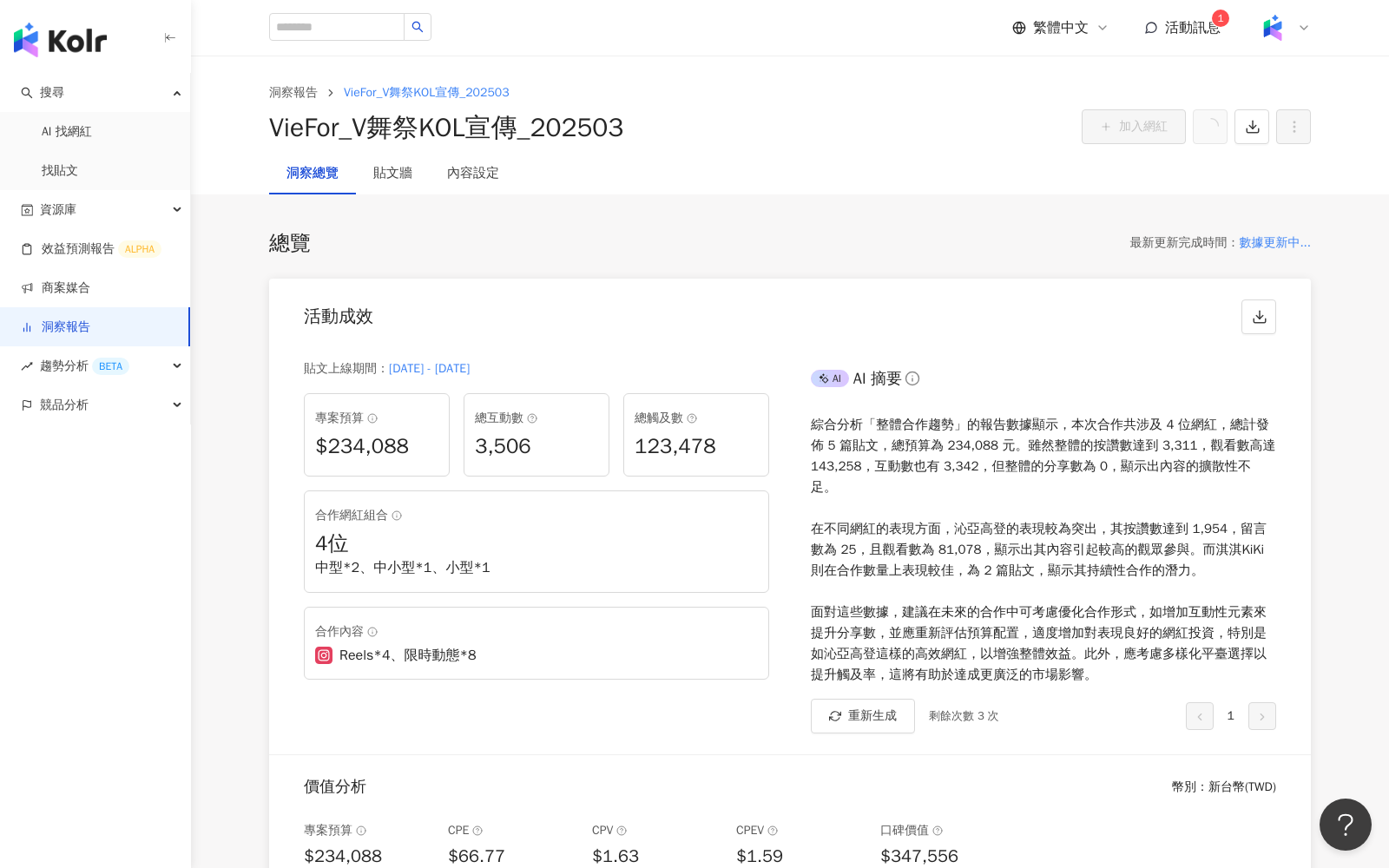 click on "洞察報告" at bounding box center [56, 327] 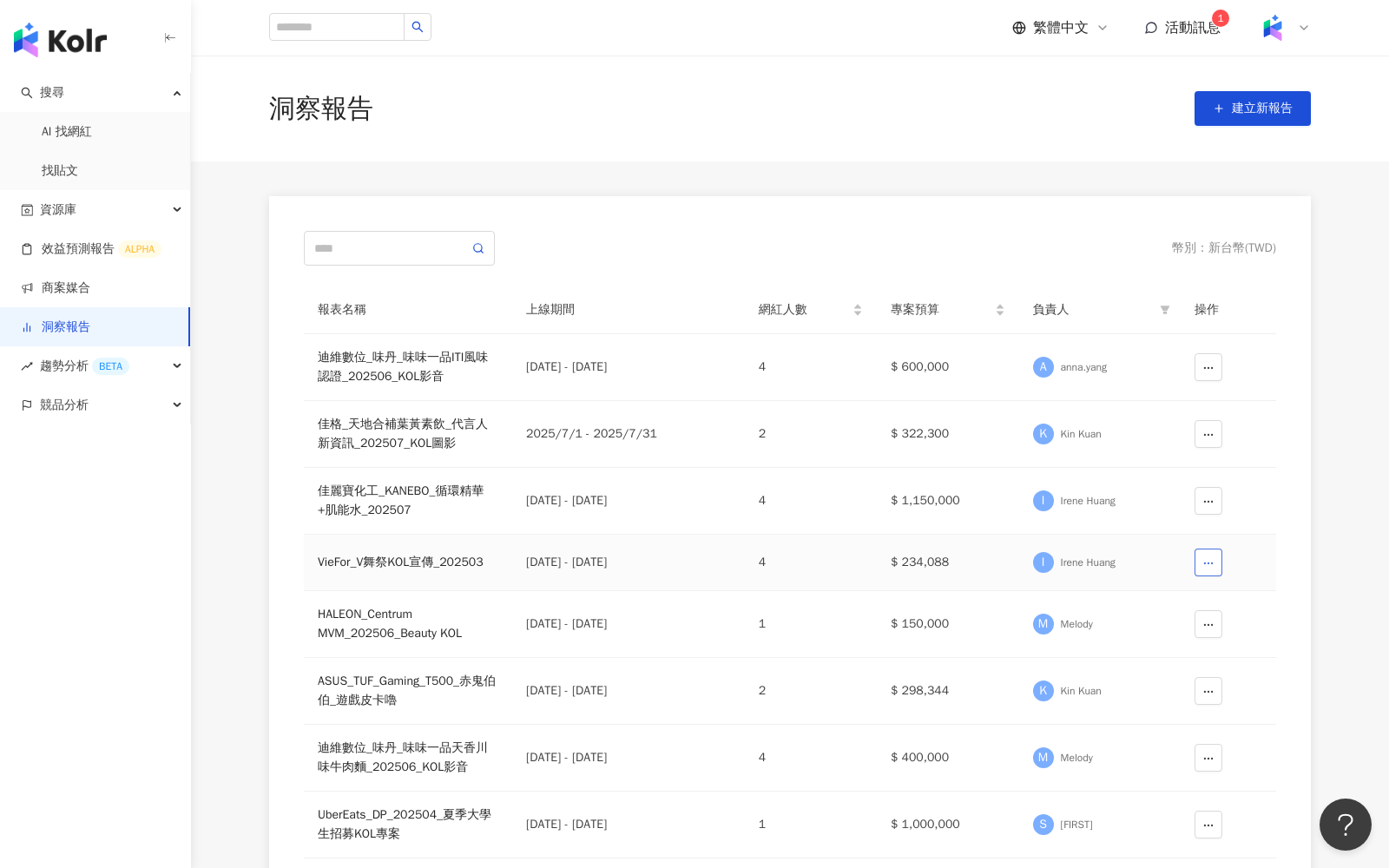 click at bounding box center [1208, 562] 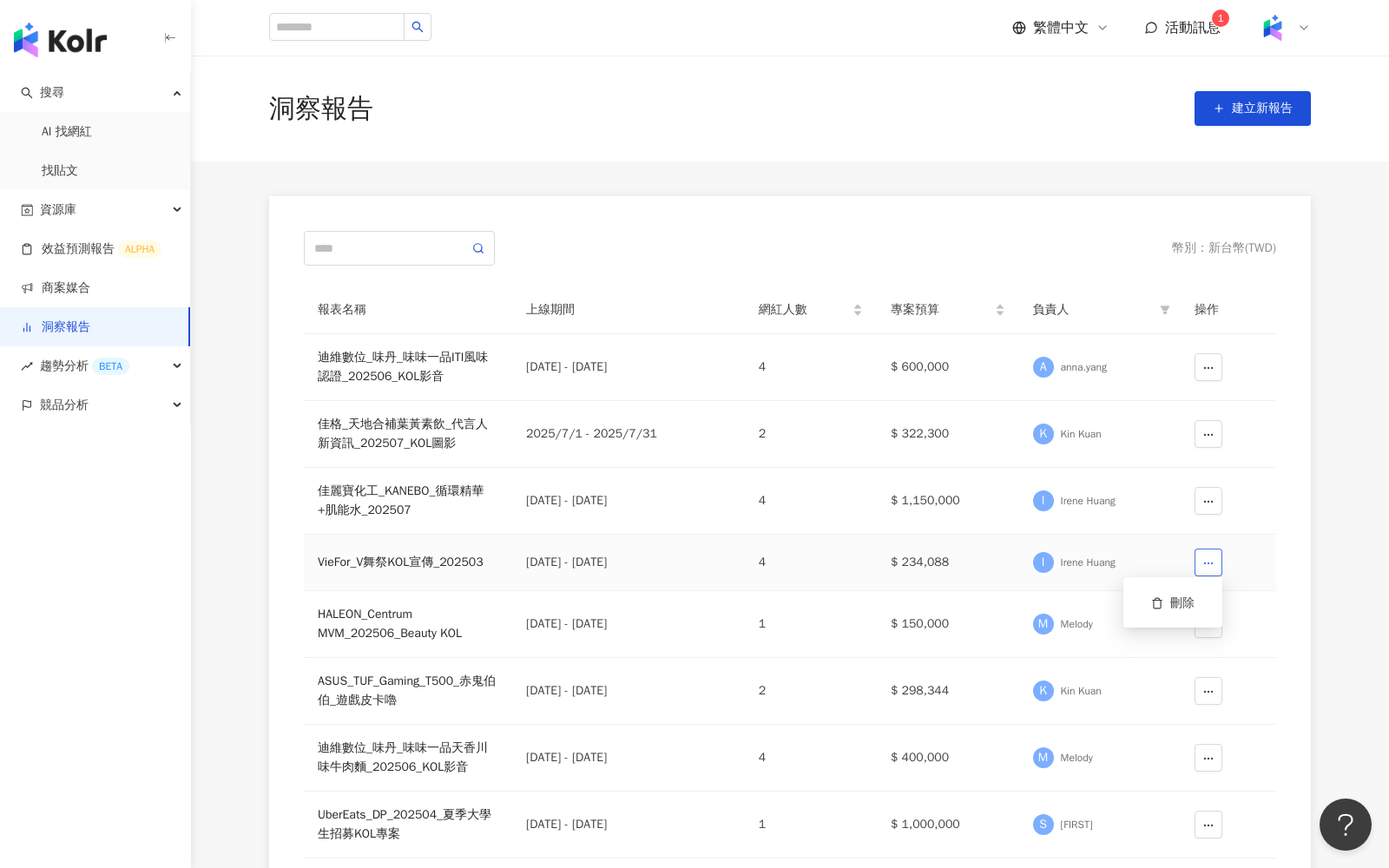 click at bounding box center [1208, 562] 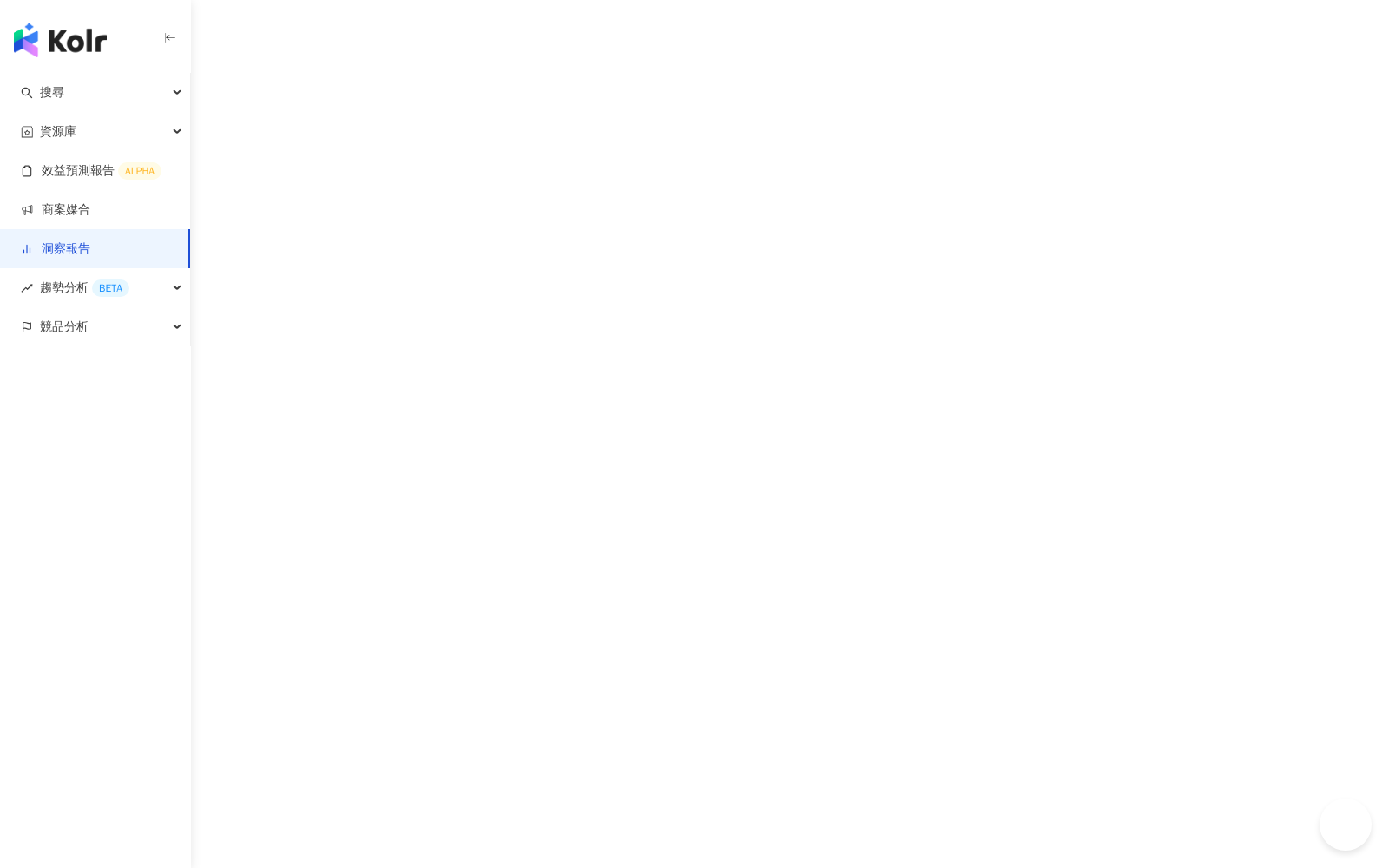 scroll, scrollTop: 0, scrollLeft: 0, axis: both 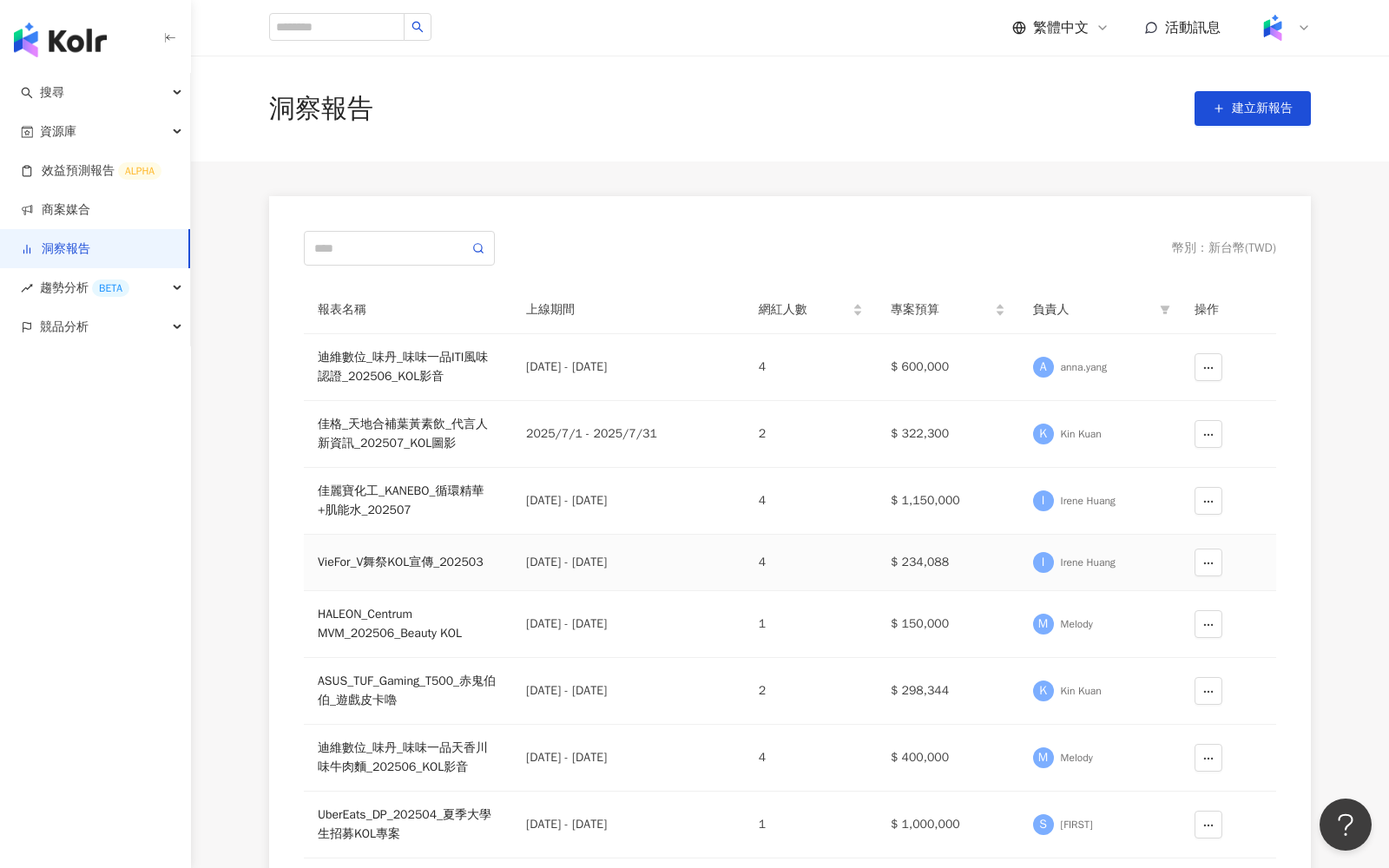 click on "VieFor_V舞祭KOL宣傳_202503" at bounding box center [408, 562] 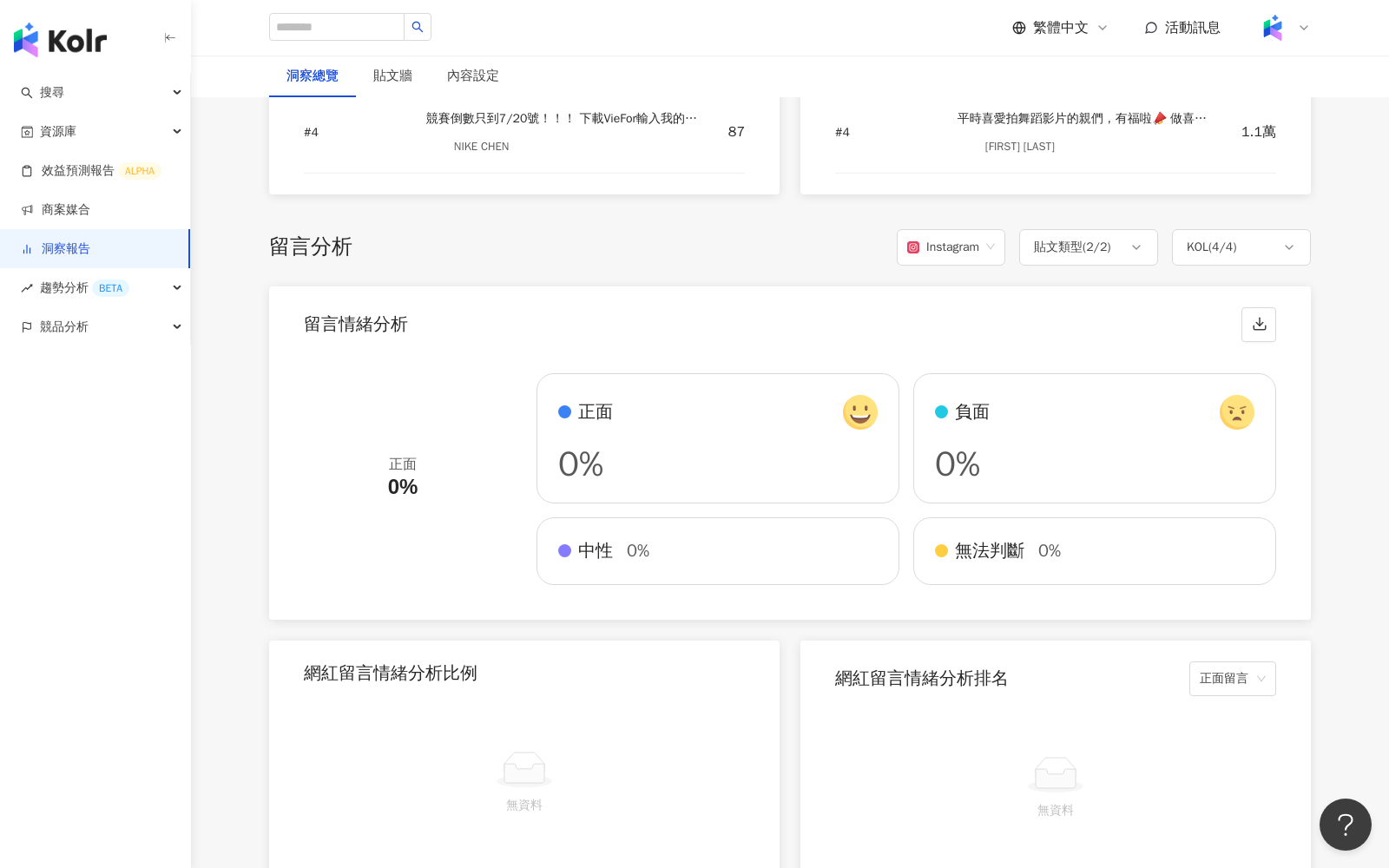 scroll, scrollTop: 2788, scrollLeft: 0, axis: vertical 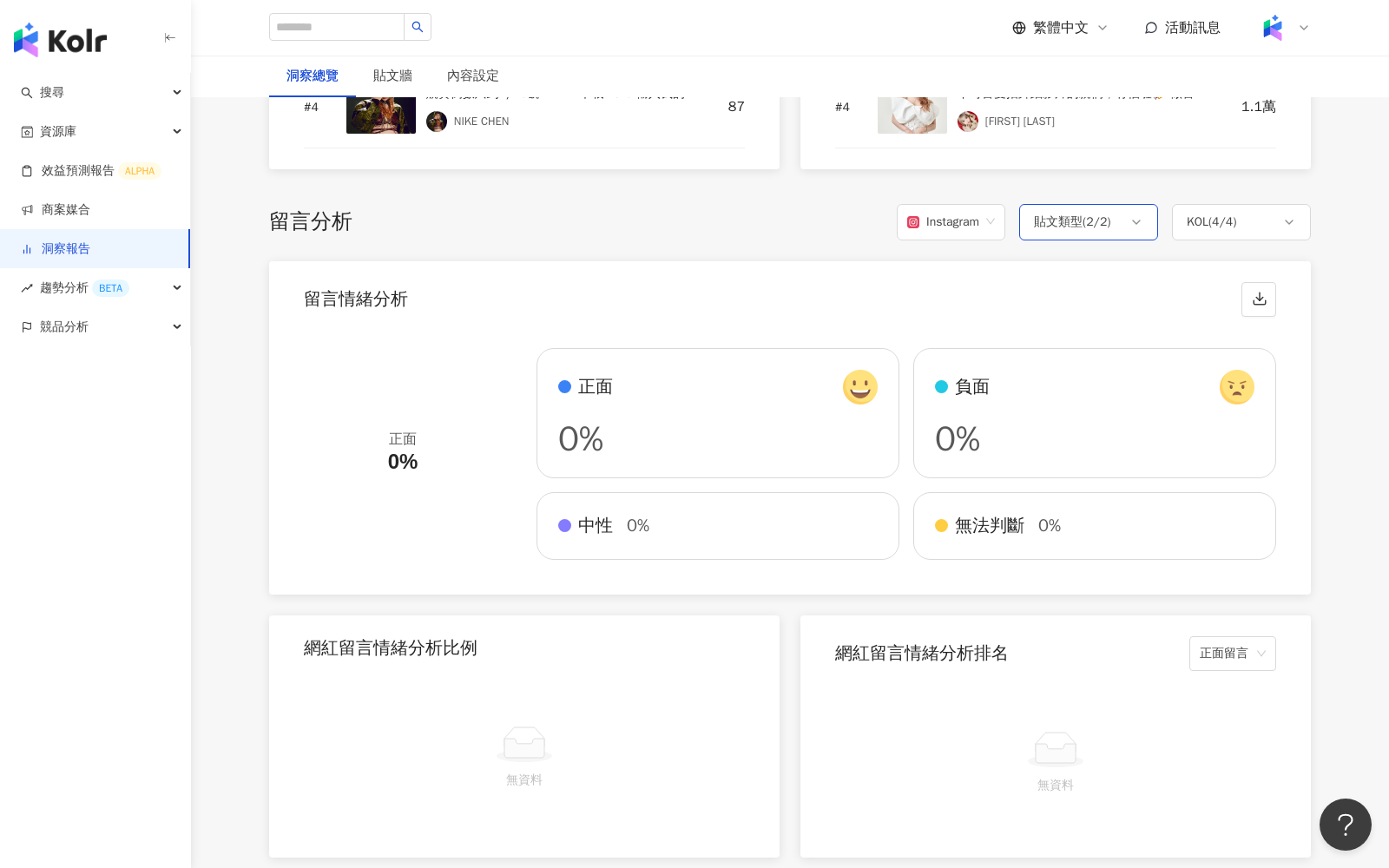 click on "貼文類型  ( 2 / 2 )" at bounding box center [1072, 222] 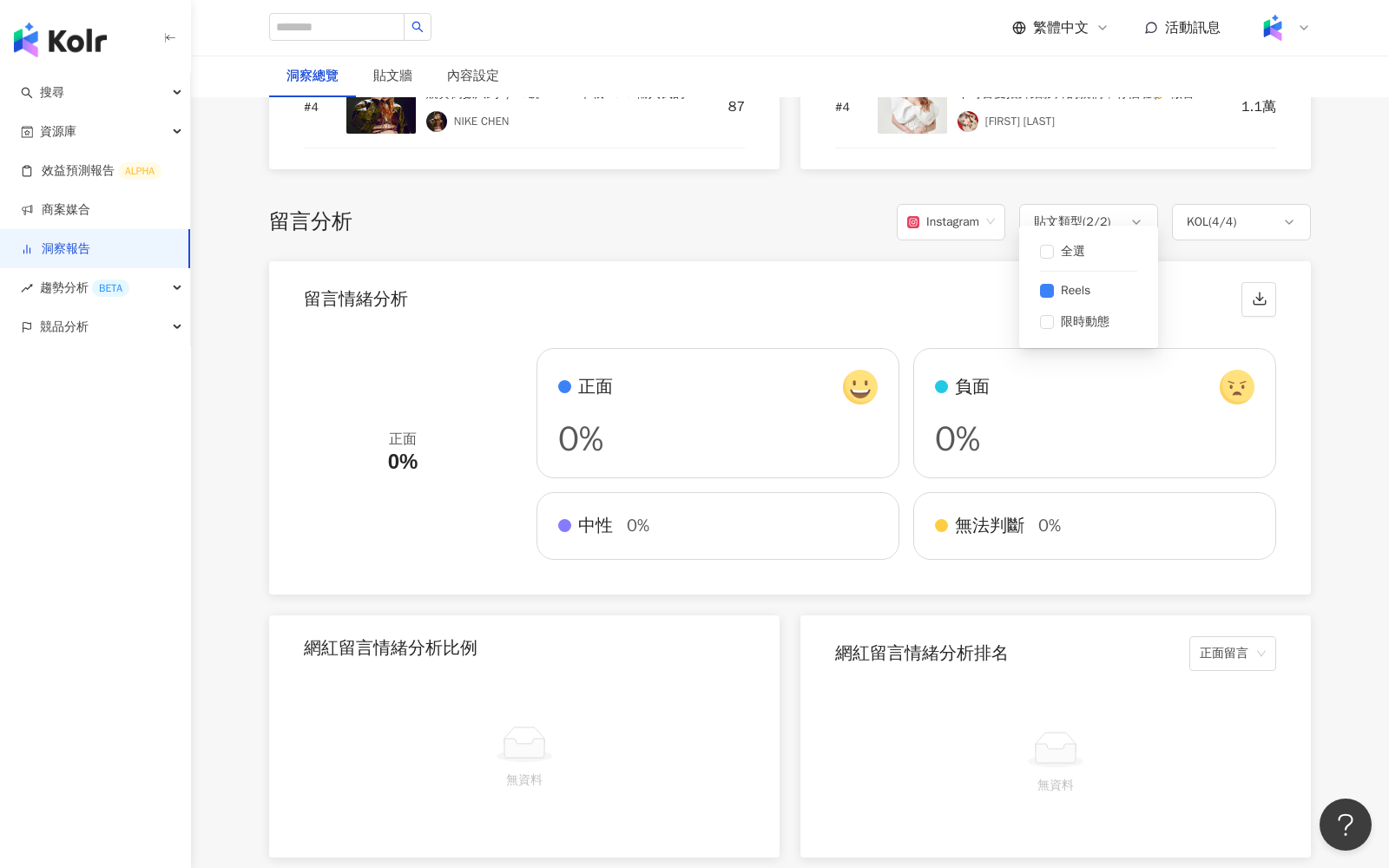 click on "留言分析   Instagram 貼文類型  ( 2 / 2 ) KOL  ( 4 / 4 ) 全選 Reels 限時動態 留言情緒分析 正面 0% 正面 0% 負面 0% 中性 0% 無法判斷 0% 網紅留言情緒分析比例 無資料 網紅留言情緒分析排名 正面留言 無資料 留言文字雲分析 無資料 留言正反面佈告欄 正面留言 無資料" at bounding box center (790, 788) 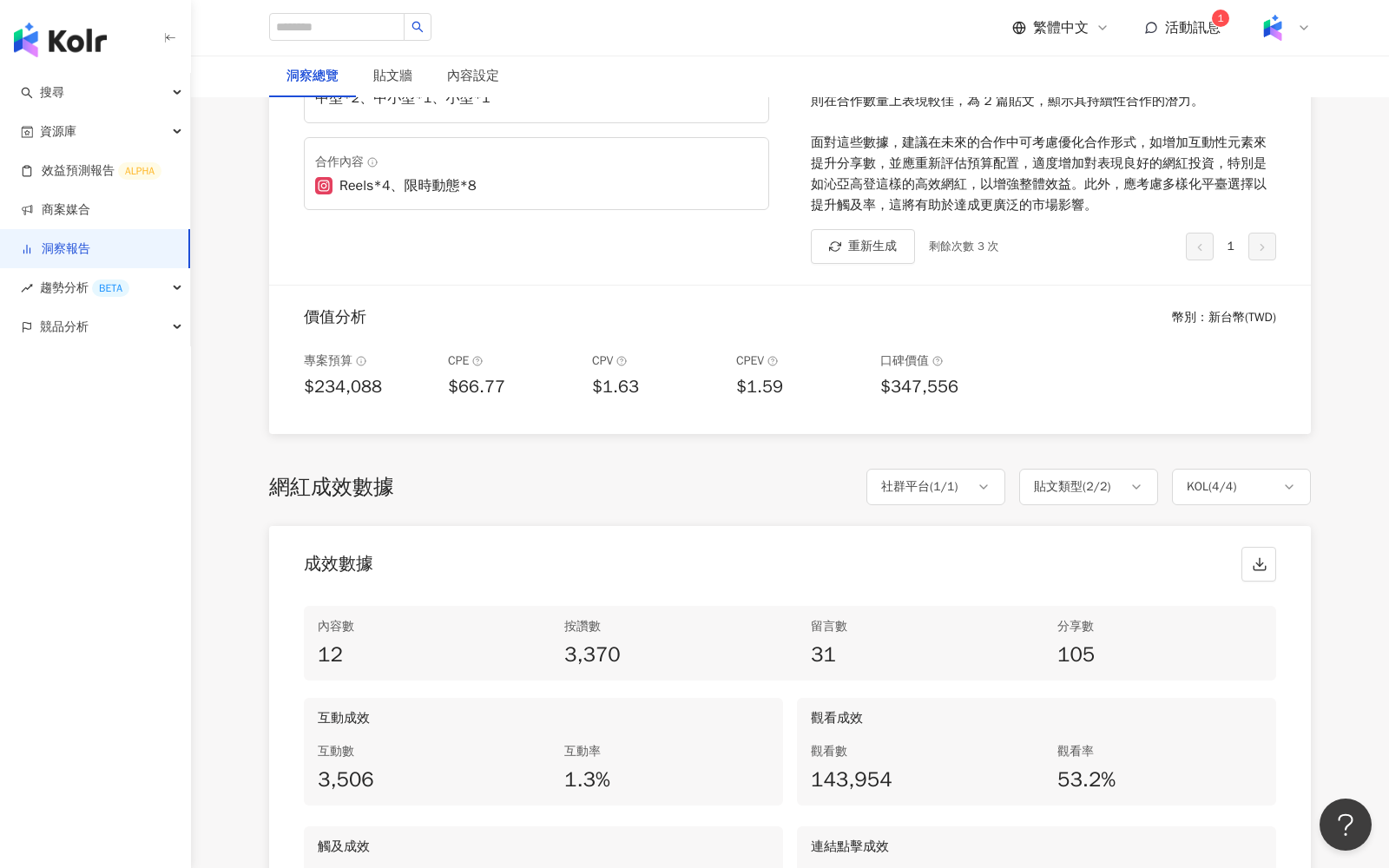 scroll, scrollTop: 0, scrollLeft: 0, axis: both 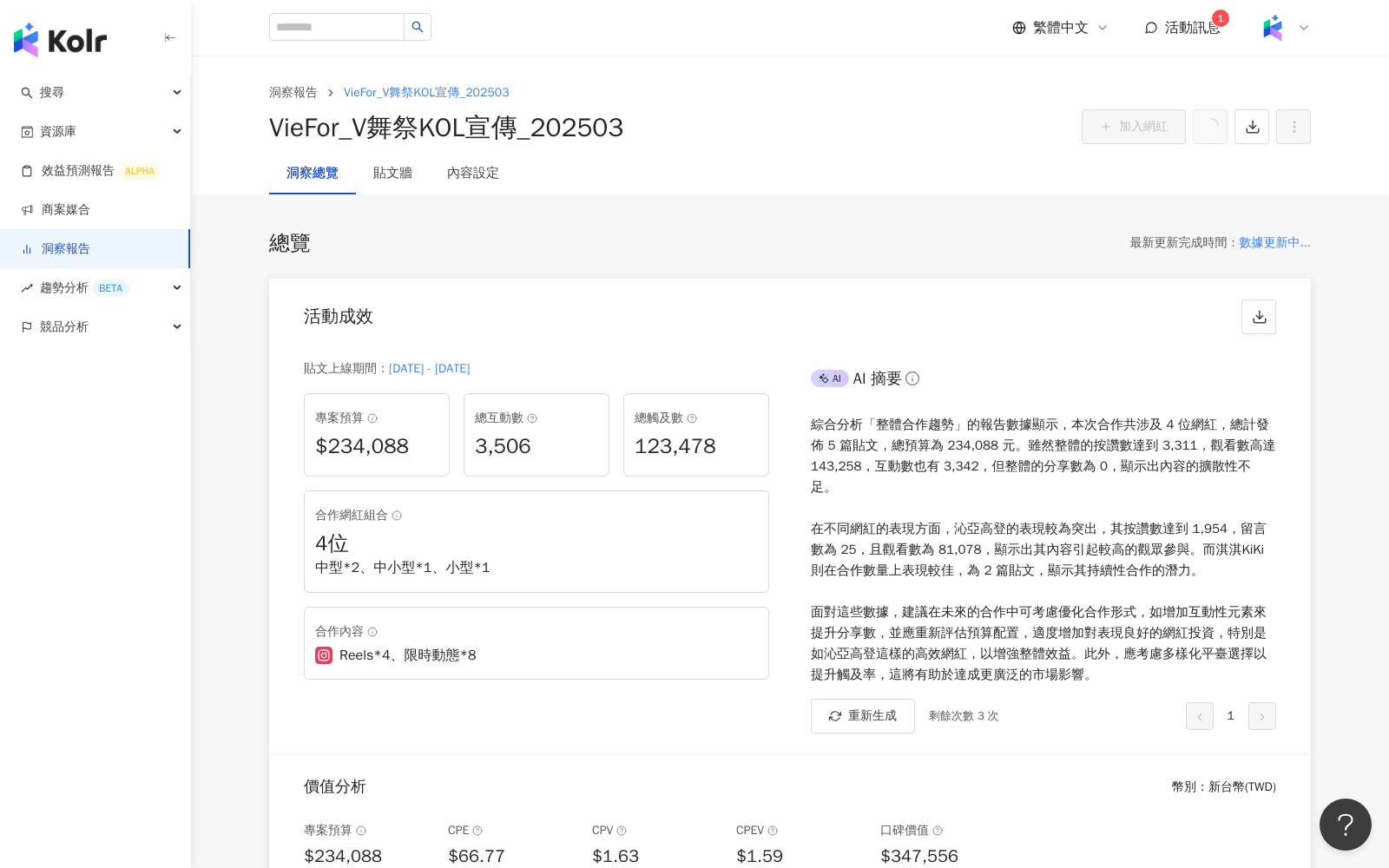click on "數據更新中..." at bounding box center [1274, 243] 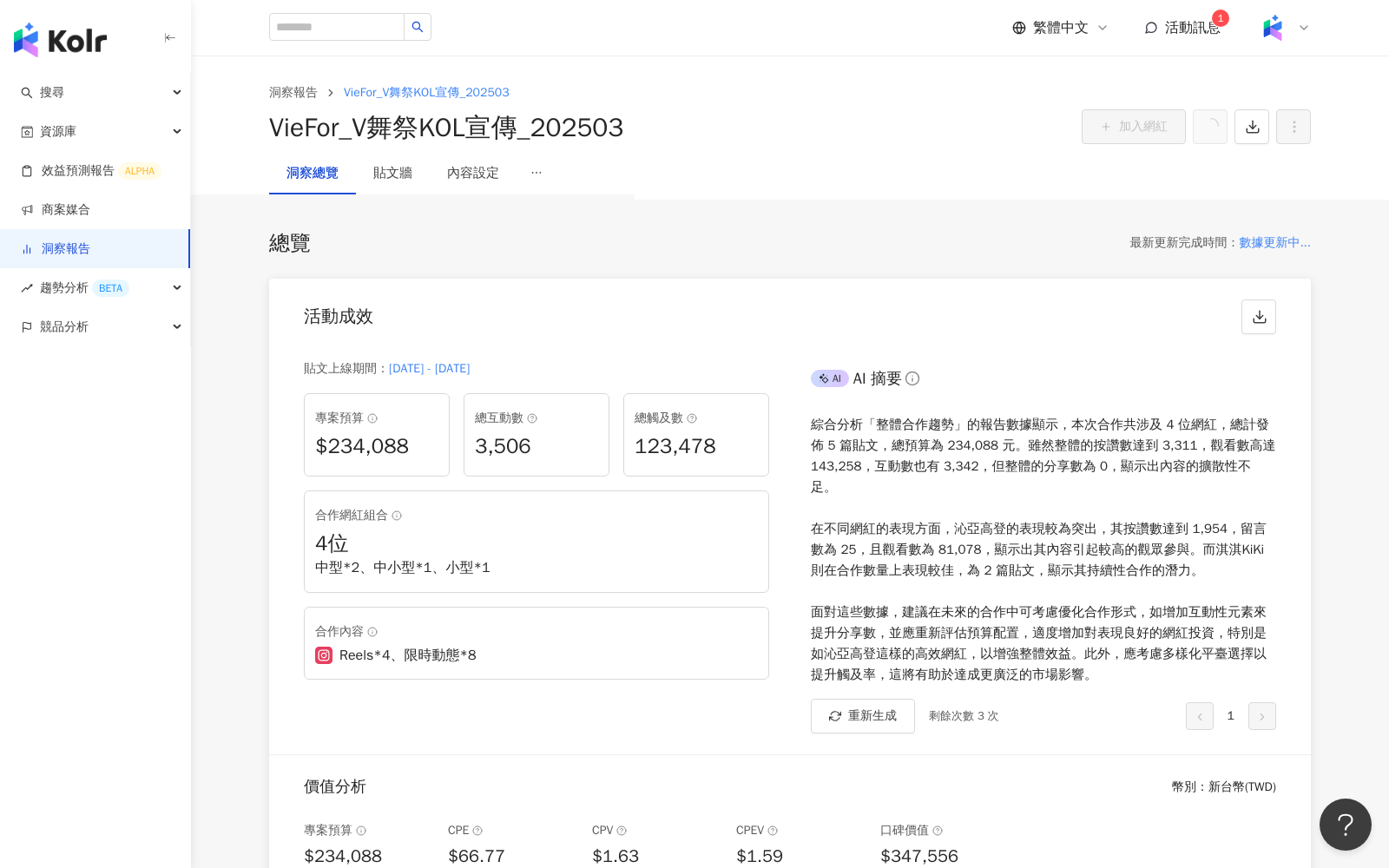 click on "洞察報告" at bounding box center (56, 249) 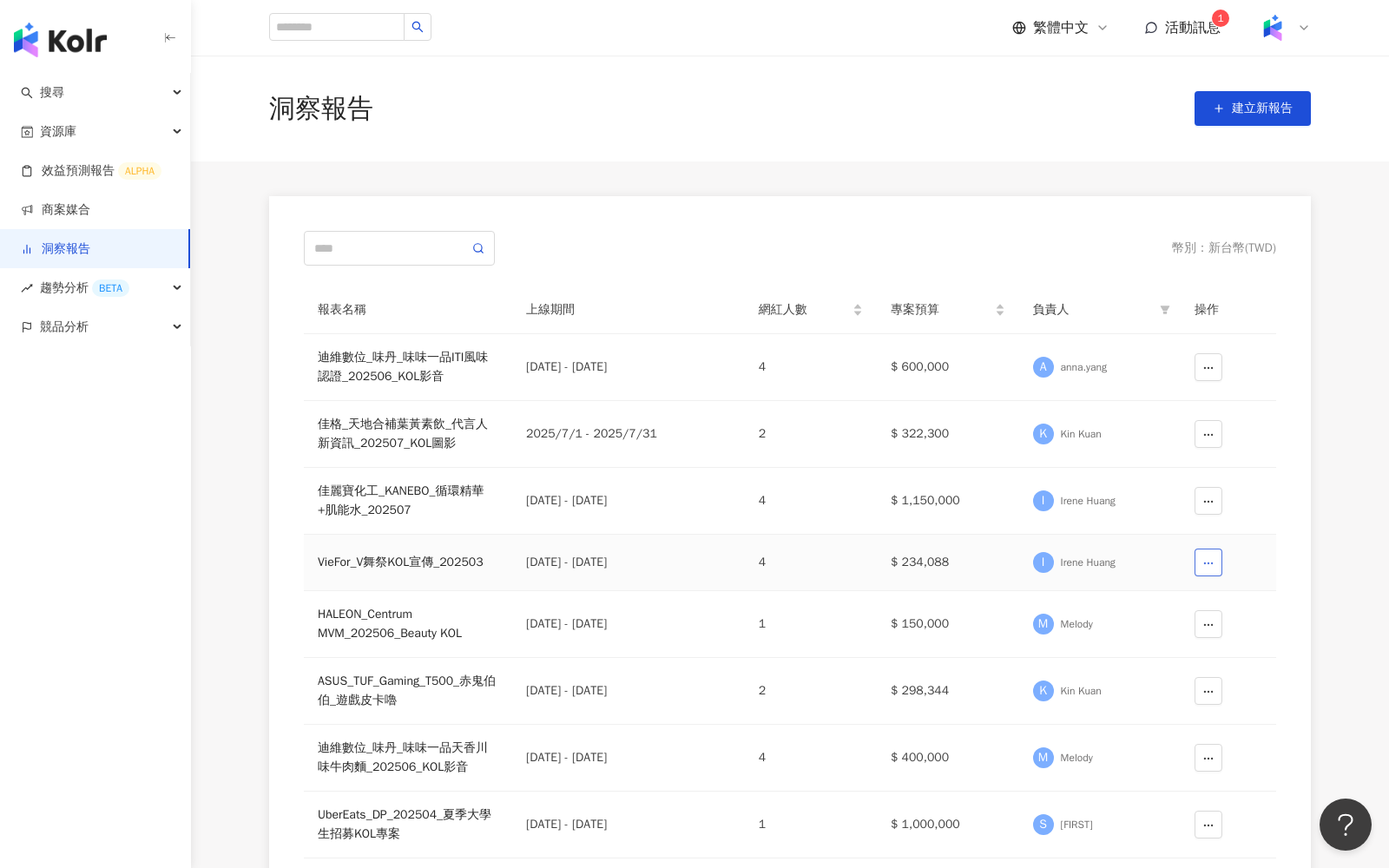 click at bounding box center [1208, 562] 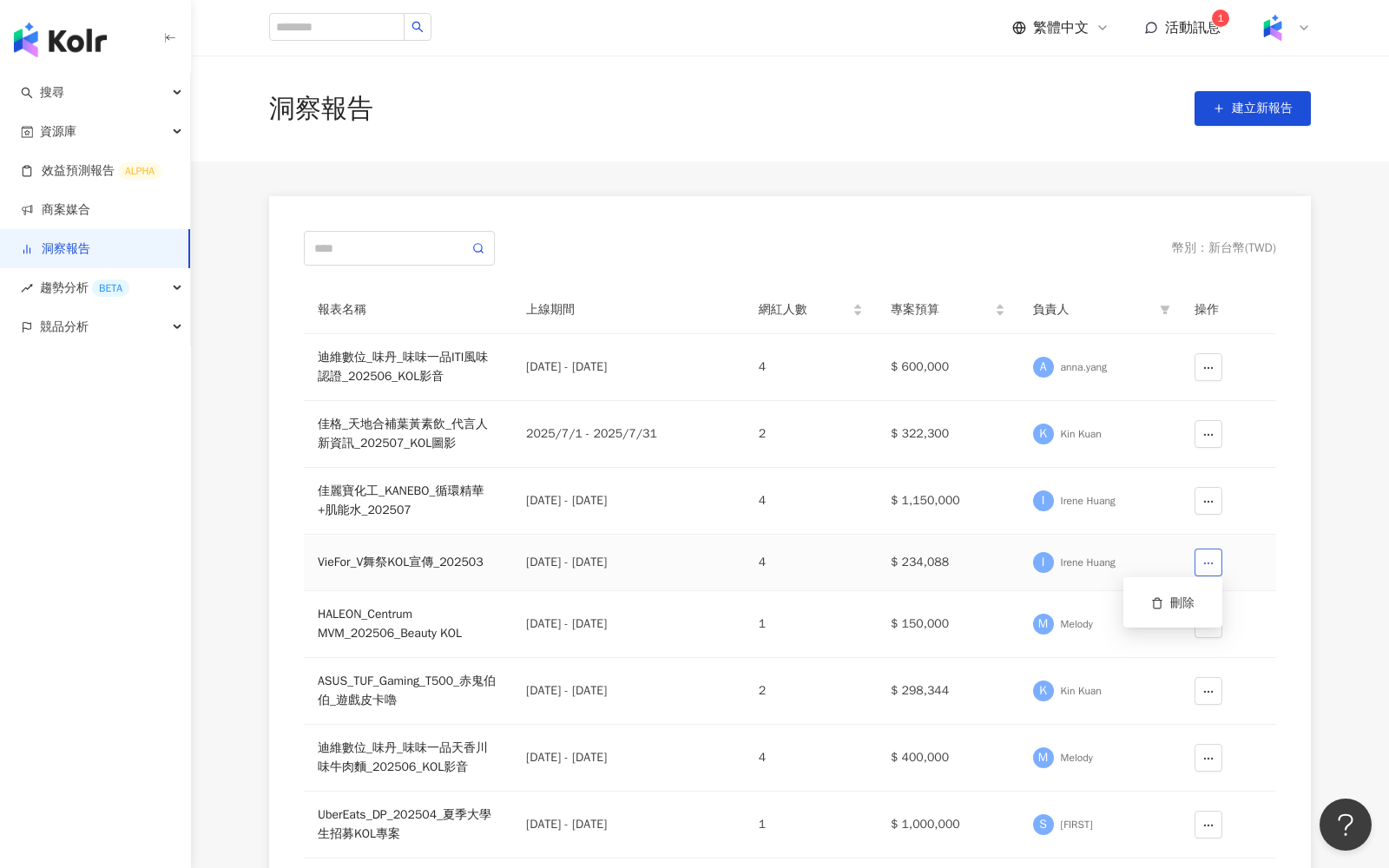 click at bounding box center [1208, 562] 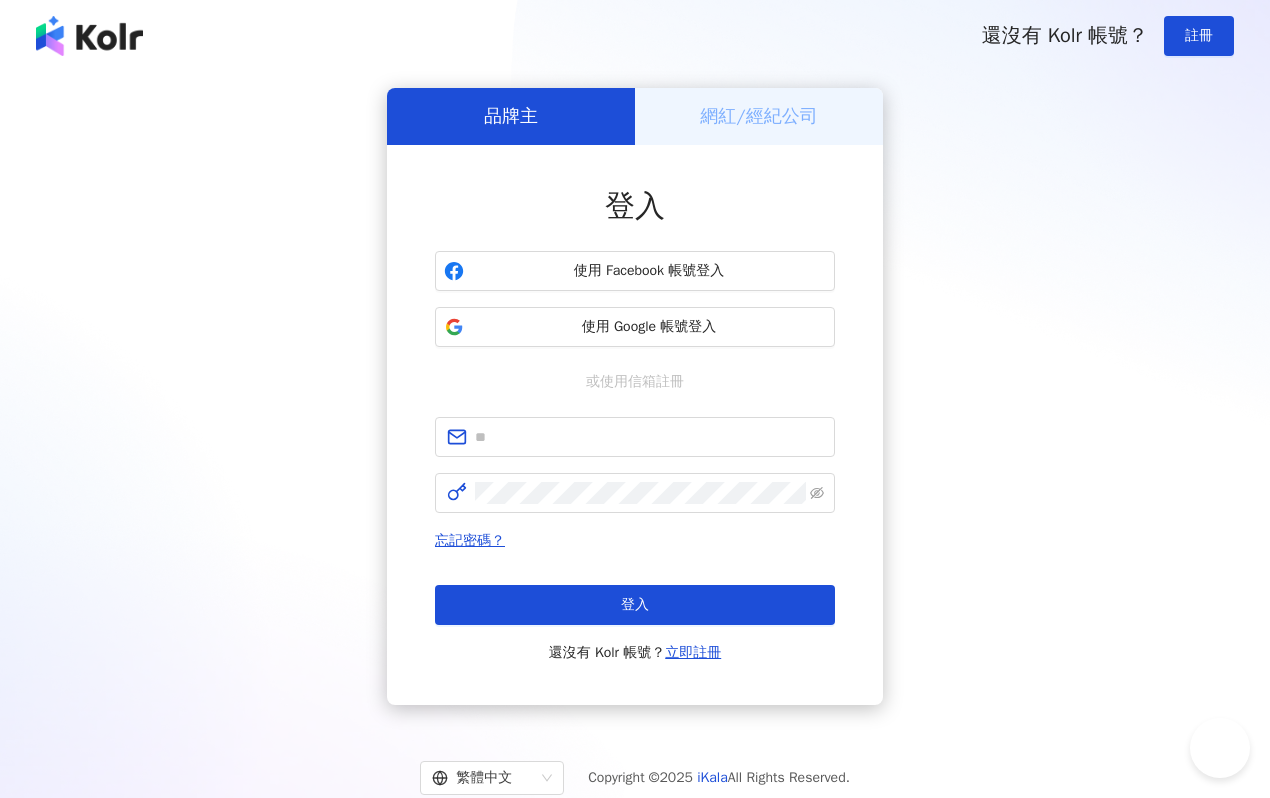 scroll, scrollTop: 0, scrollLeft: 0, axis: both 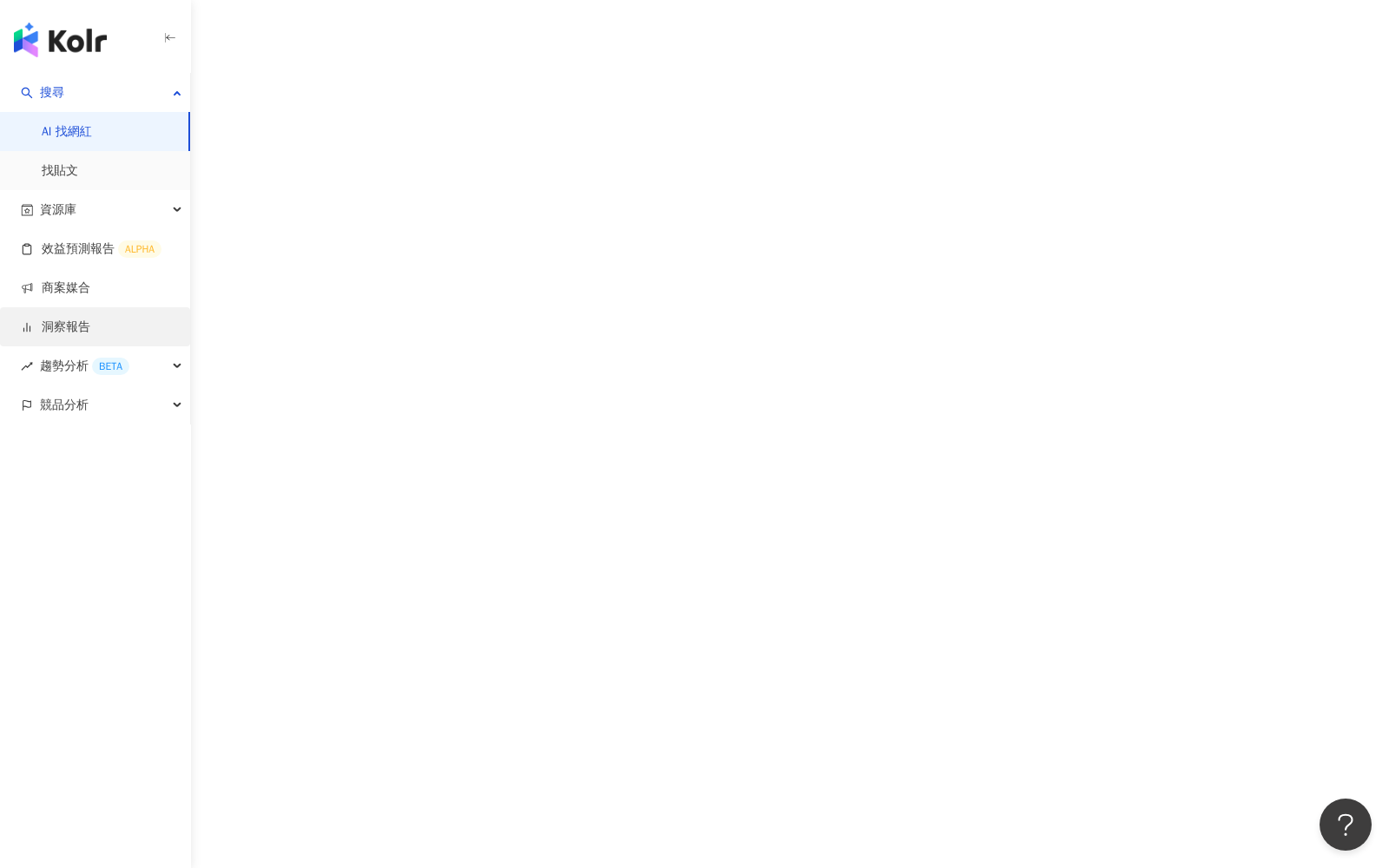 click on "洞察報告" at bounding box center [56, 327] 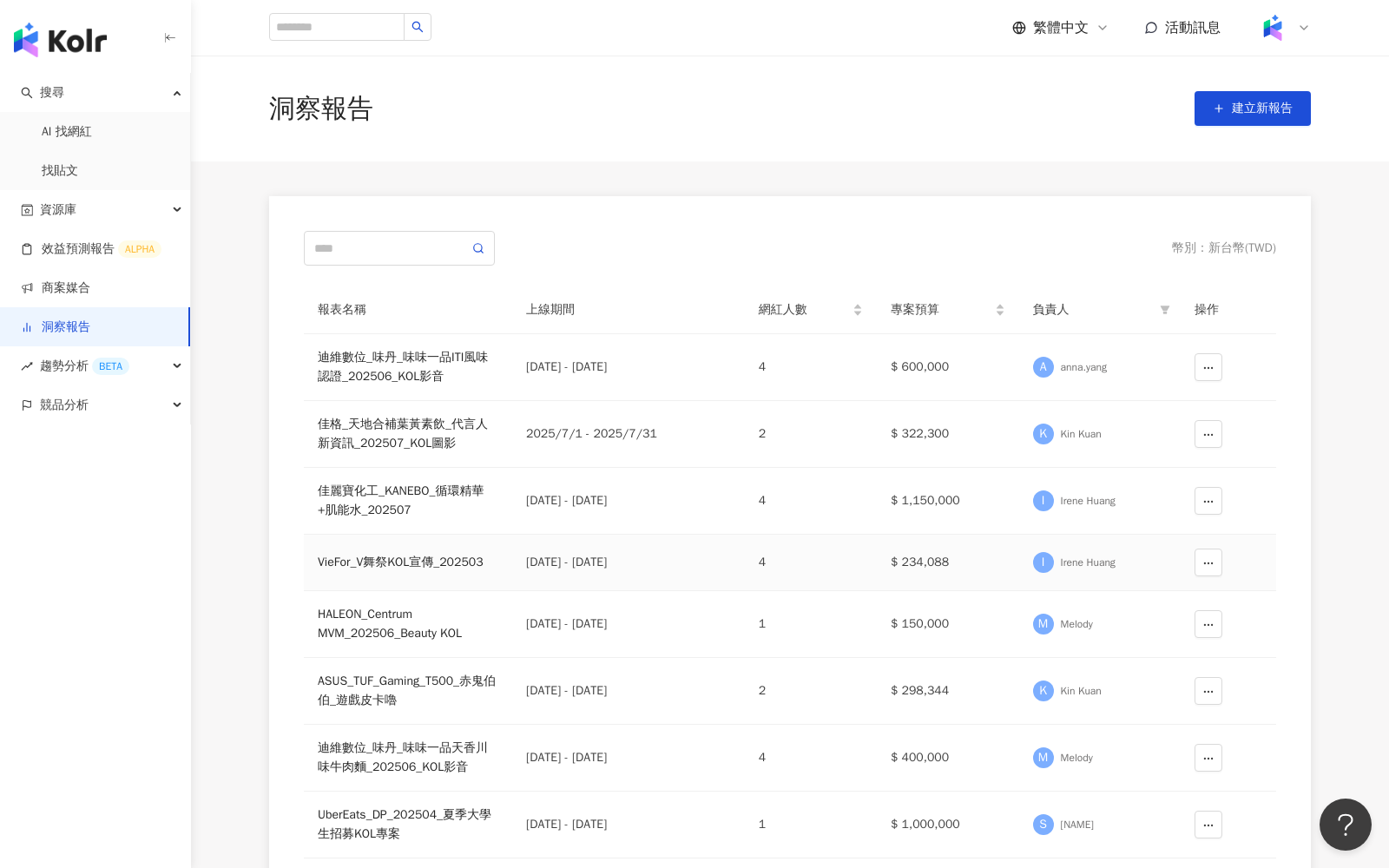 click on "VieFor_V舞祭KOL宣傳_202503" at bounding box center [408, 562] 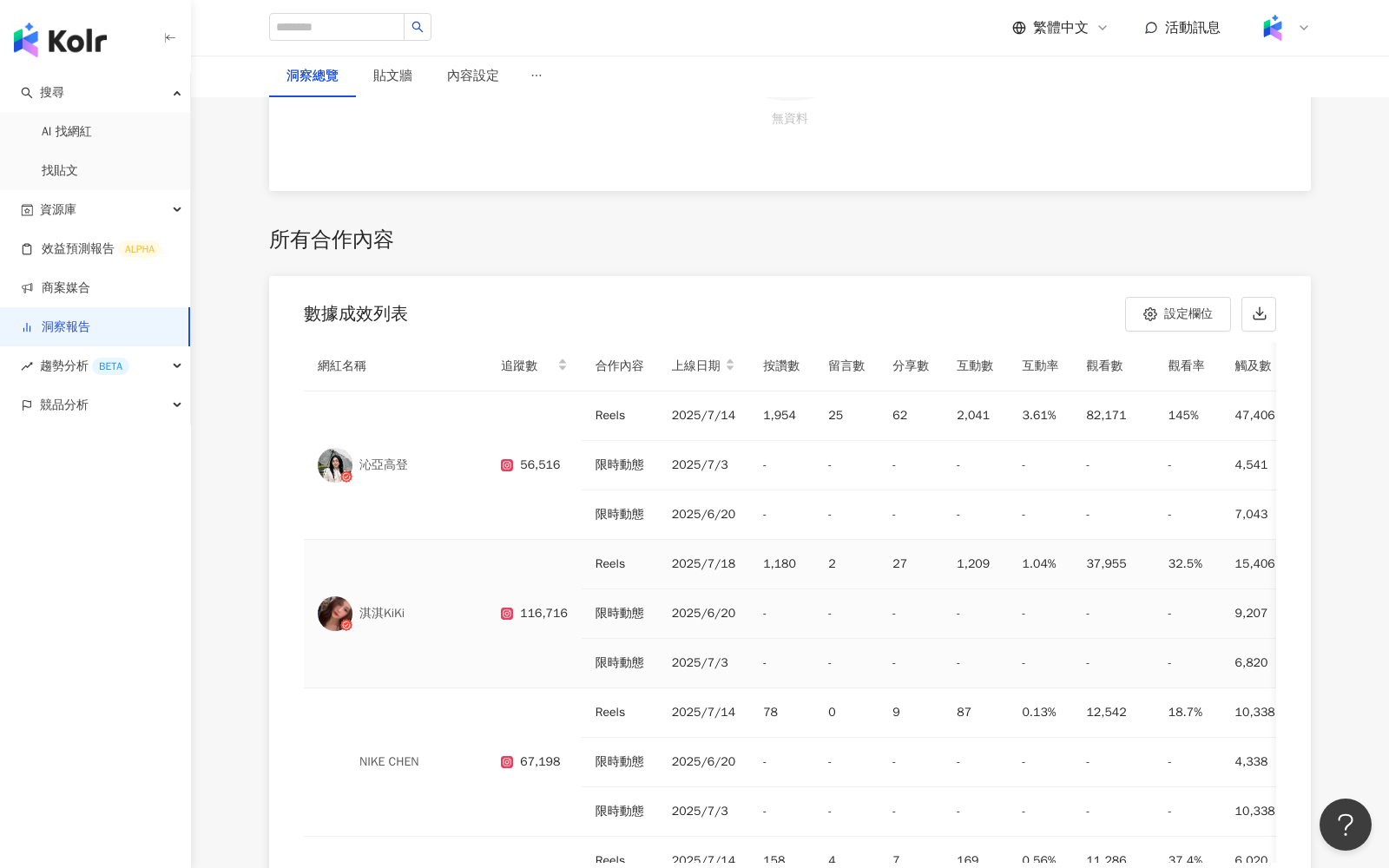 scroll, scrollTop: 3444, scrollLeft: 0, axis: vertical 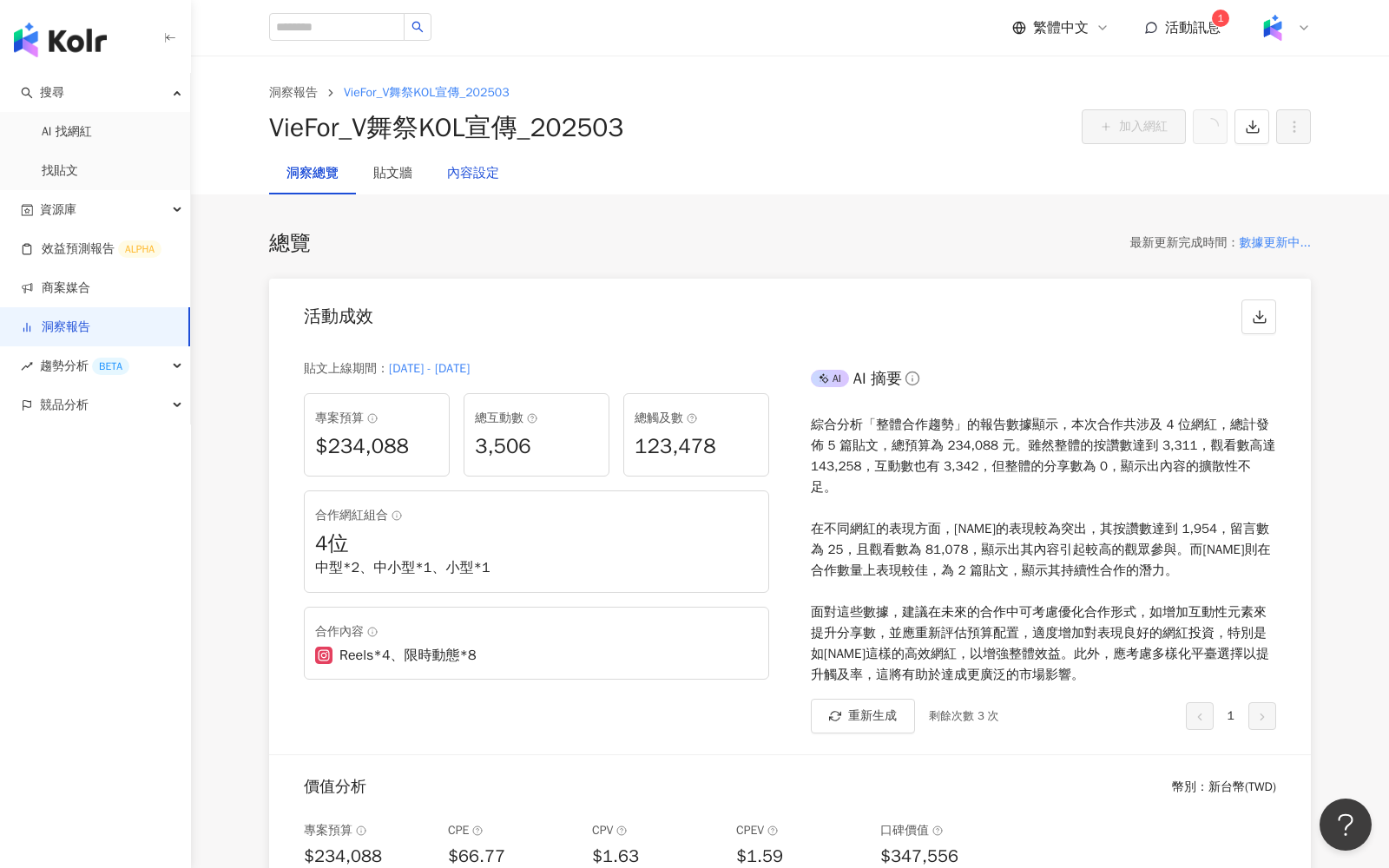 click on "內容設定" at bounding box center [473, 174] 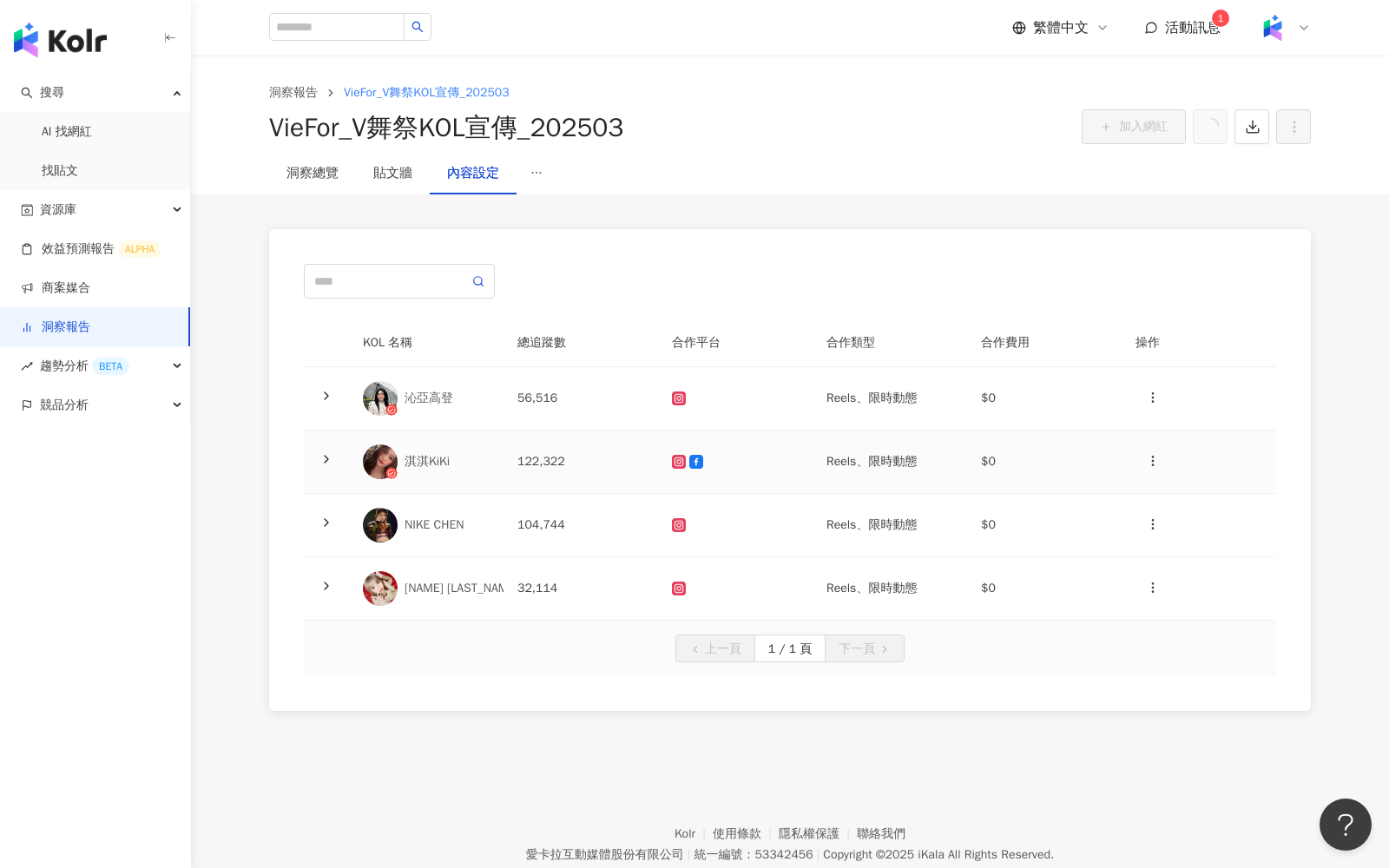 click 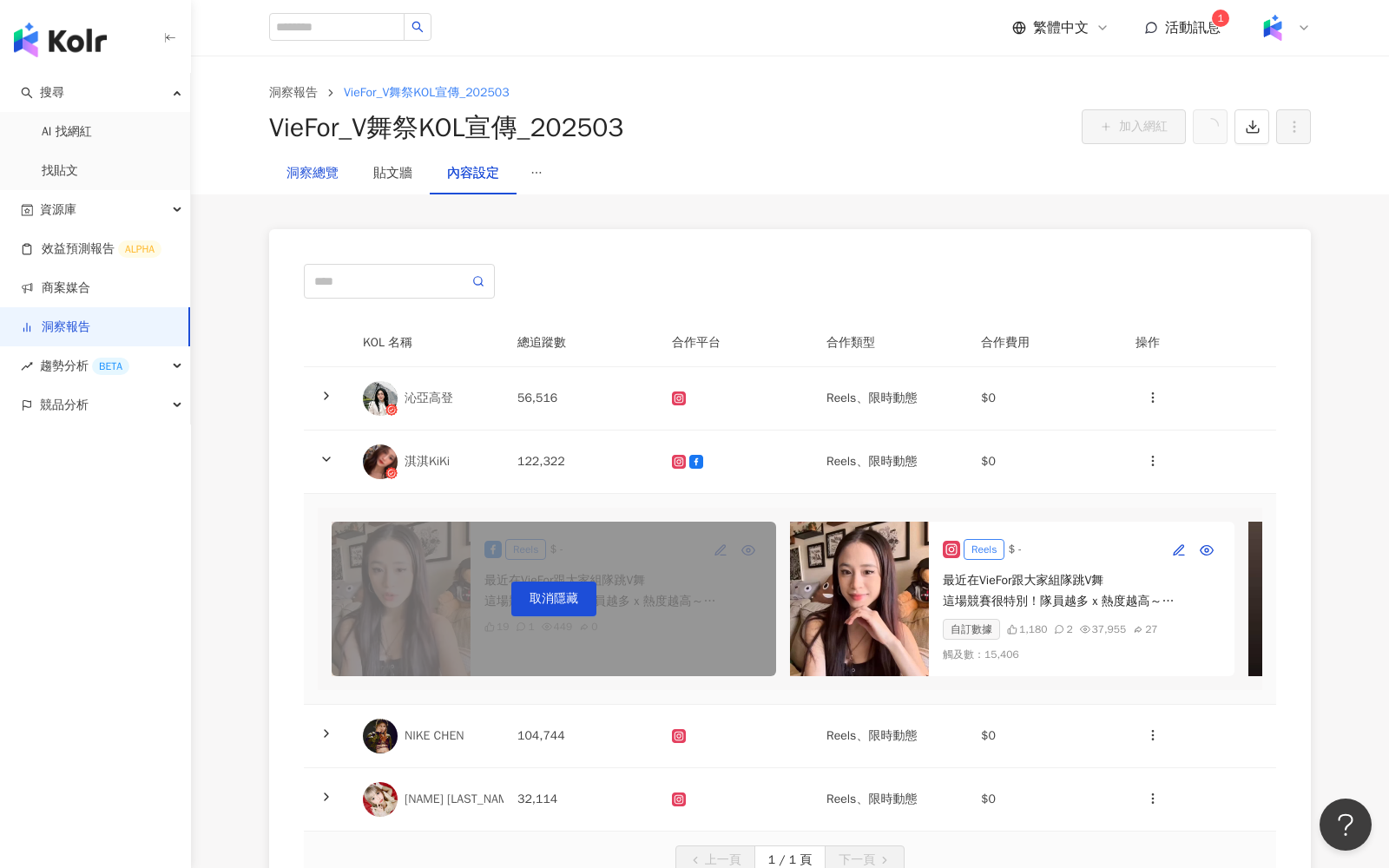 click on "洞察總覽" at bounding box center [313, 174] 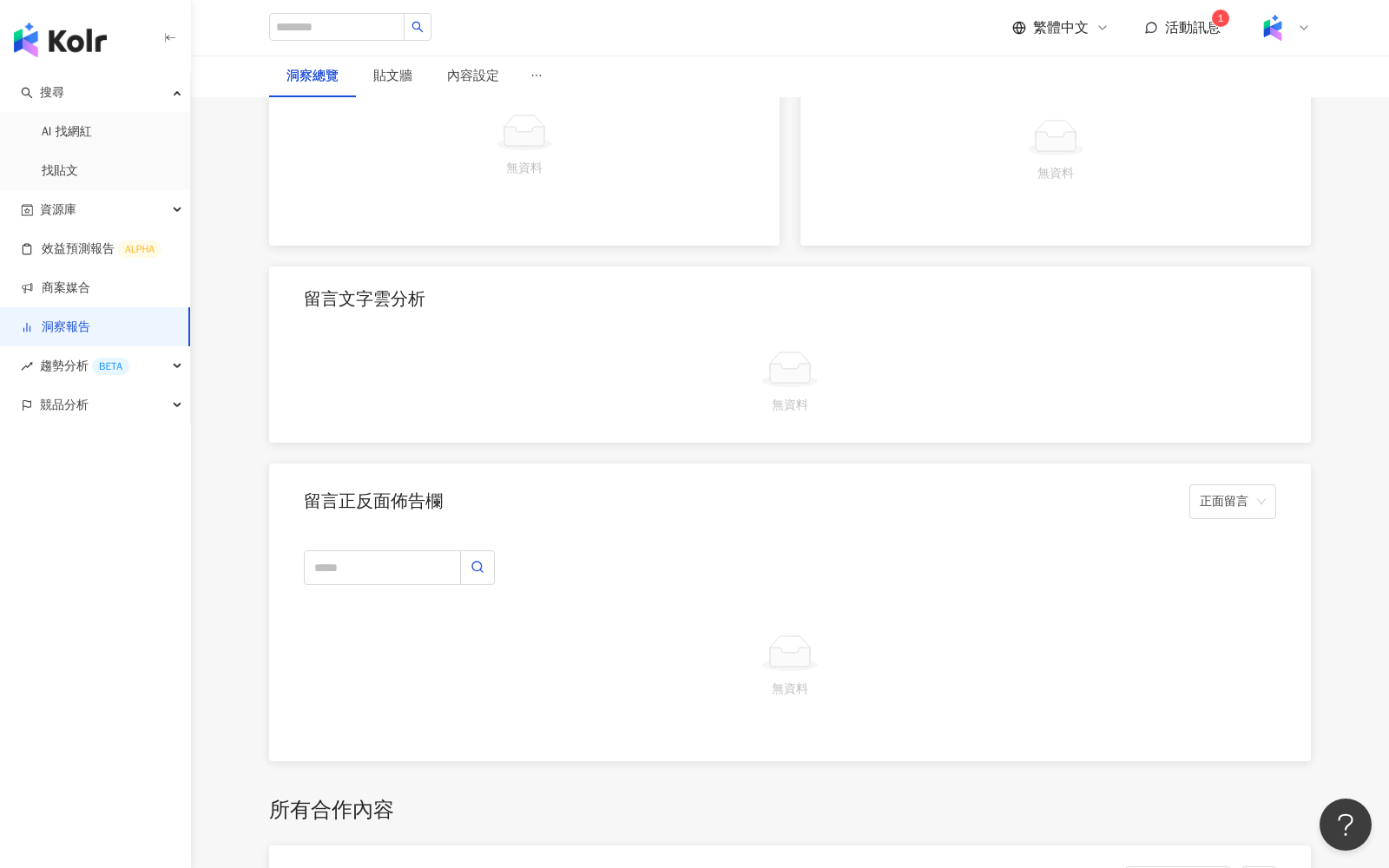 scroll, scrollTop: 3722, scrollLeft: 0, axis: vertical 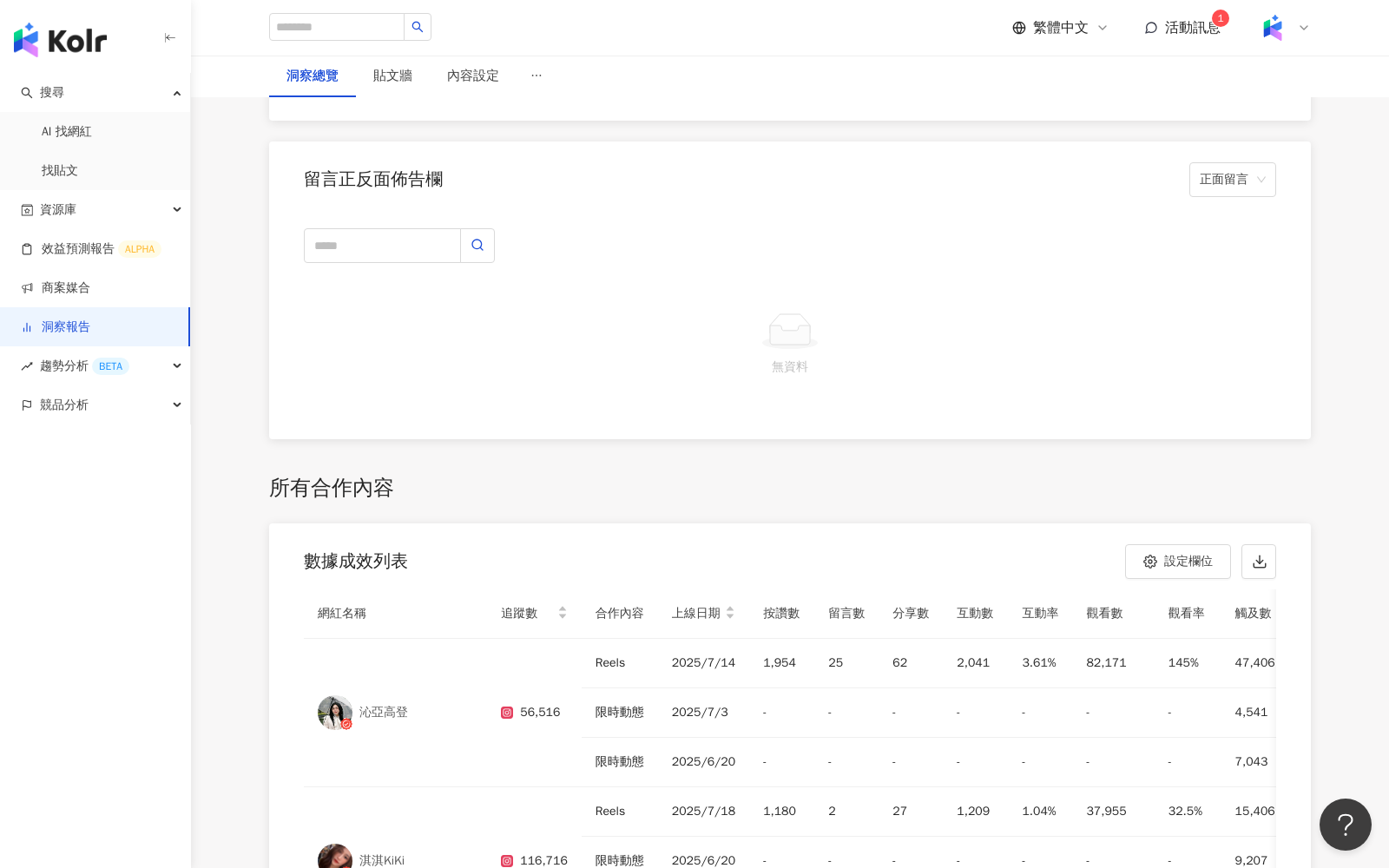 click on "洞察報告" at bounding box center (56, 327) 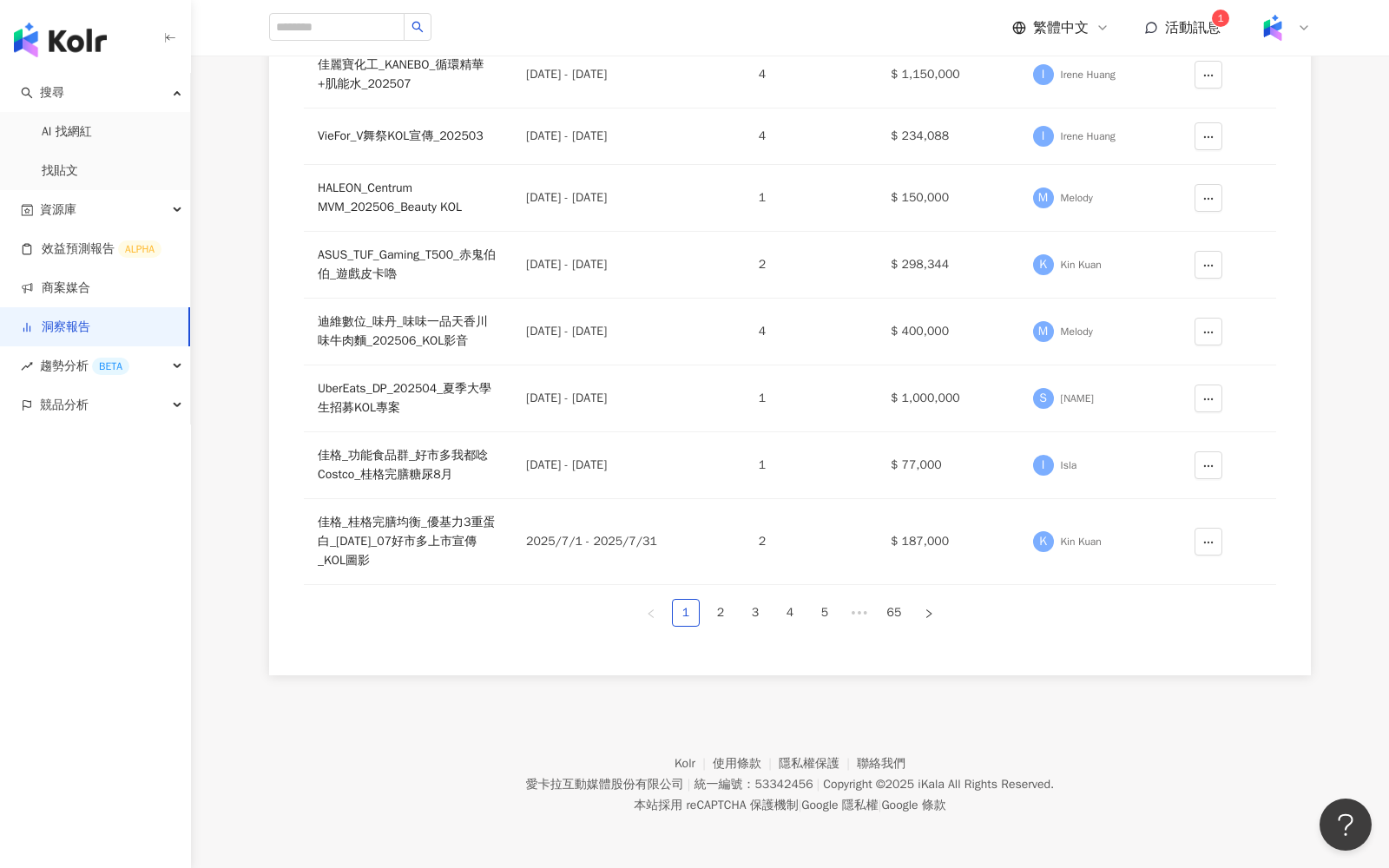 scroll, scrollTop: 0, scrollLeft: 0, axis: both 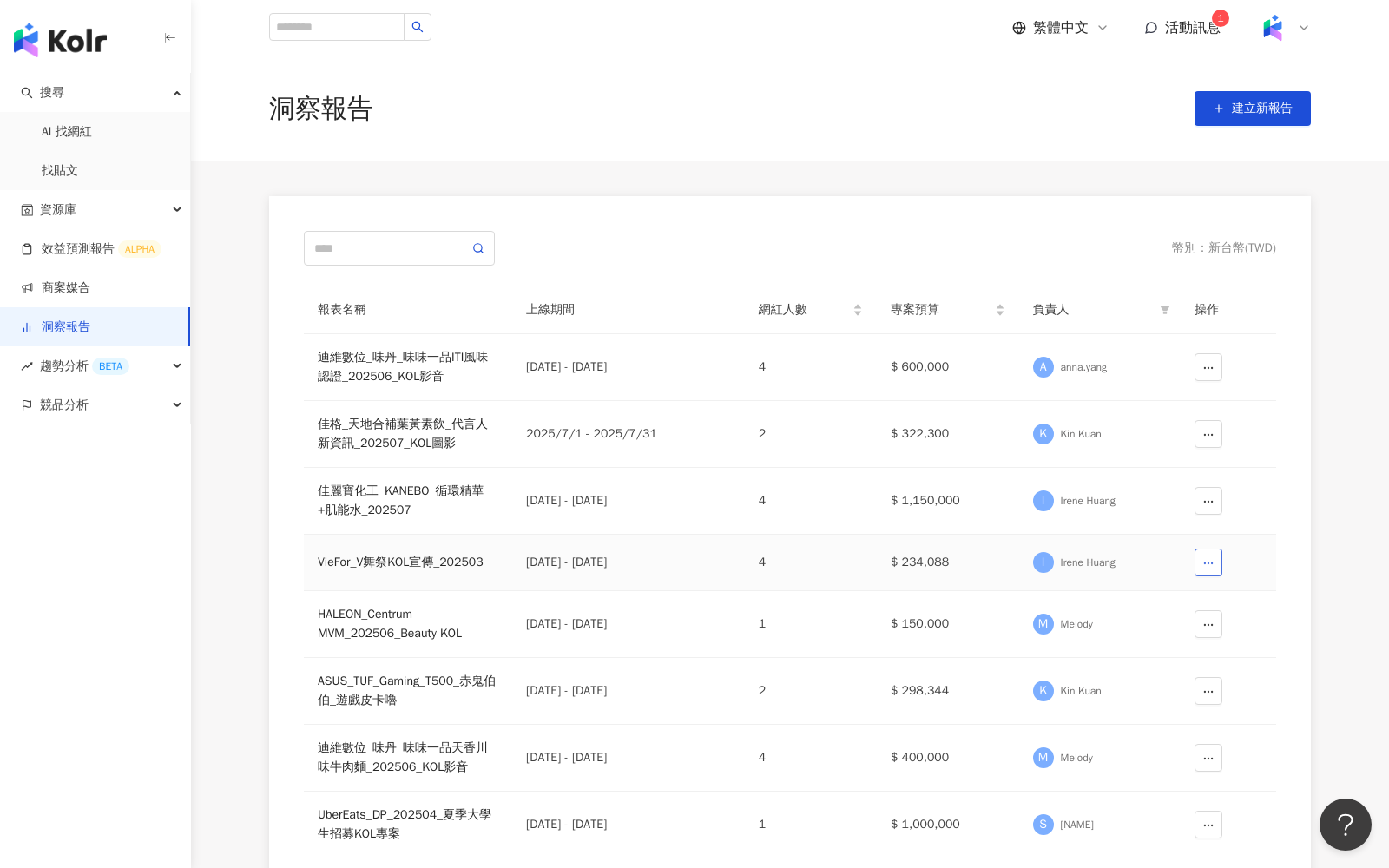 click 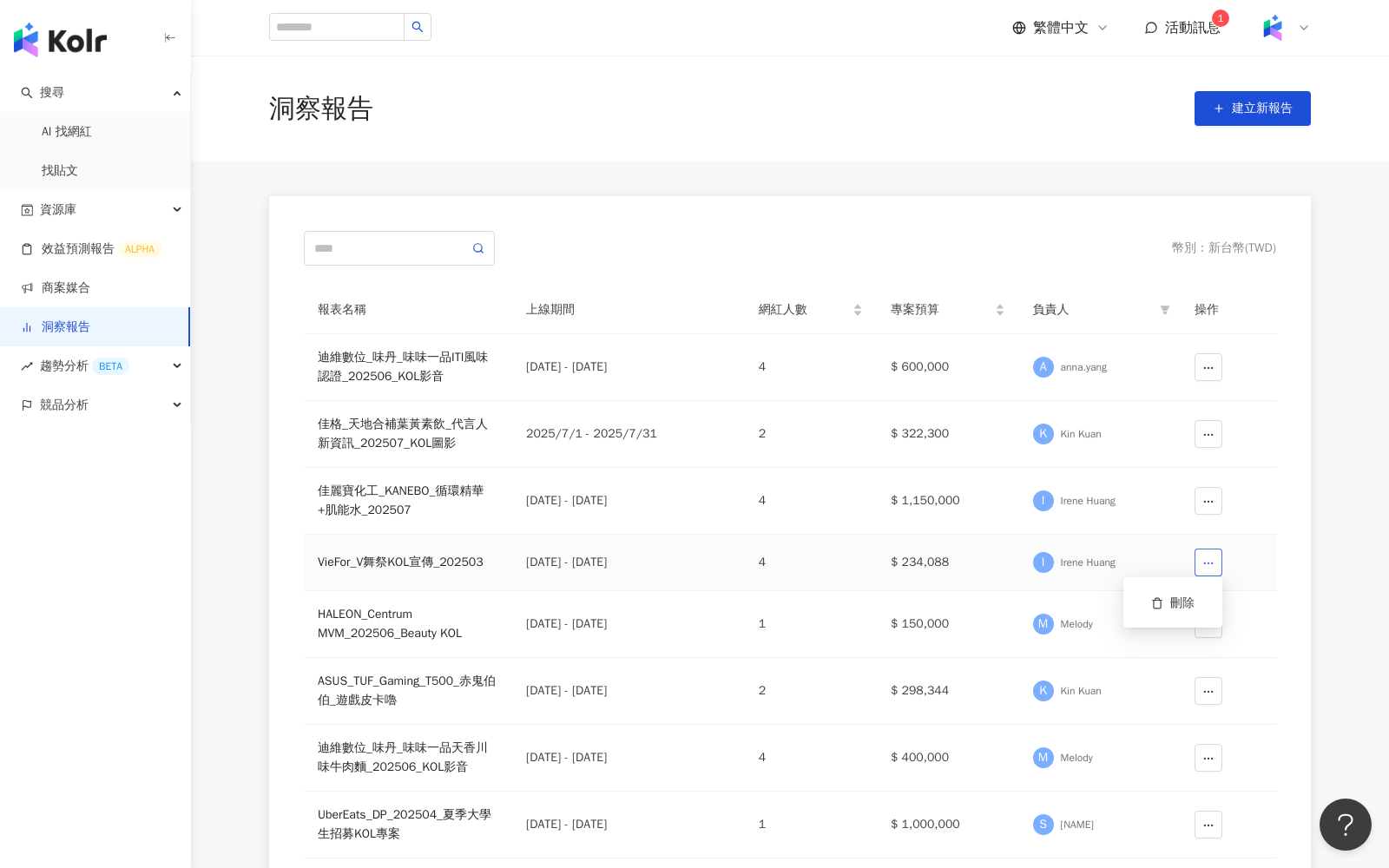 click 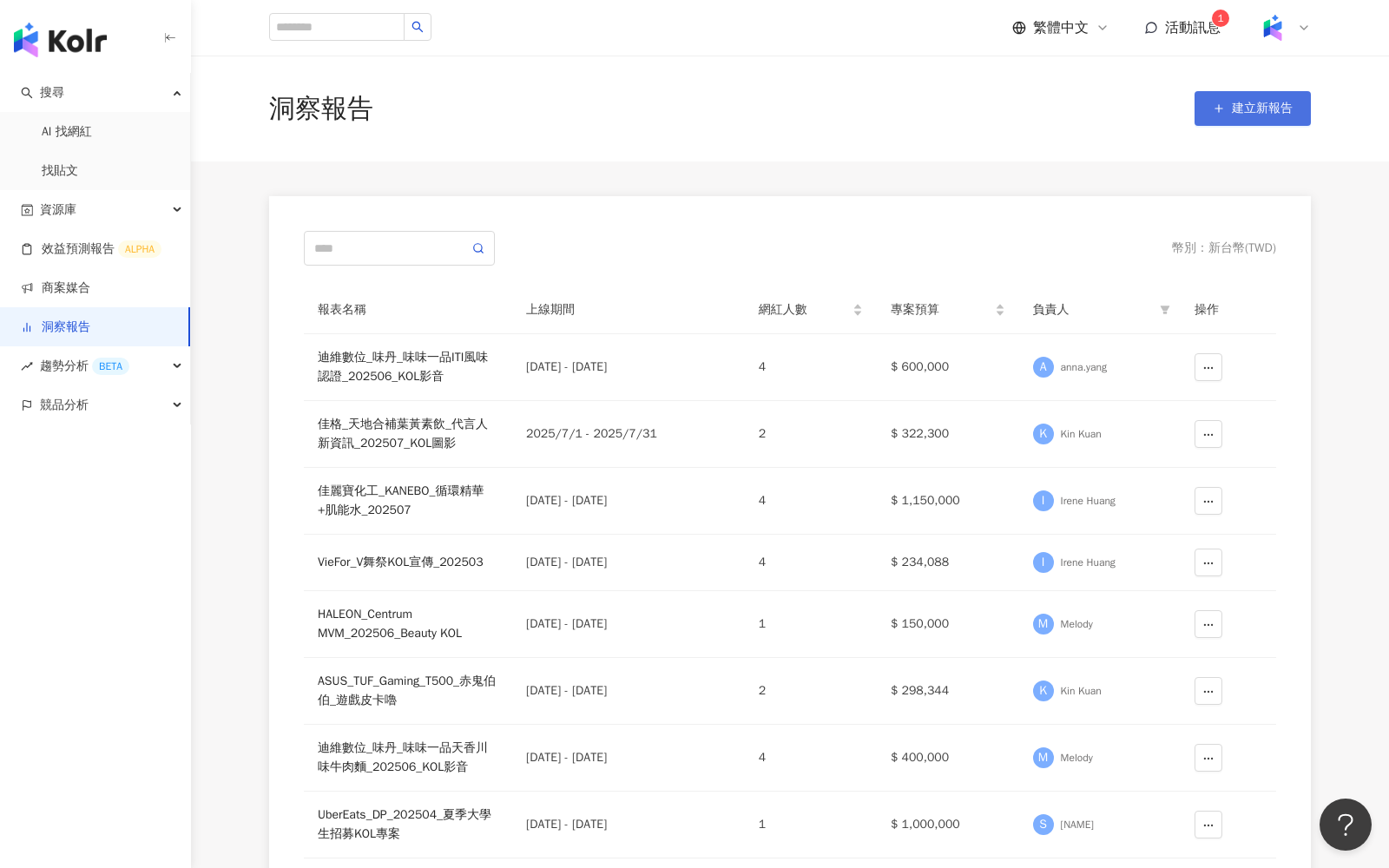 click on "建立新報告" at bounding box center (1253, 108) 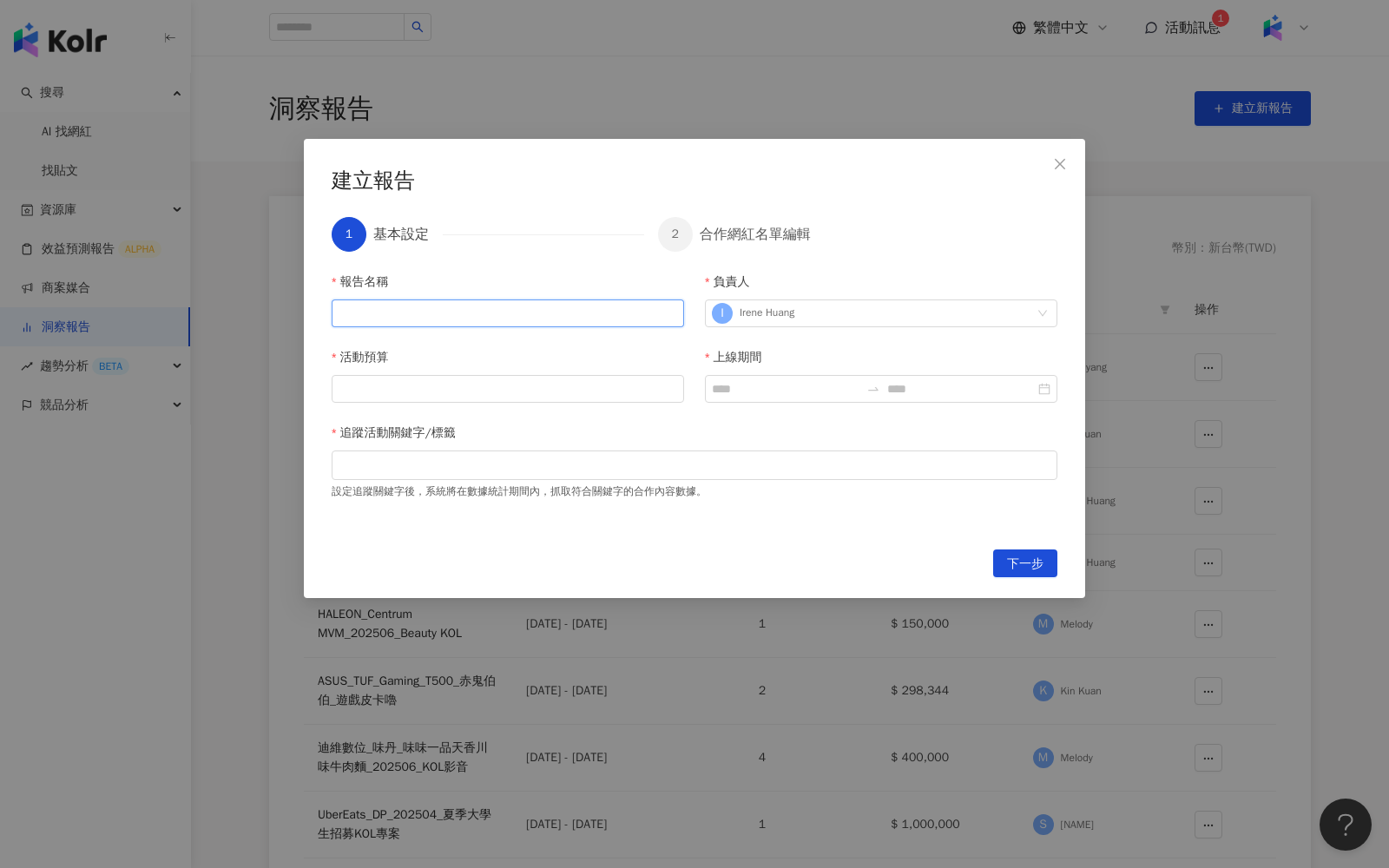 click on "報告名稱" at bounding box center [508, 313] 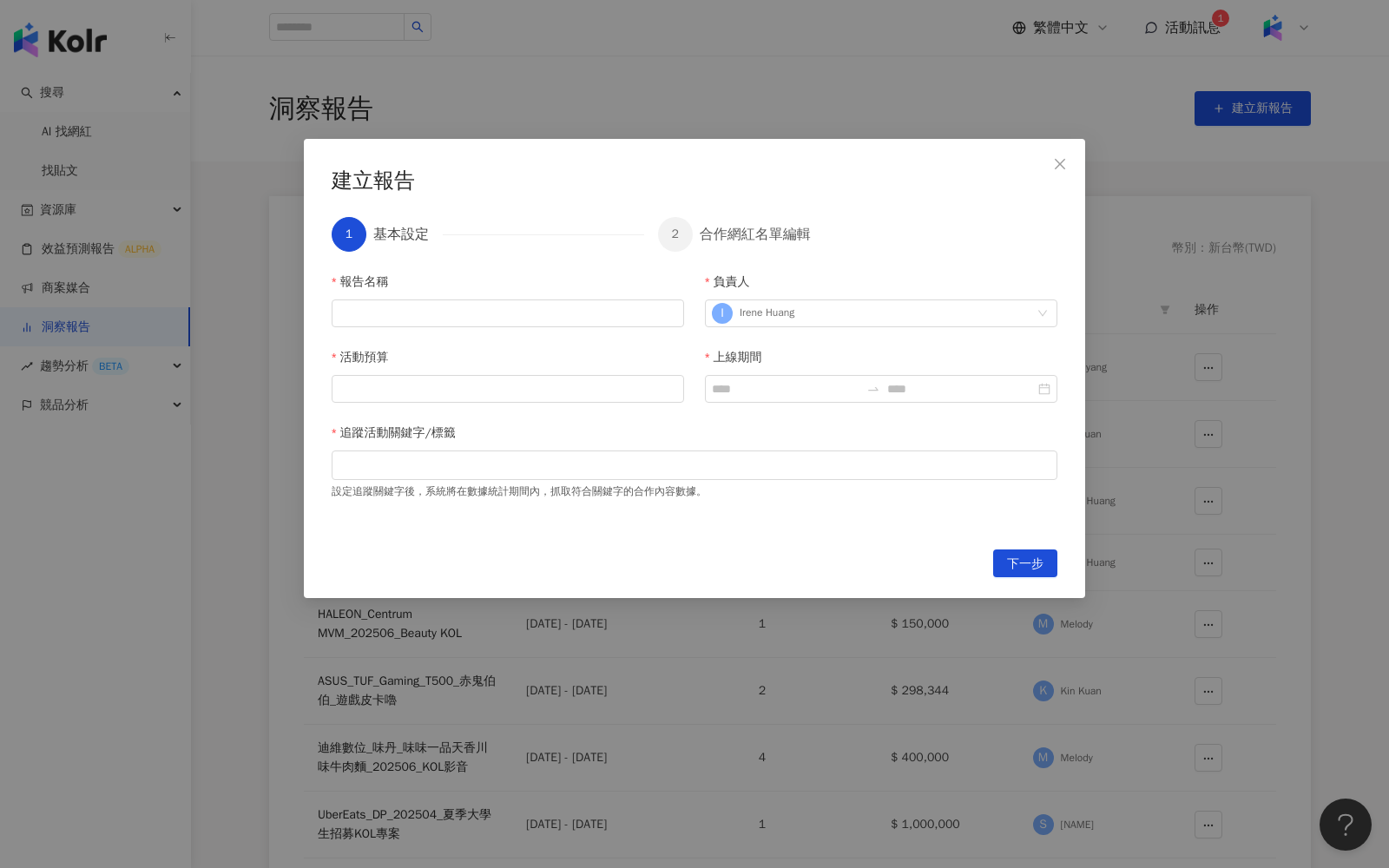drag, startPoint x: 1058, startPoint y: 159, endPoint x: 1048, endPoint y: 164, distance: 11.18034 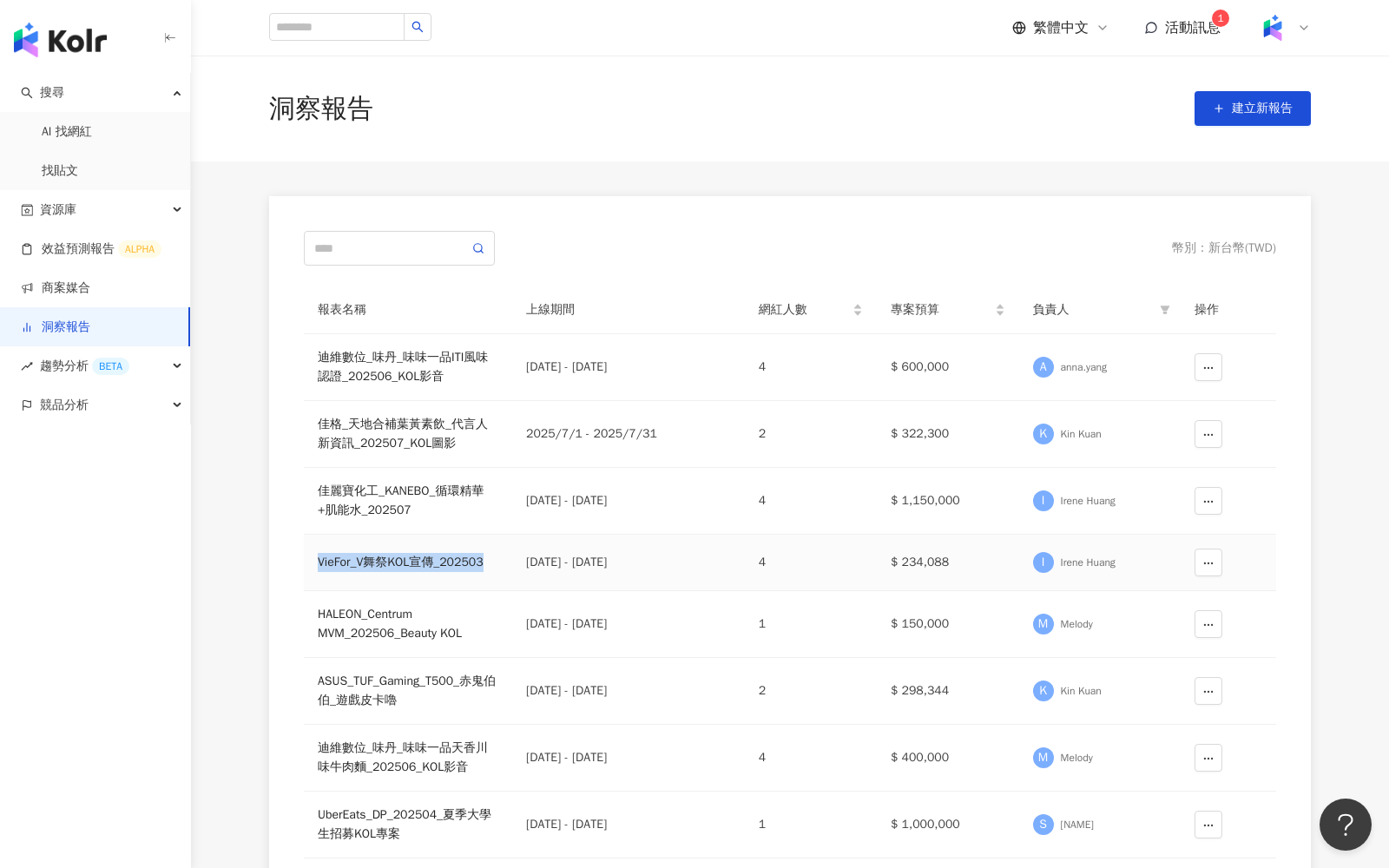 drag, startPoint x: 509, startPoint y: 563, endPoint x: 319, endPoint y: 561, distance: 190.01053 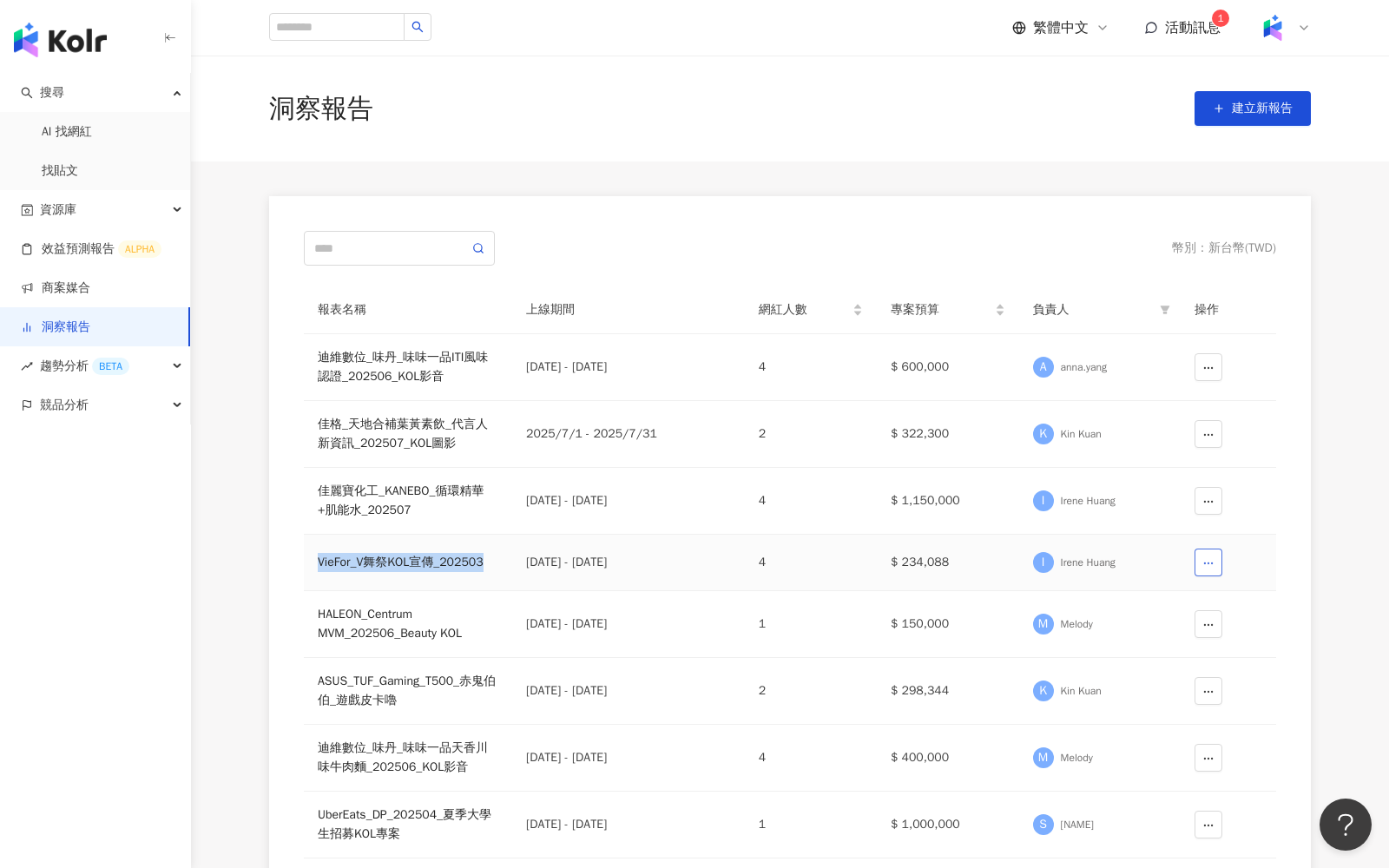 click 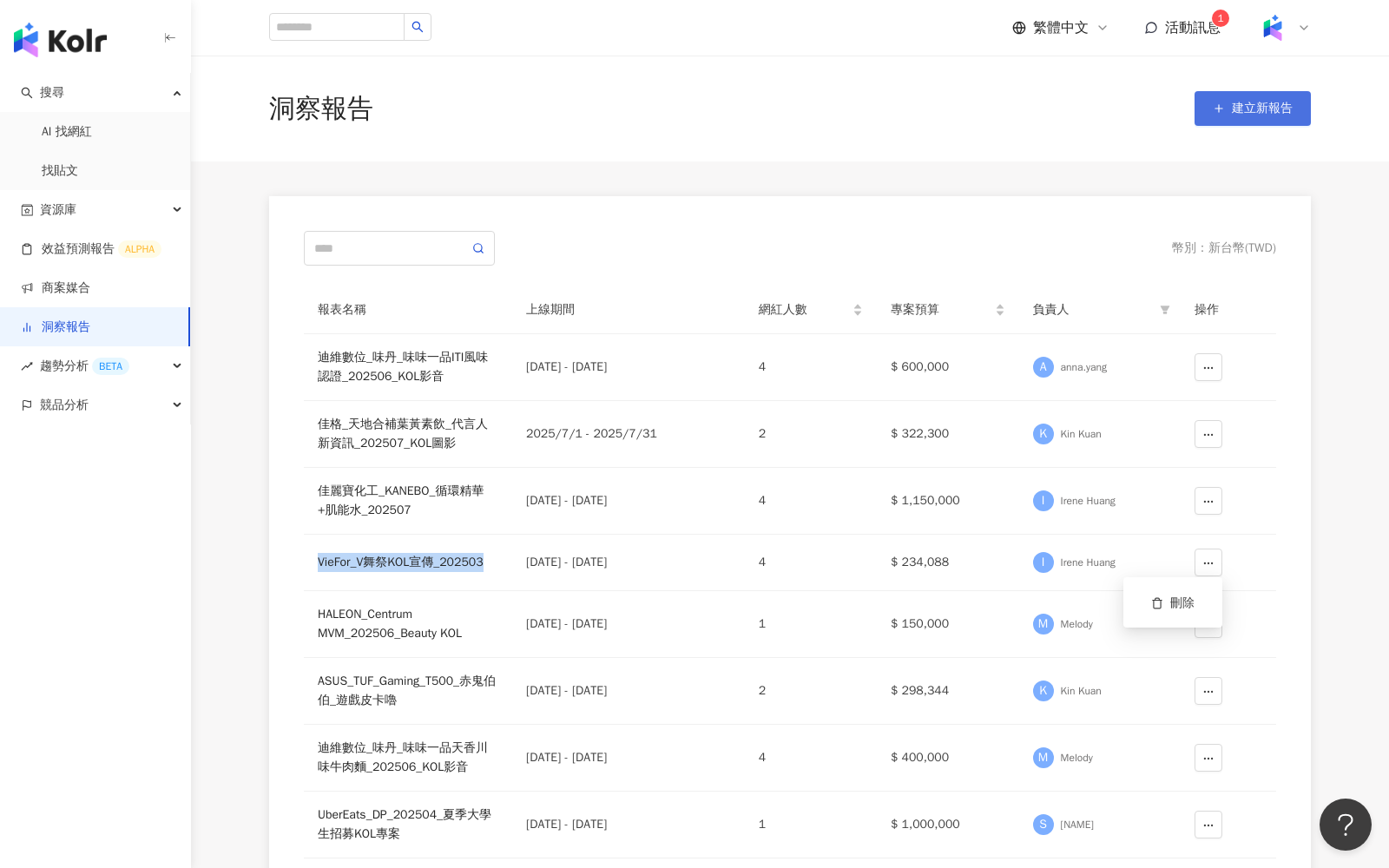 click on "建立新報告" at bounding box center (1262, 108) 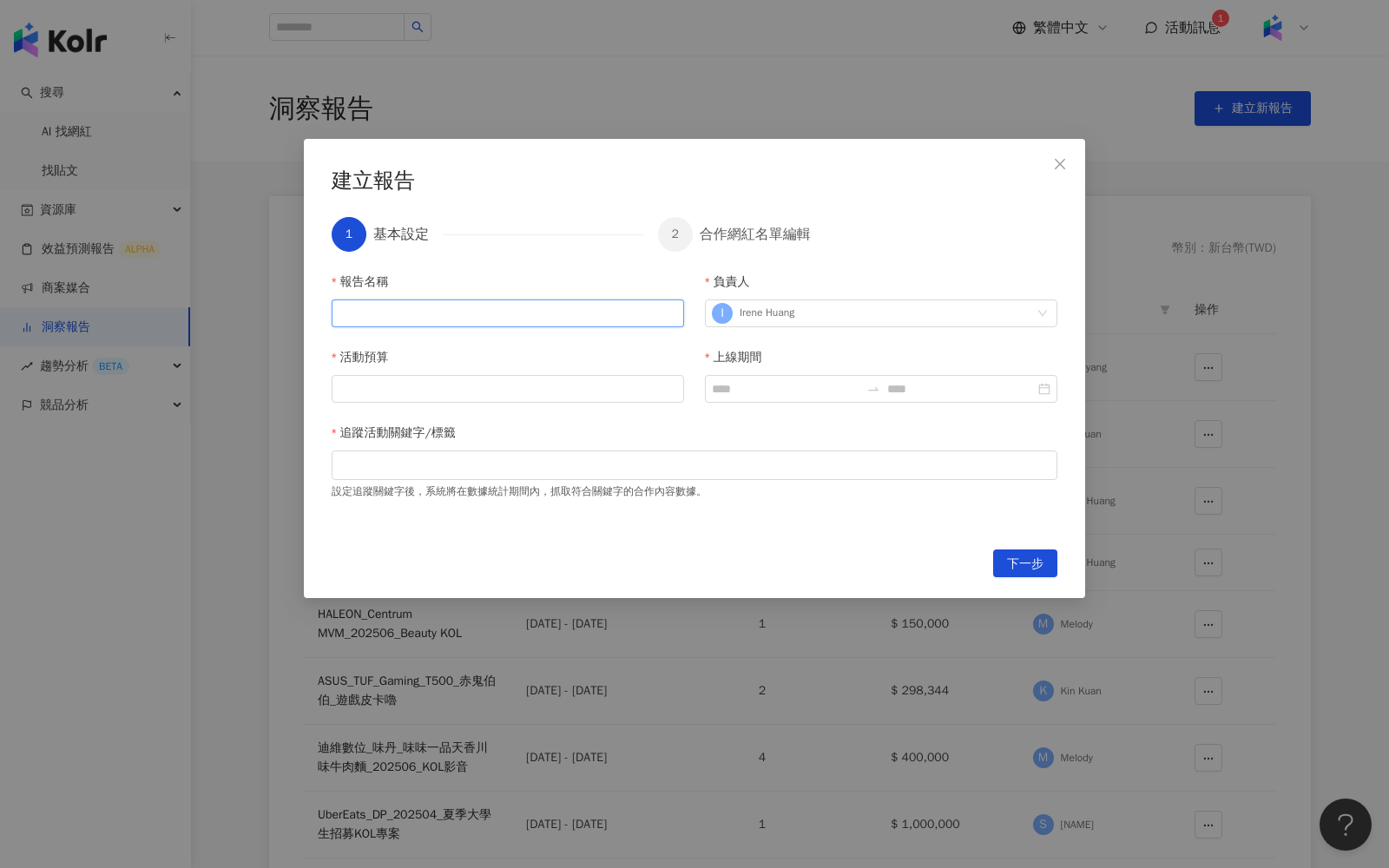 click on "報告名稱" at bounding box center (508, 313) 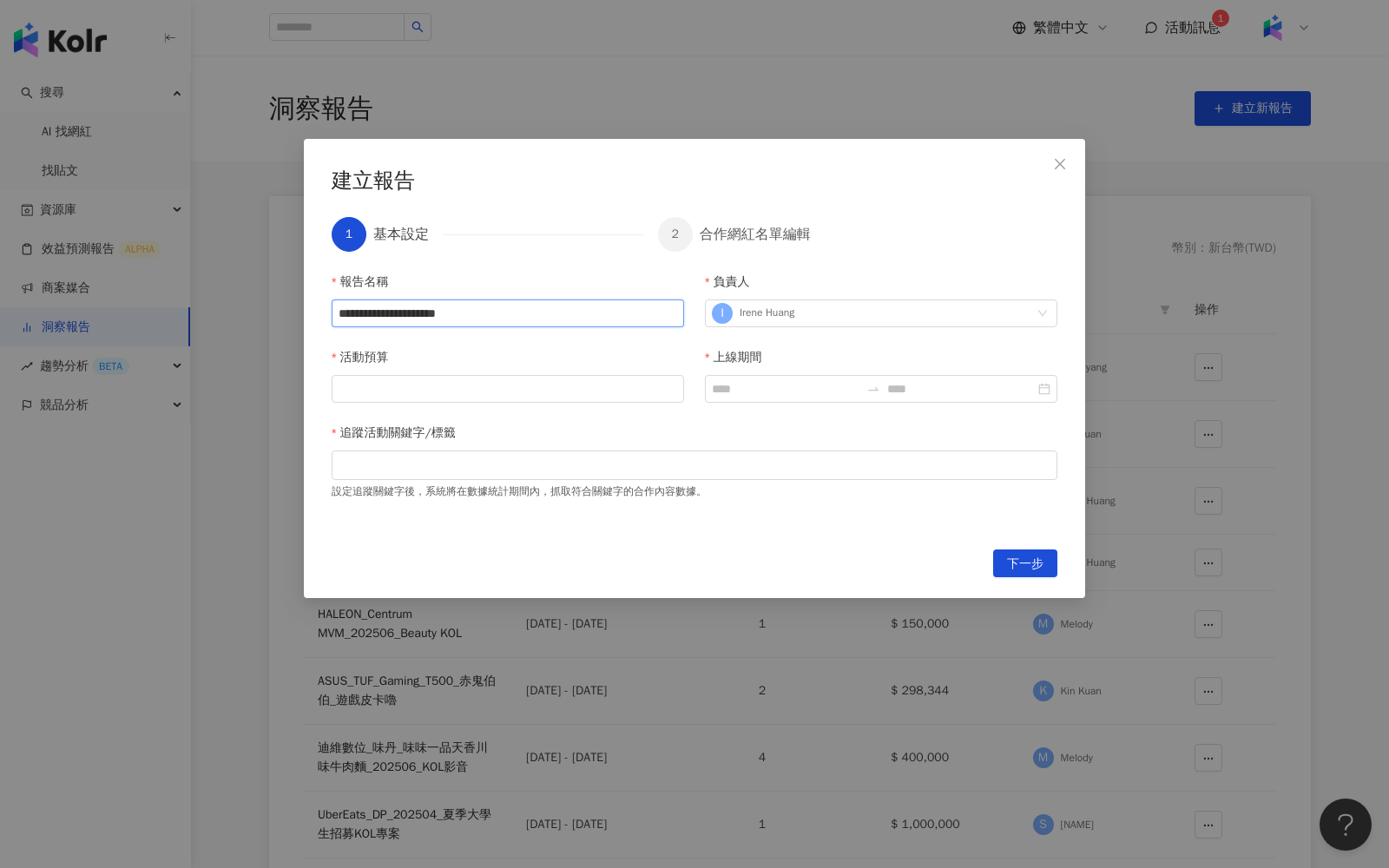 type on "**********" 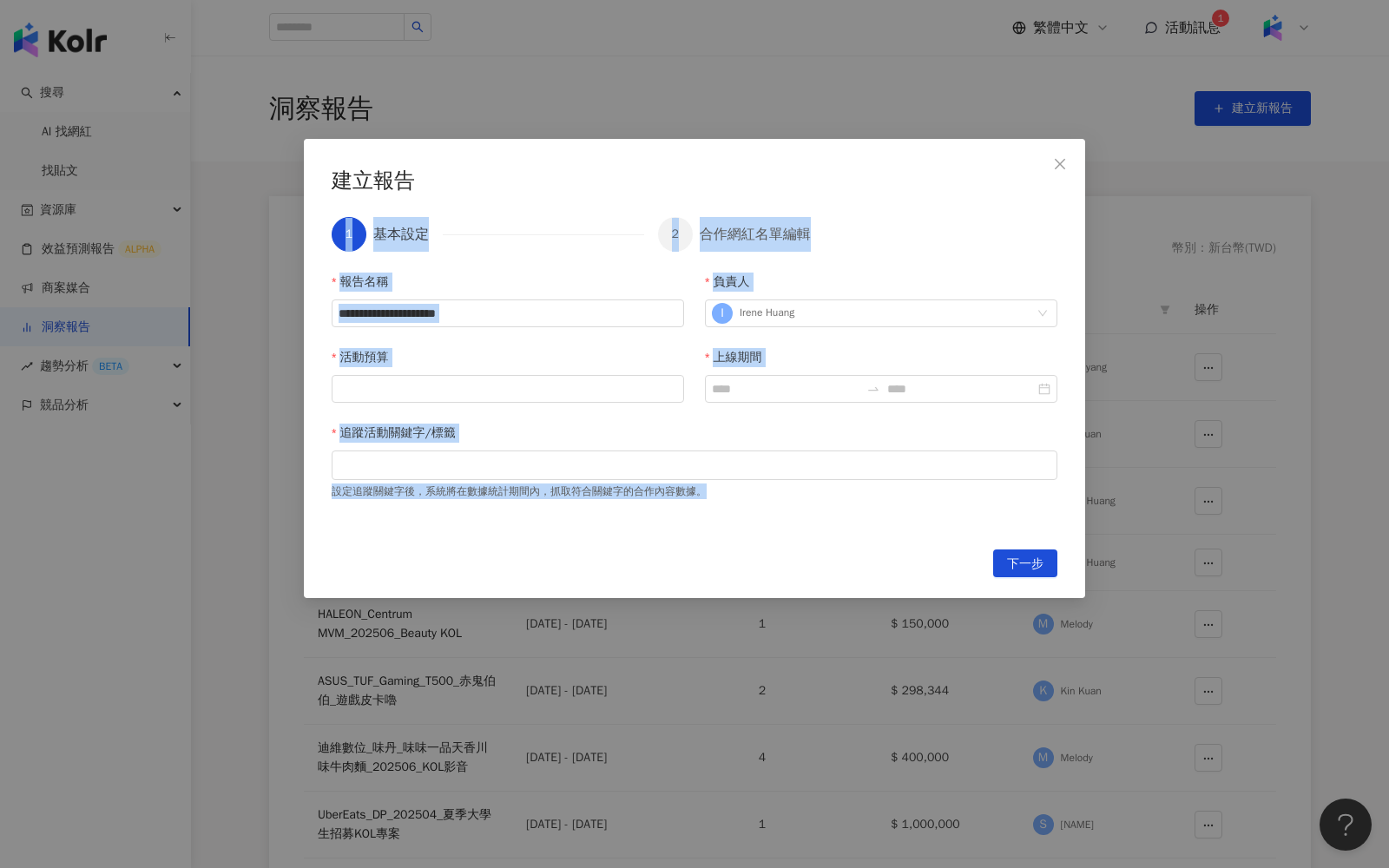 drag, startPoint x: 597, startPoint y: 174, endPoint x: 415, endPoint y: 671, distance: 529.2759 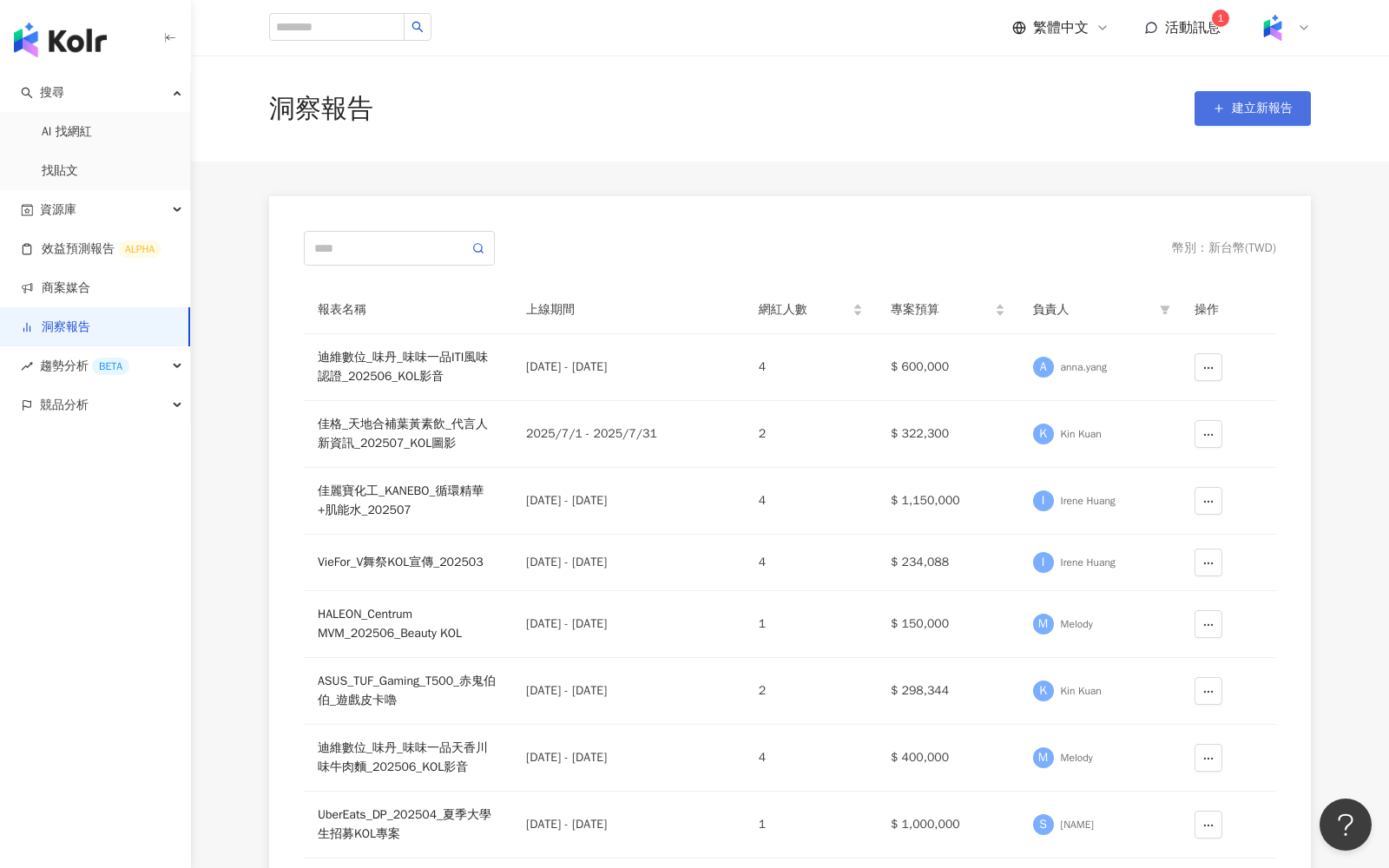 click 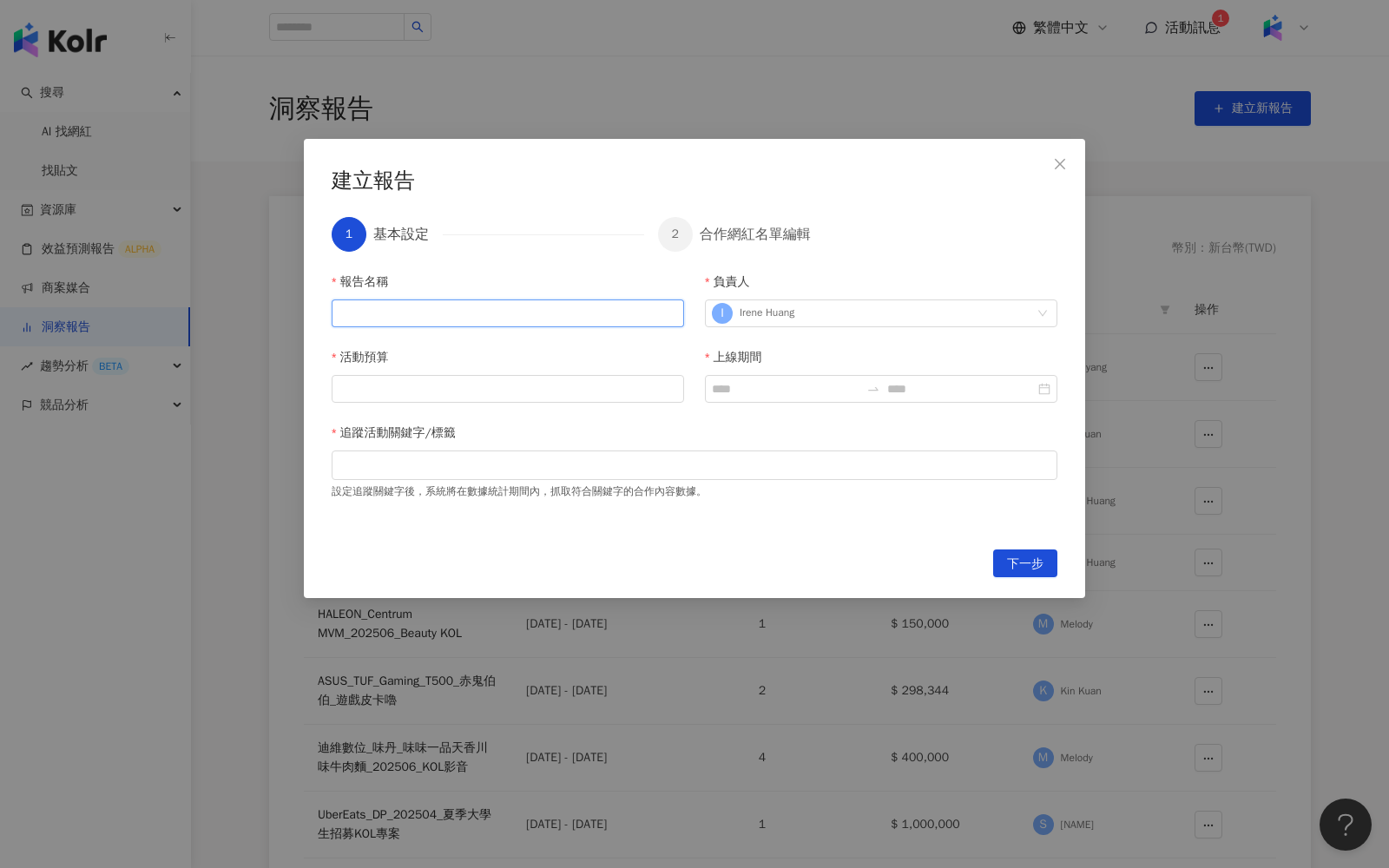 click on "報告名稱" at bounding box center [508, 313] 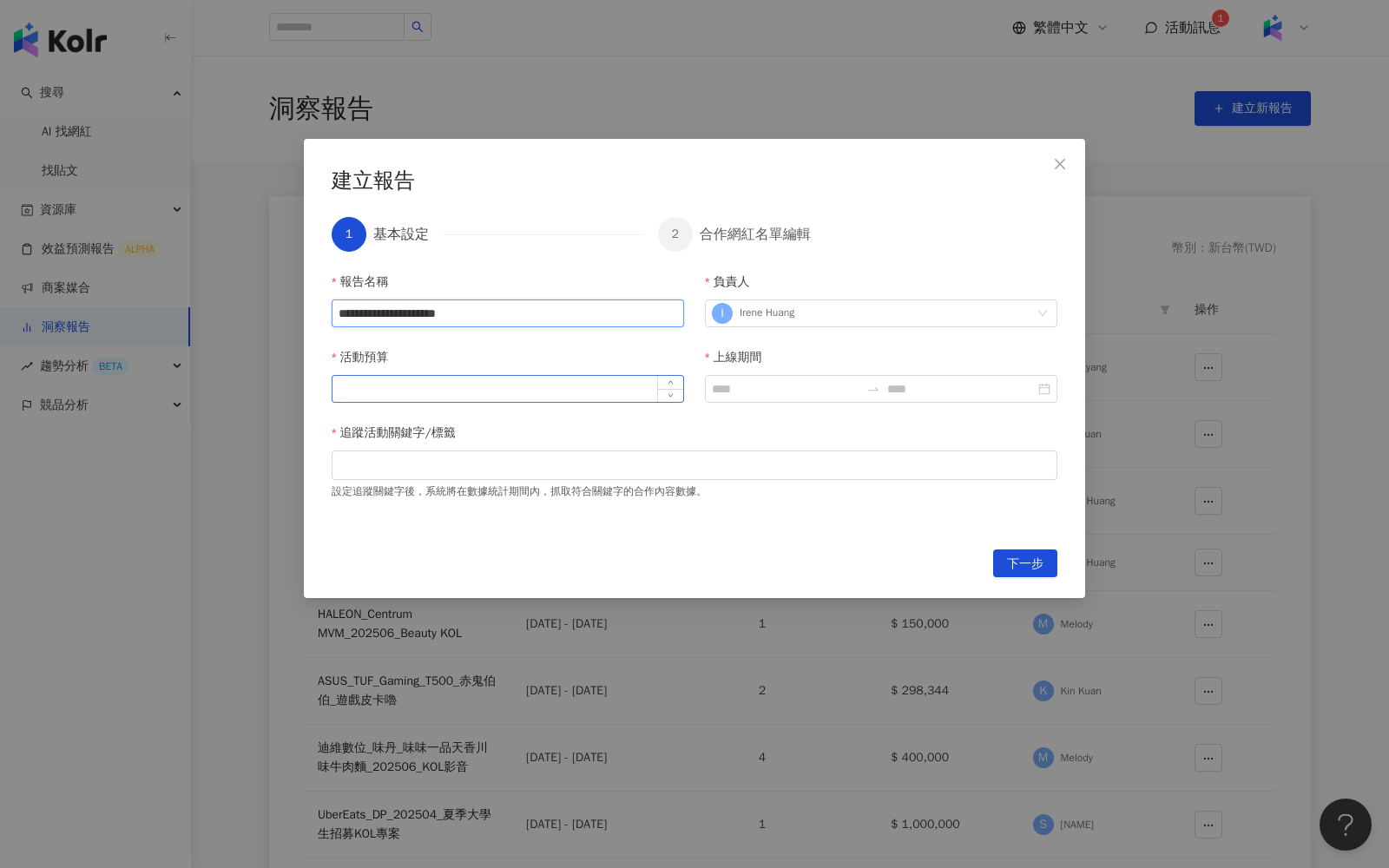 type on "**********" 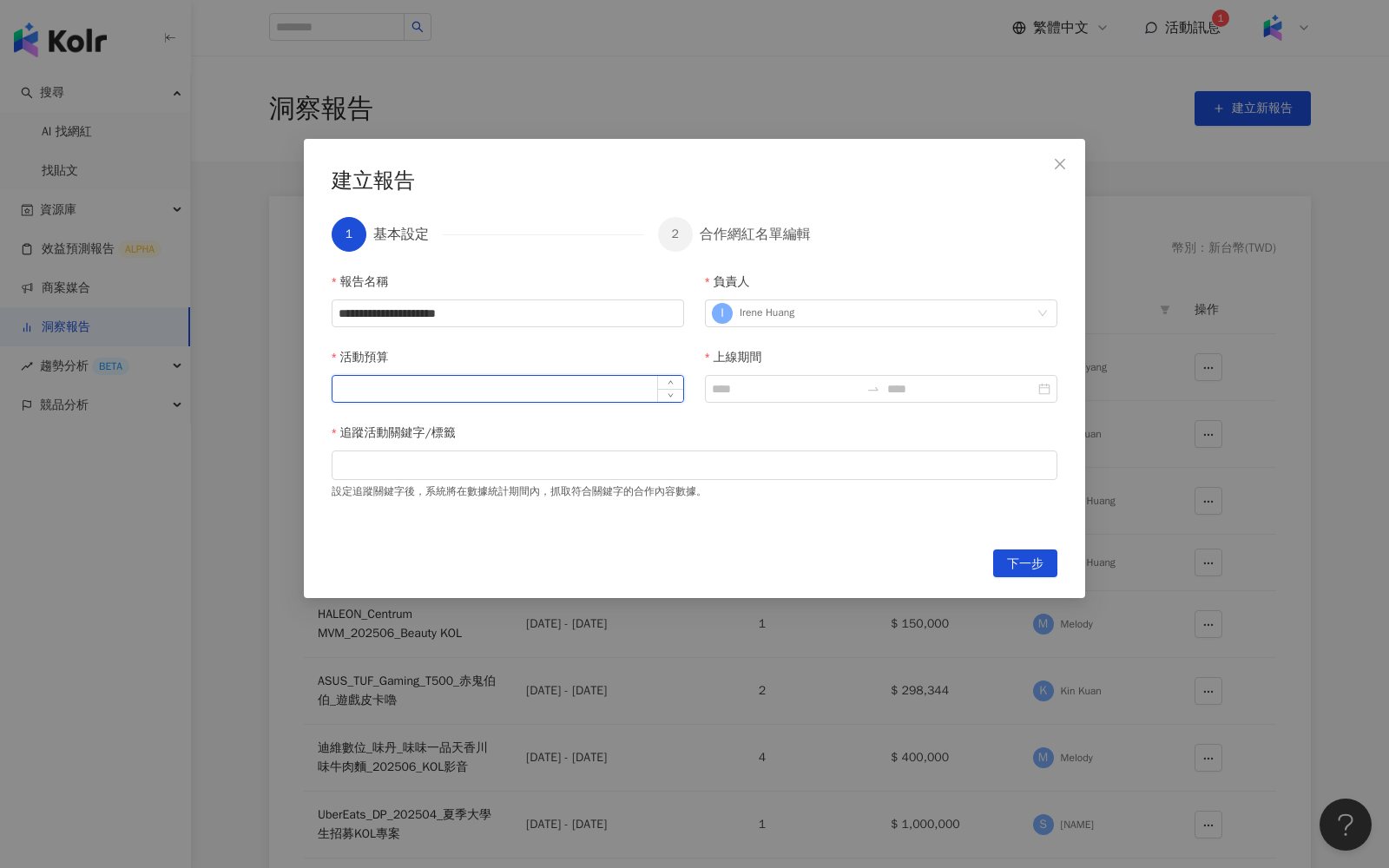 click on "活動預算" at bounding box center (508, 389) 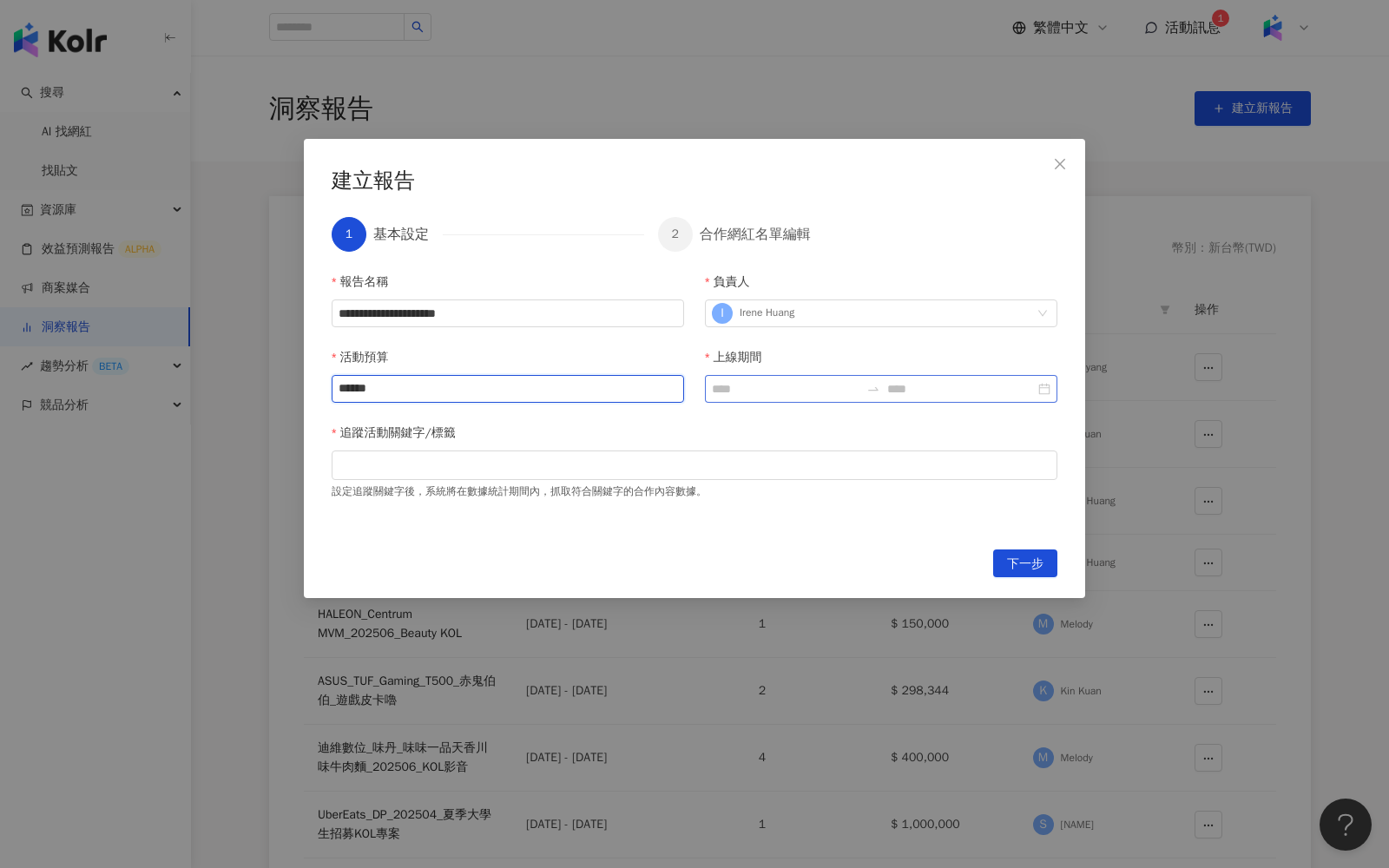 type on "******" 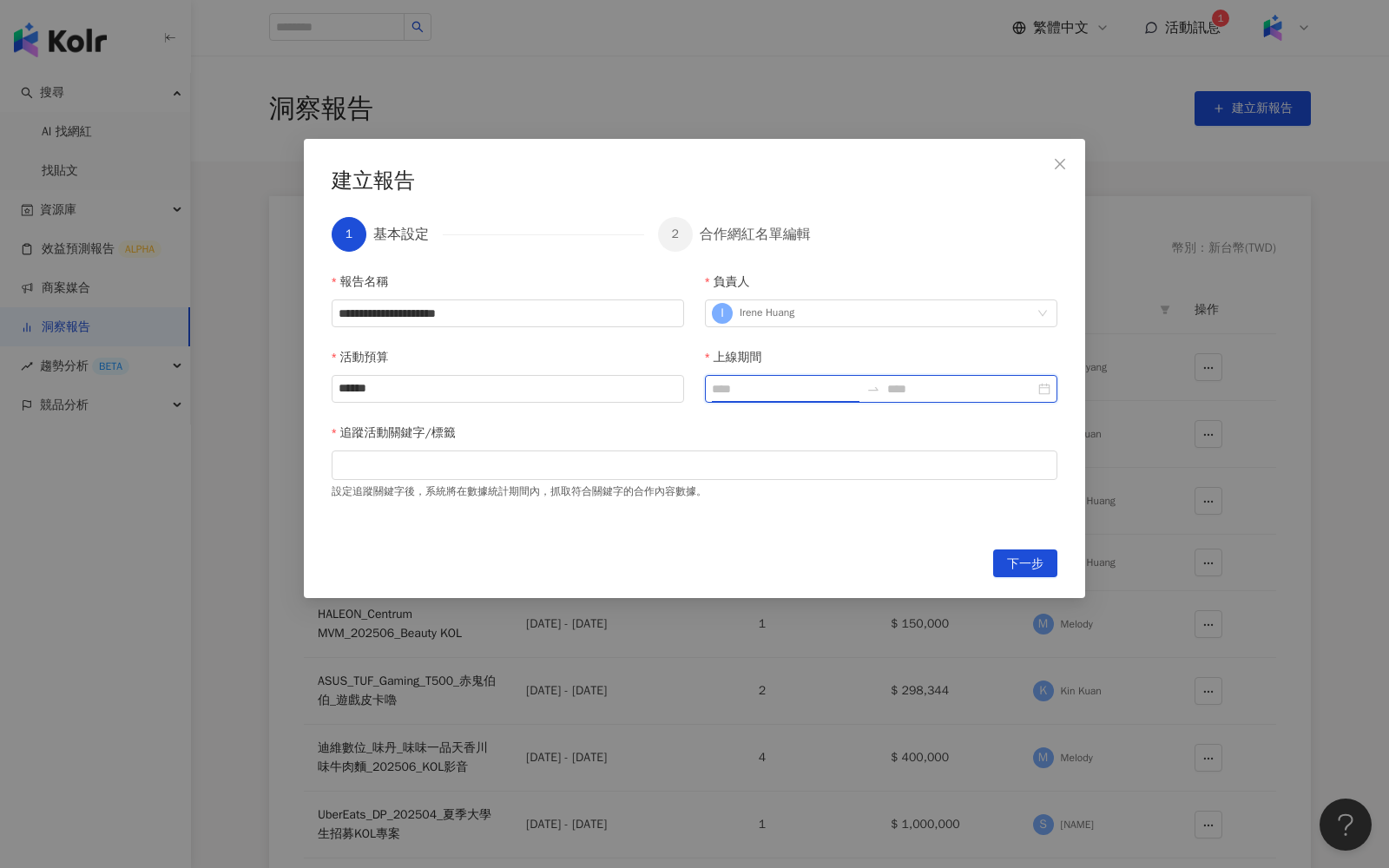 click on "上線期間" at bounding box center (786, 389) 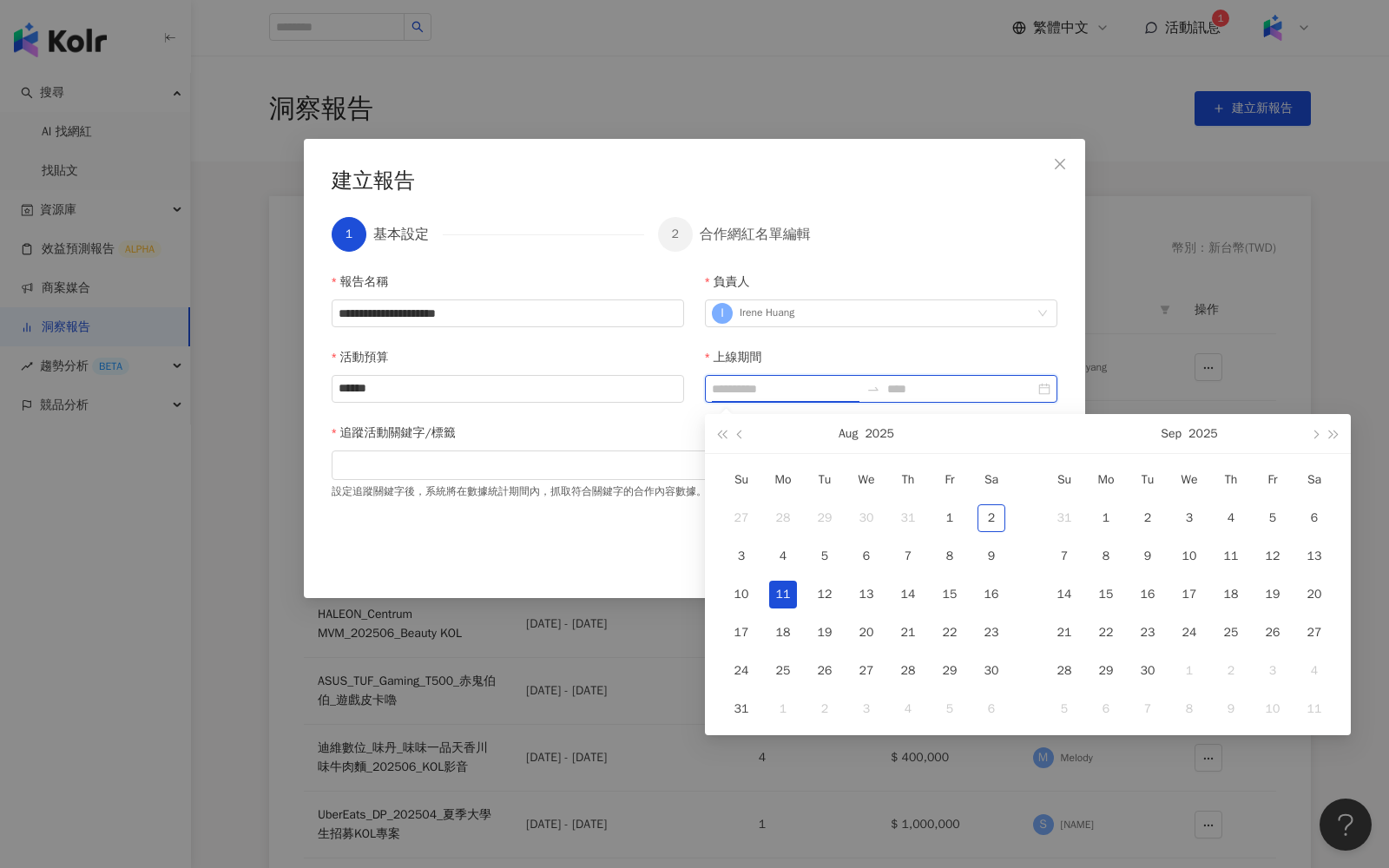 type on "**********" 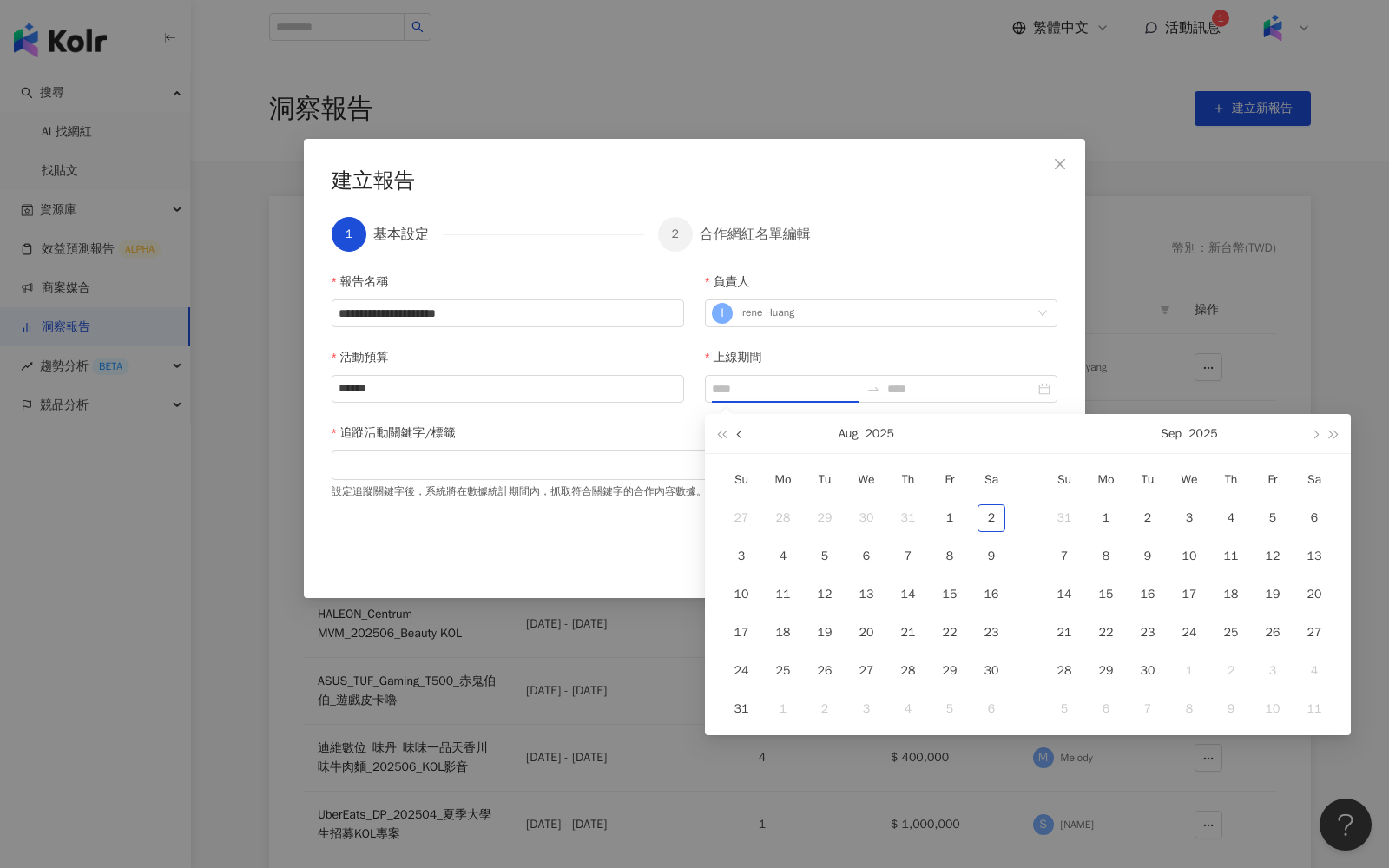 click at bounding box center (741, 433) 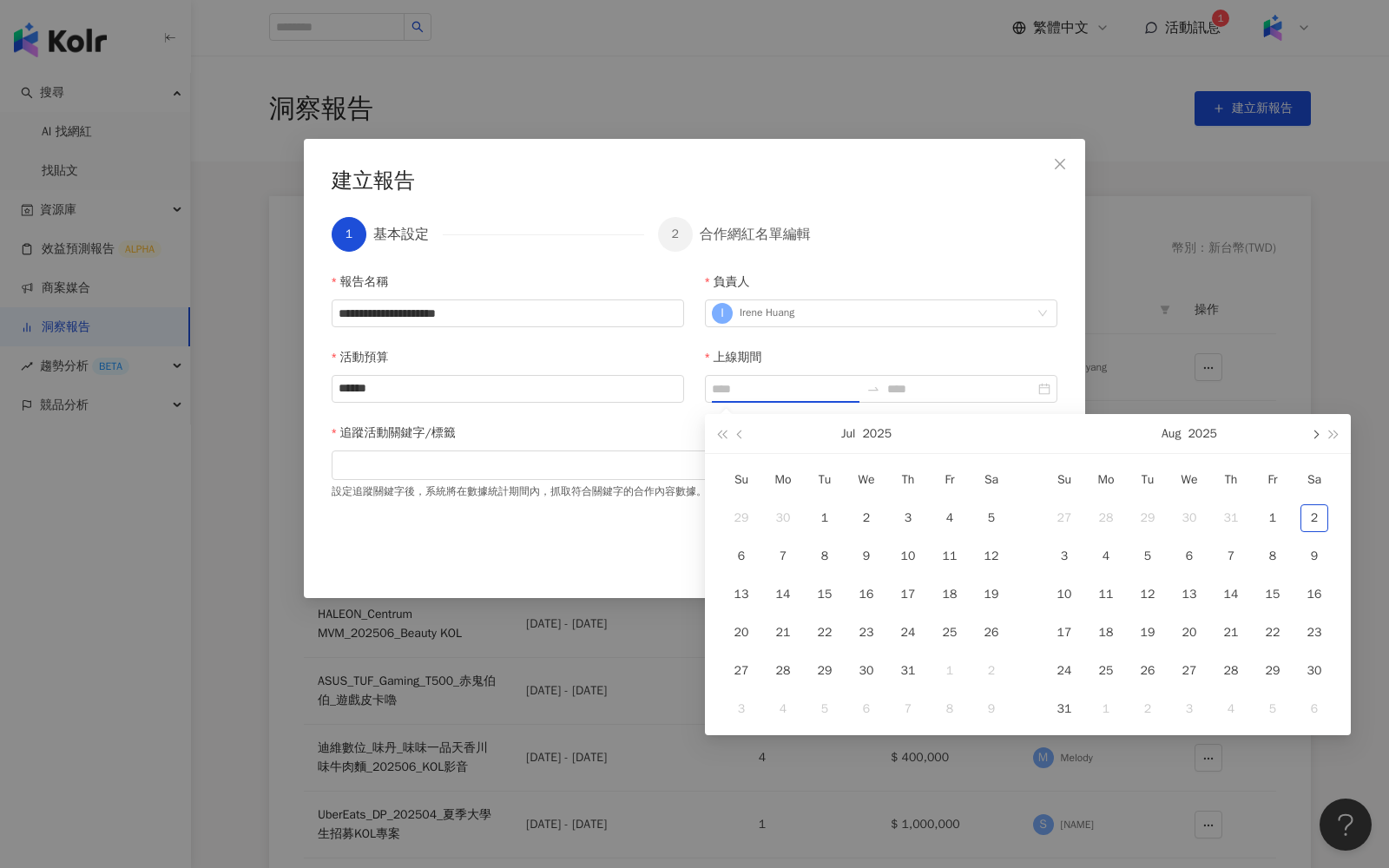 click at bounding box center [1314, 433] 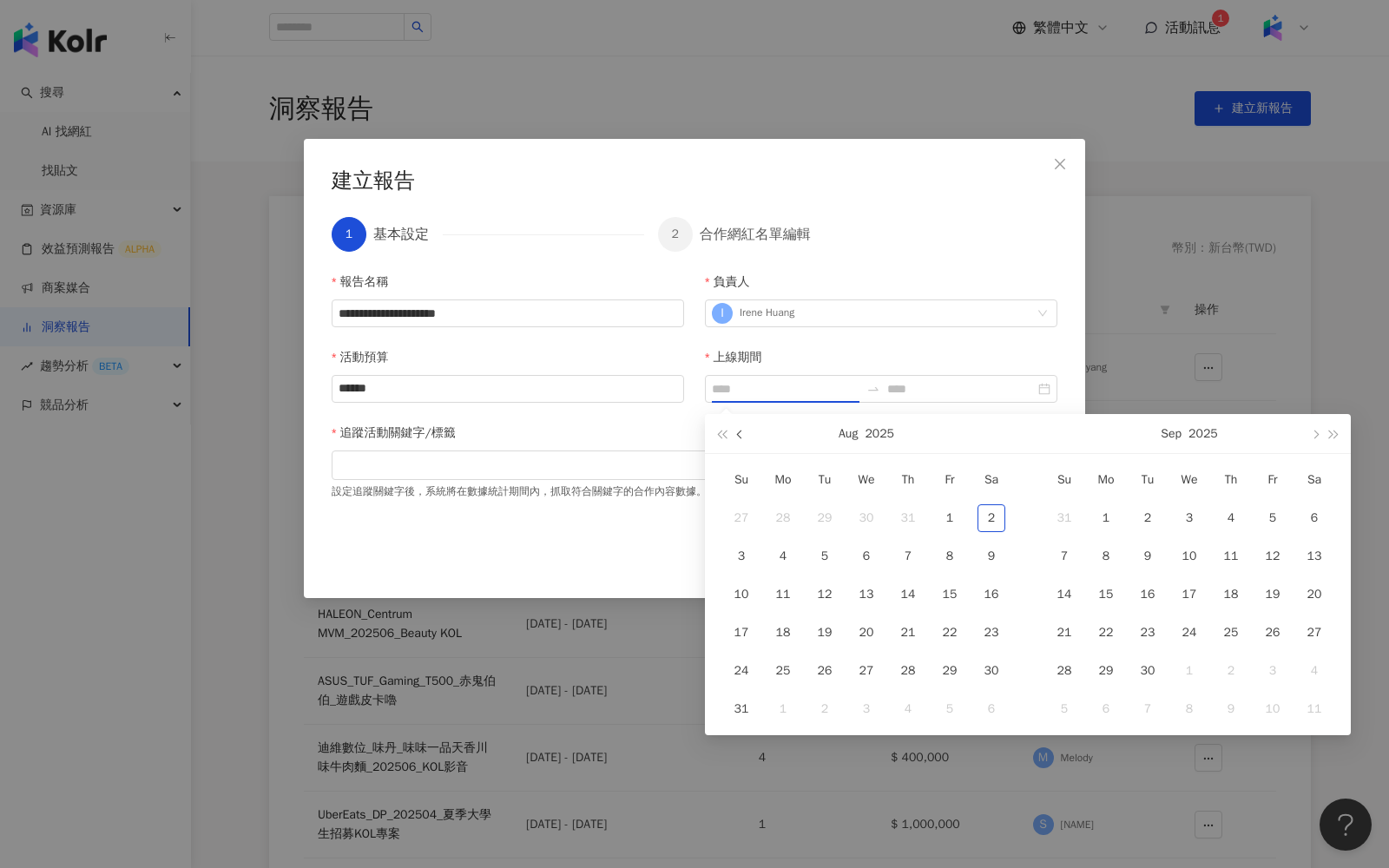 click at bounding box center (741, 433) 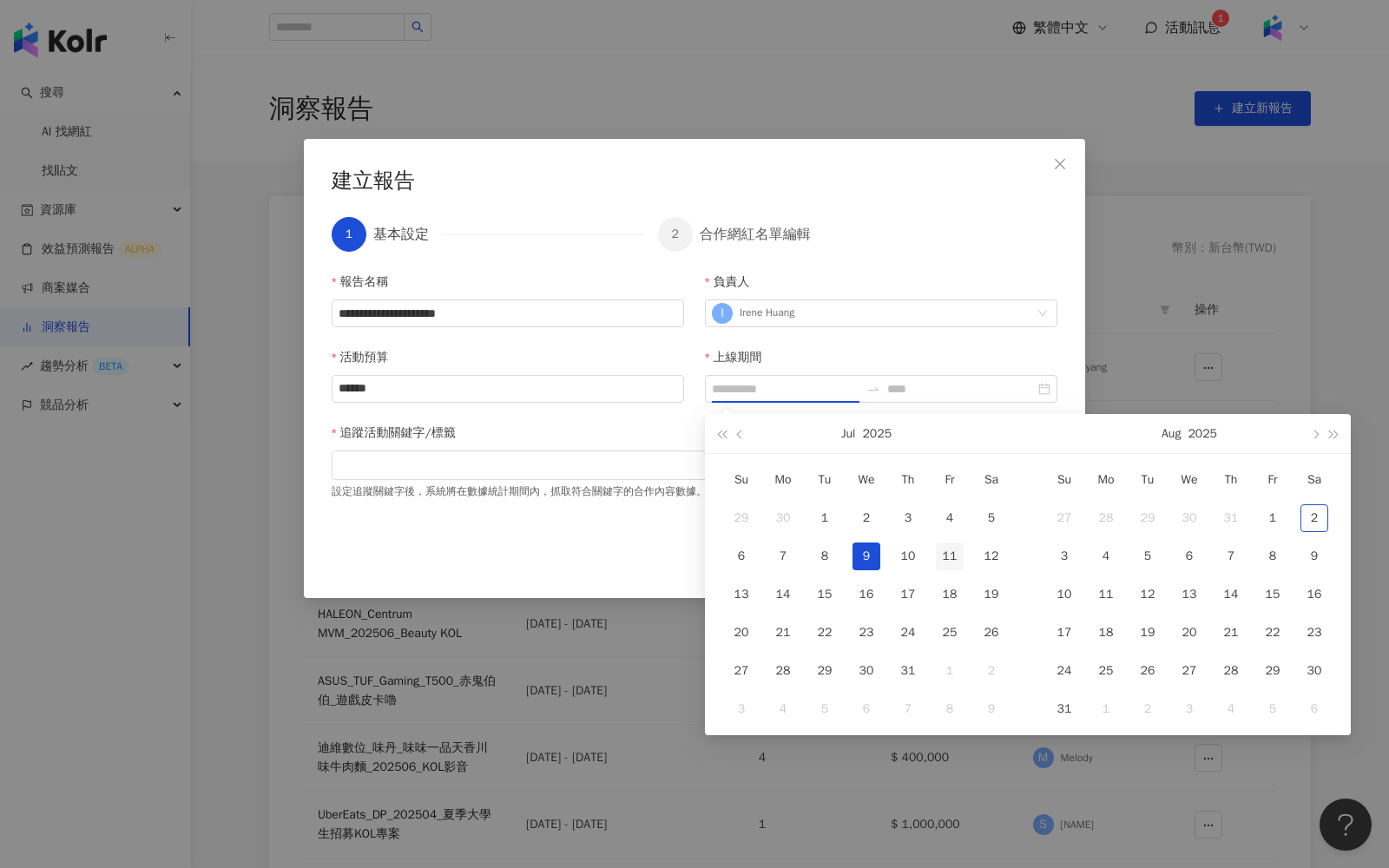 type on "**********" 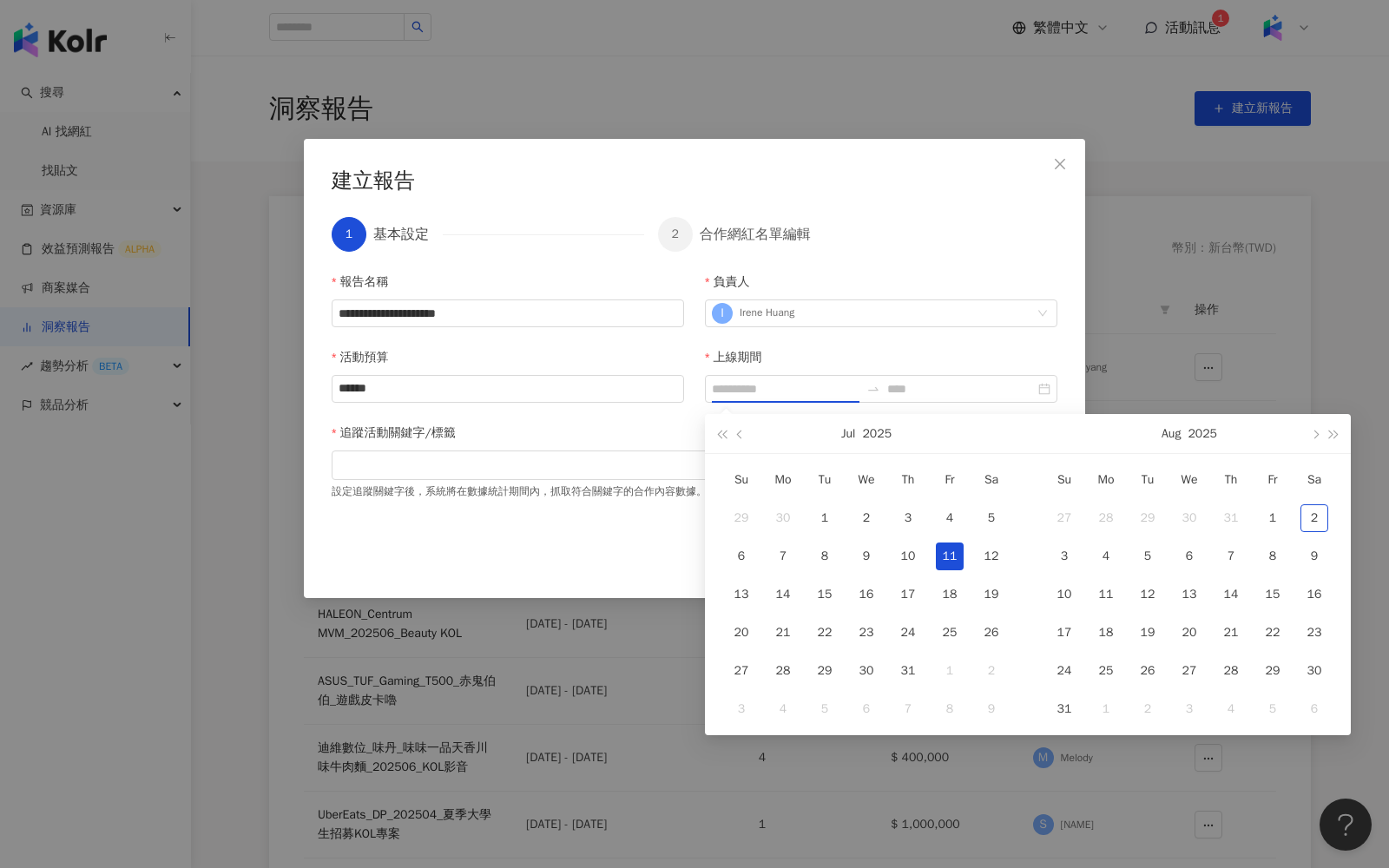 click on "11" at bounding box center (950, 556) 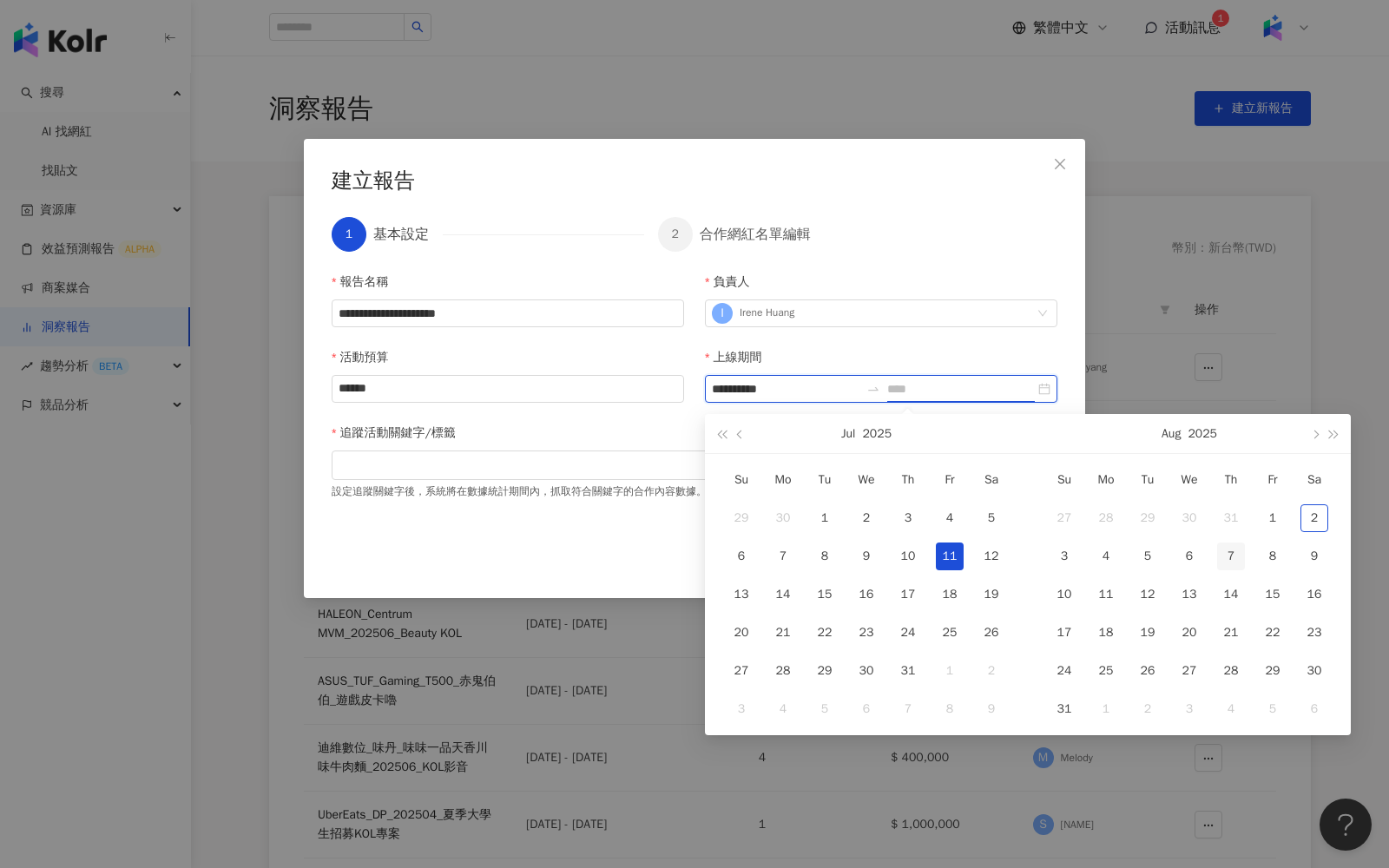 type on "**********" 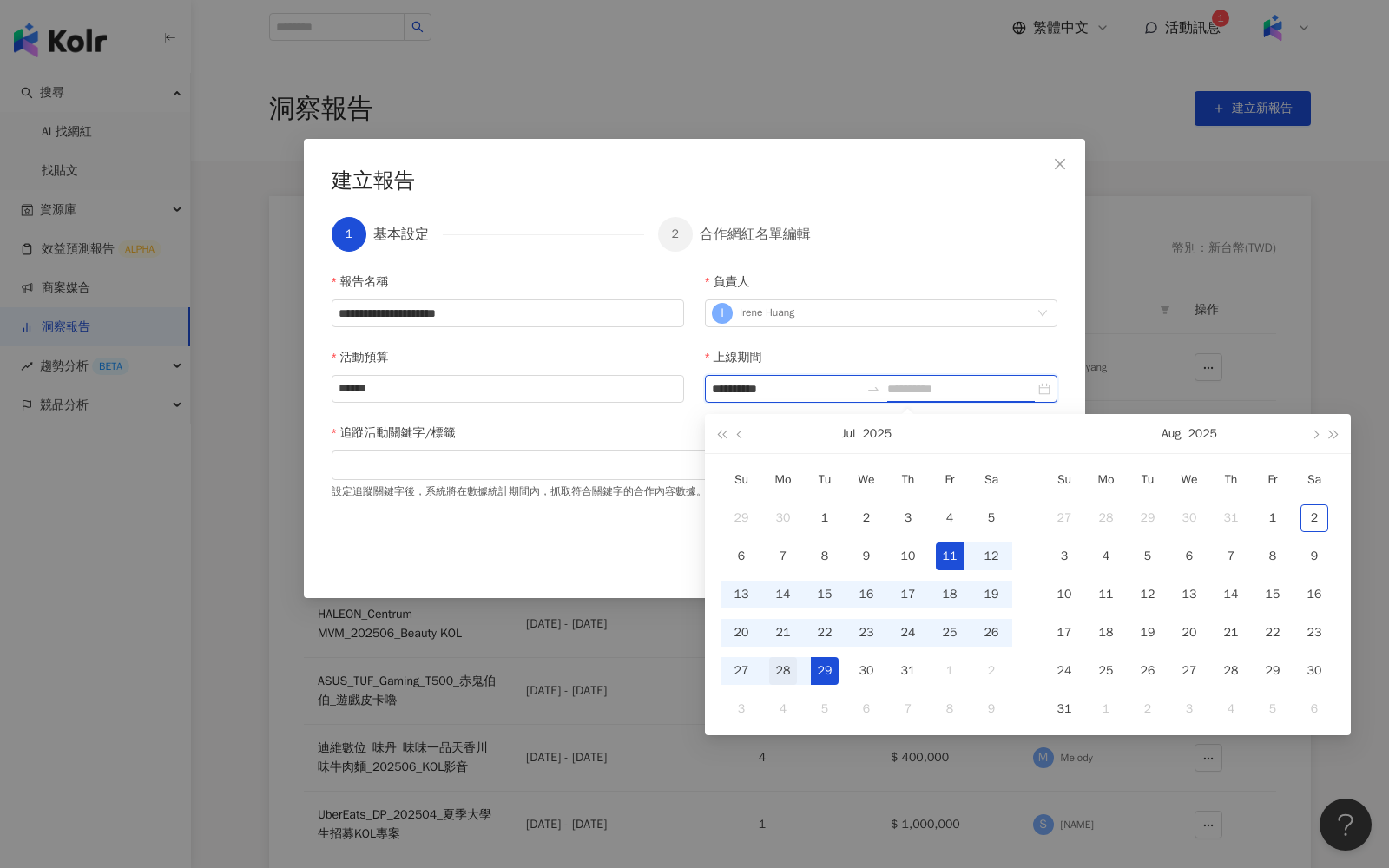 type on "**********" 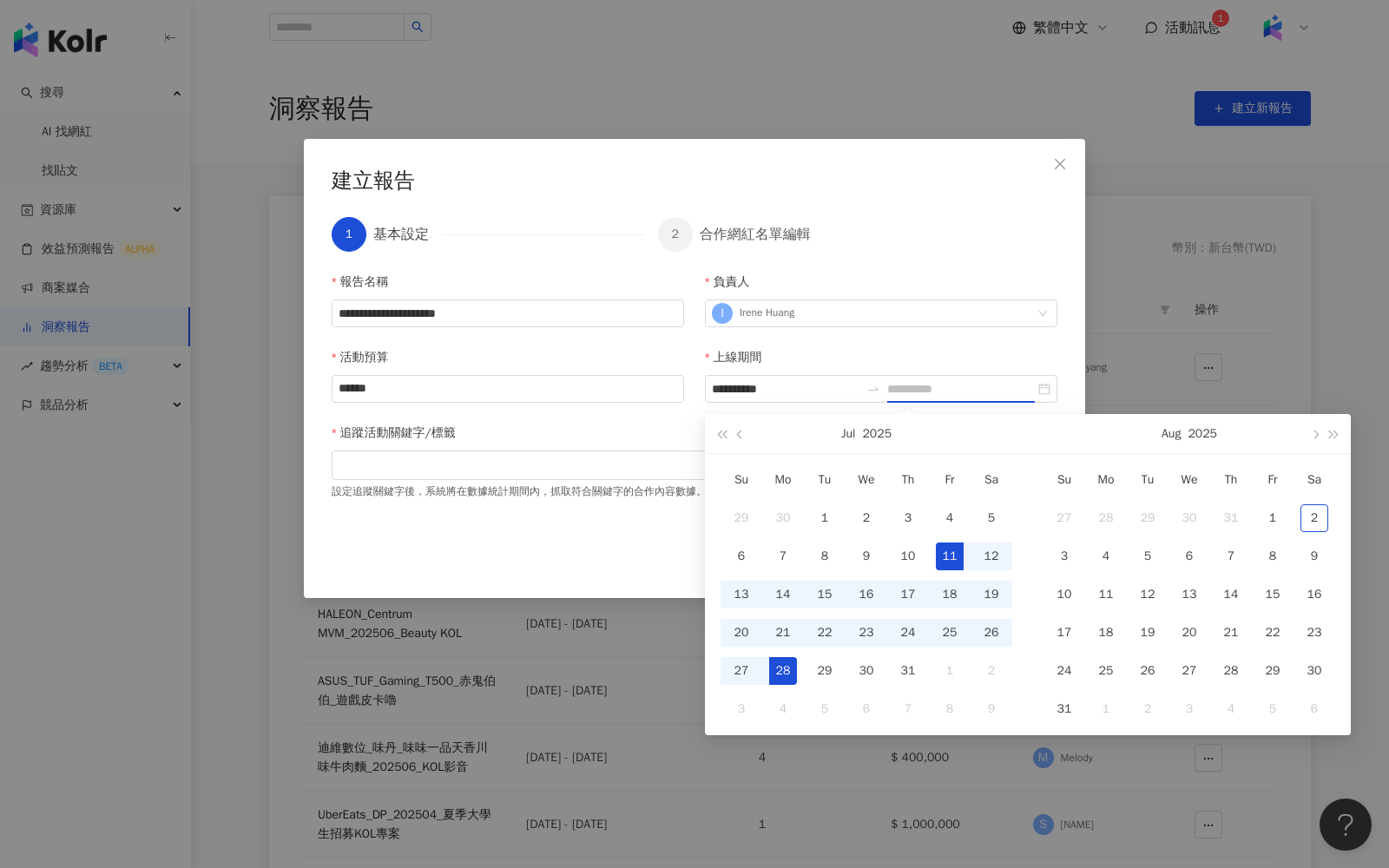 click on "28" at bounding box center [783, 671] 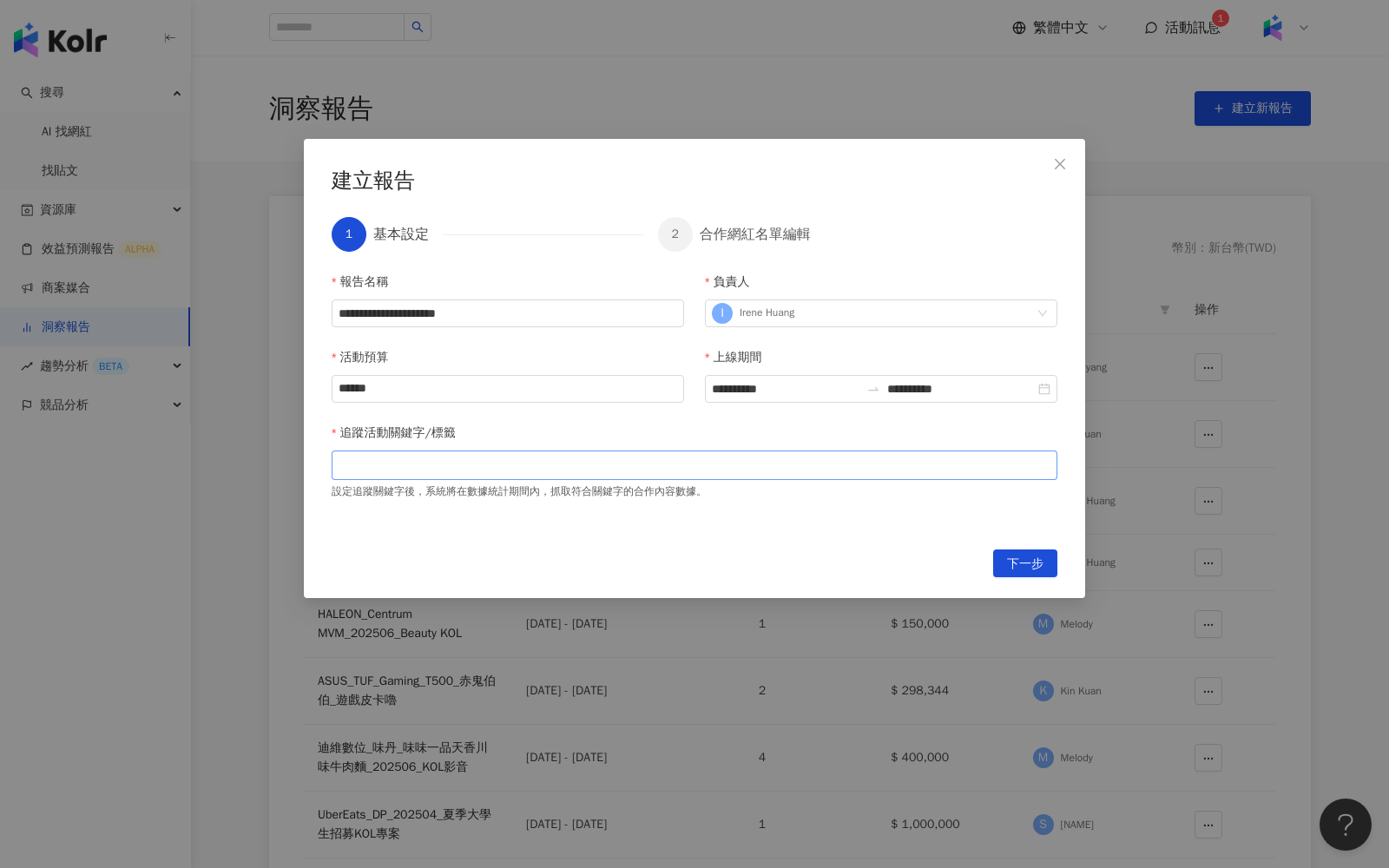 click at bounding box center [694, 465] 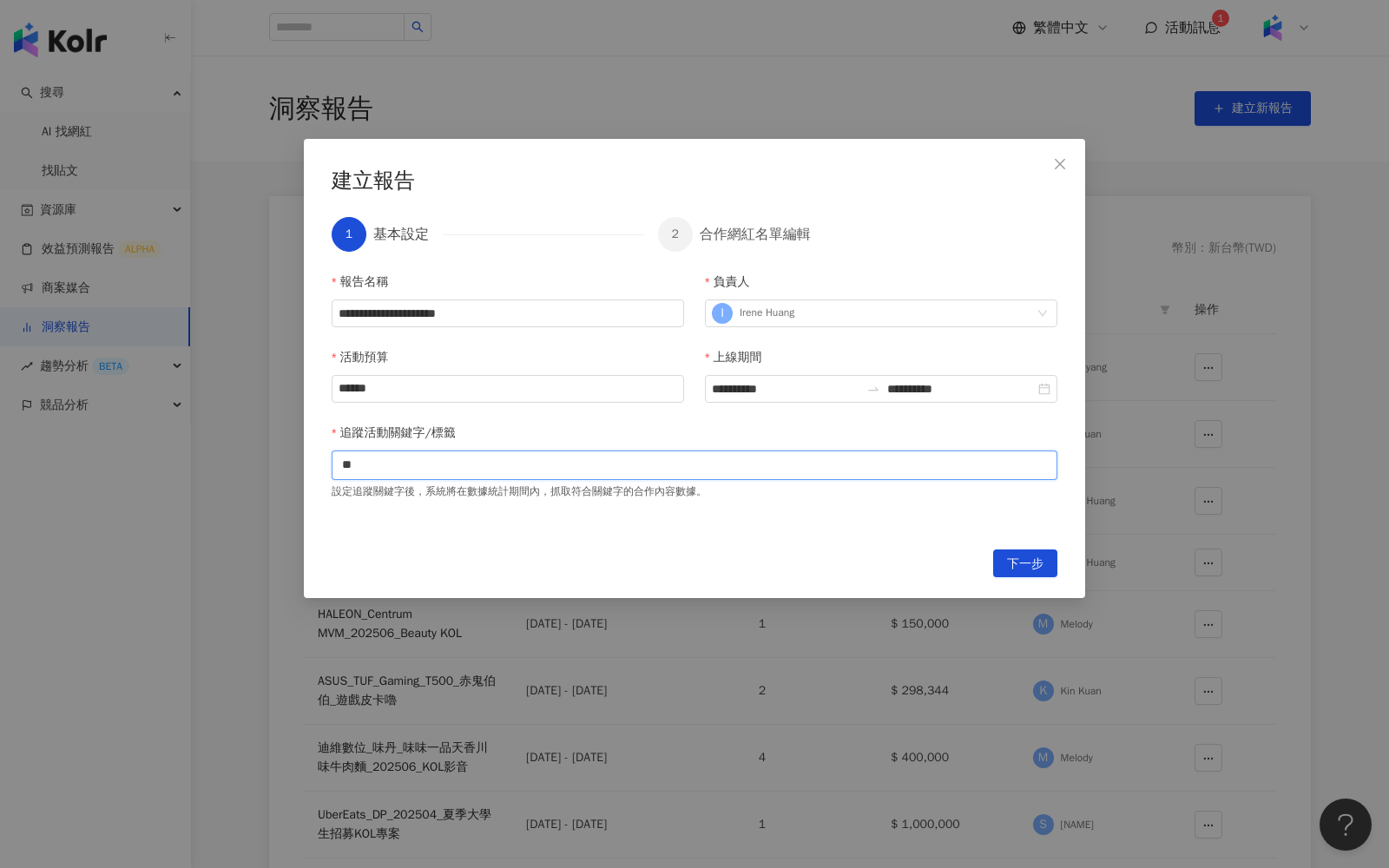 type on "*" 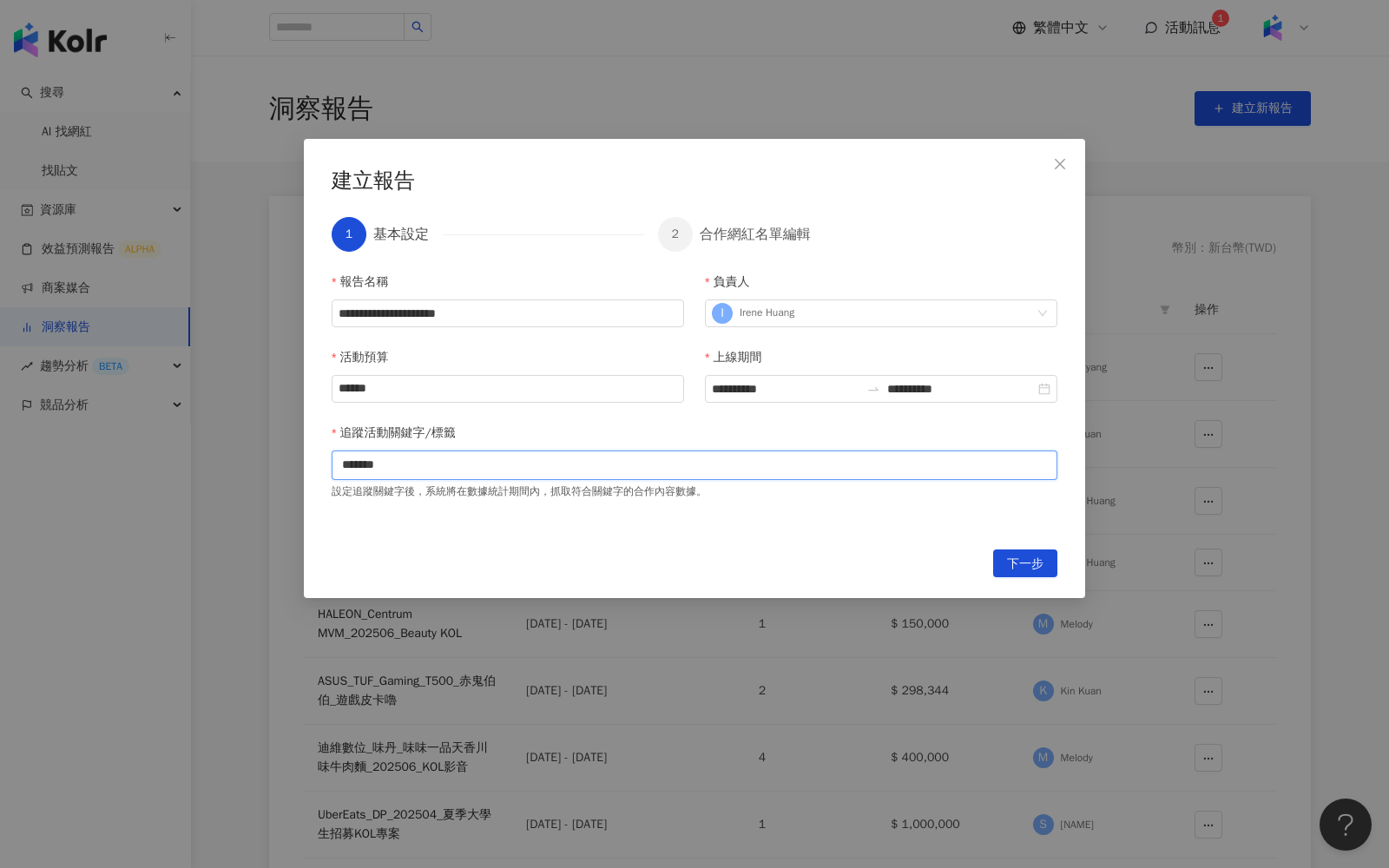 type on "*******" 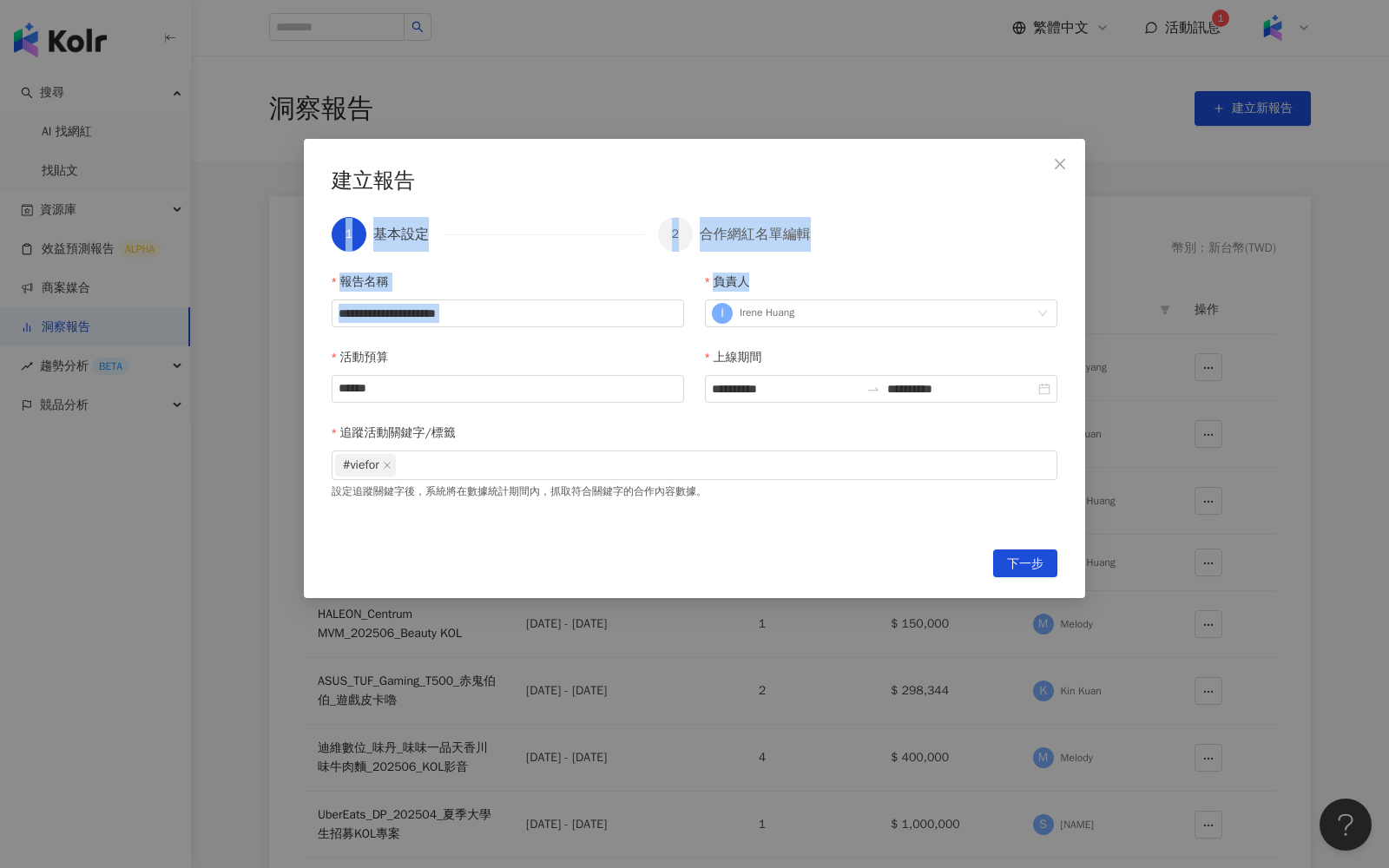 drag, startPoint x: 948, startPoint y: 184, endPoint x: 995, endPoint y: 292, distance: 117.7837 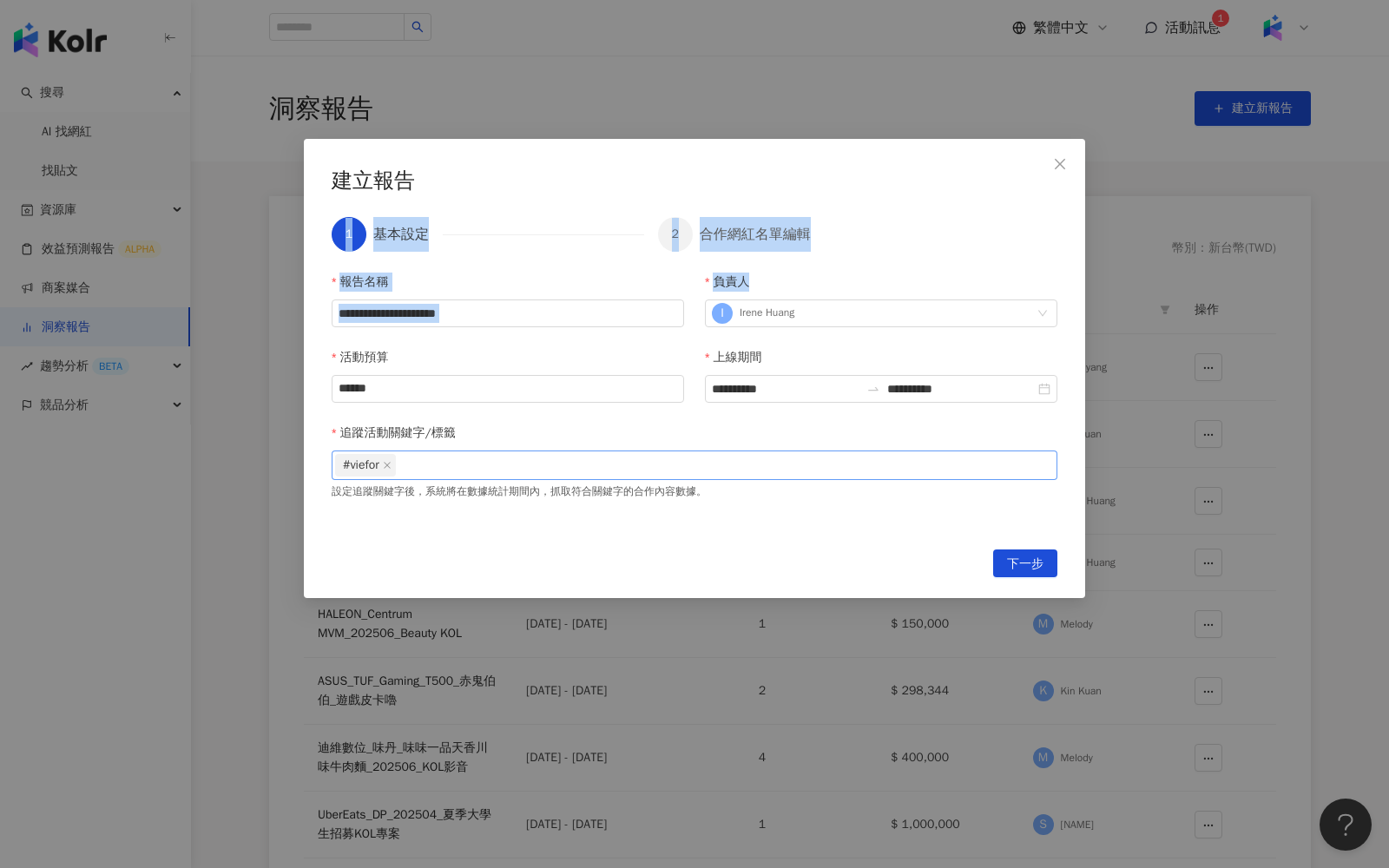 click on "#viefor" at bounding box center (694, 465) 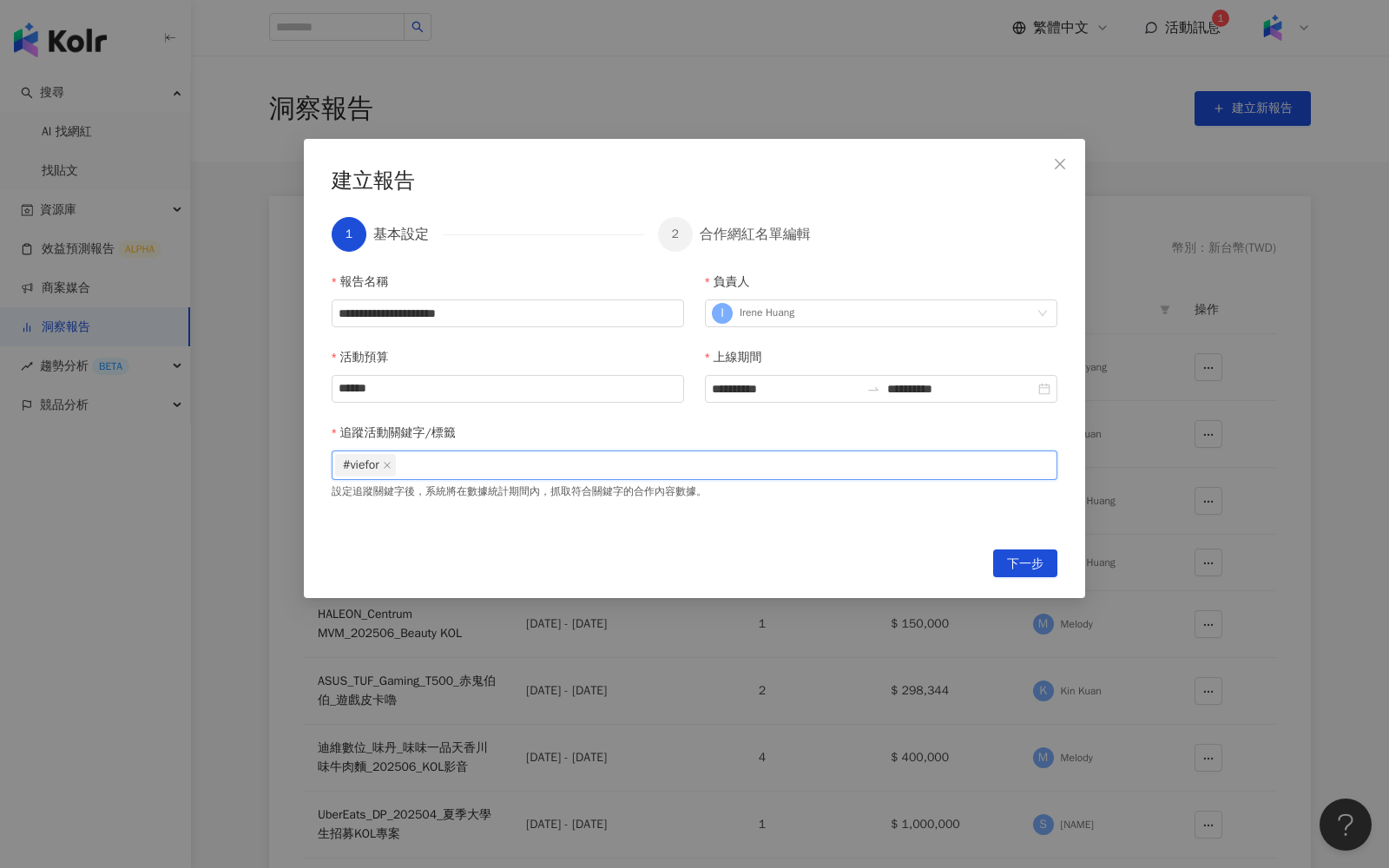 type on "*" 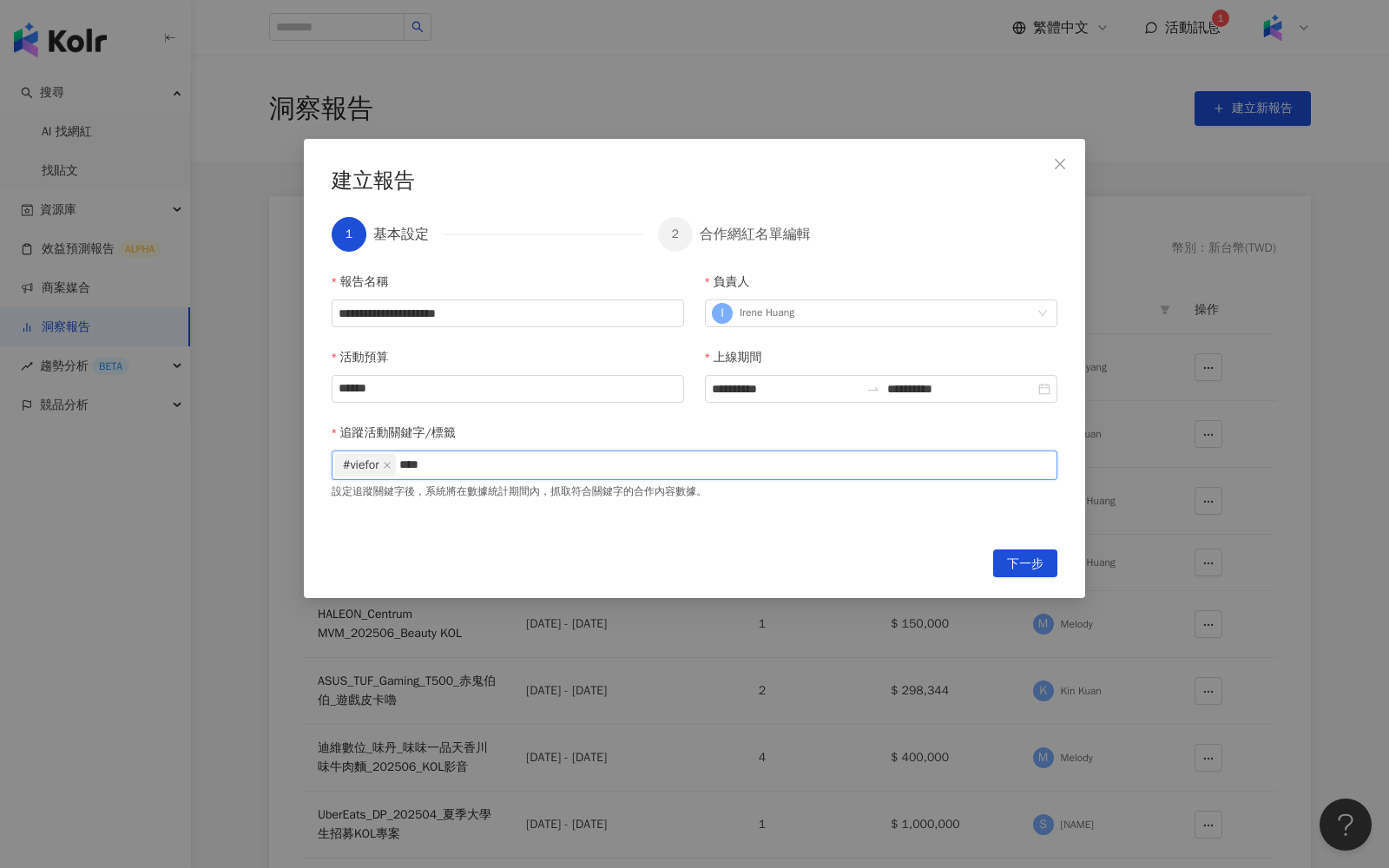 type on "***" 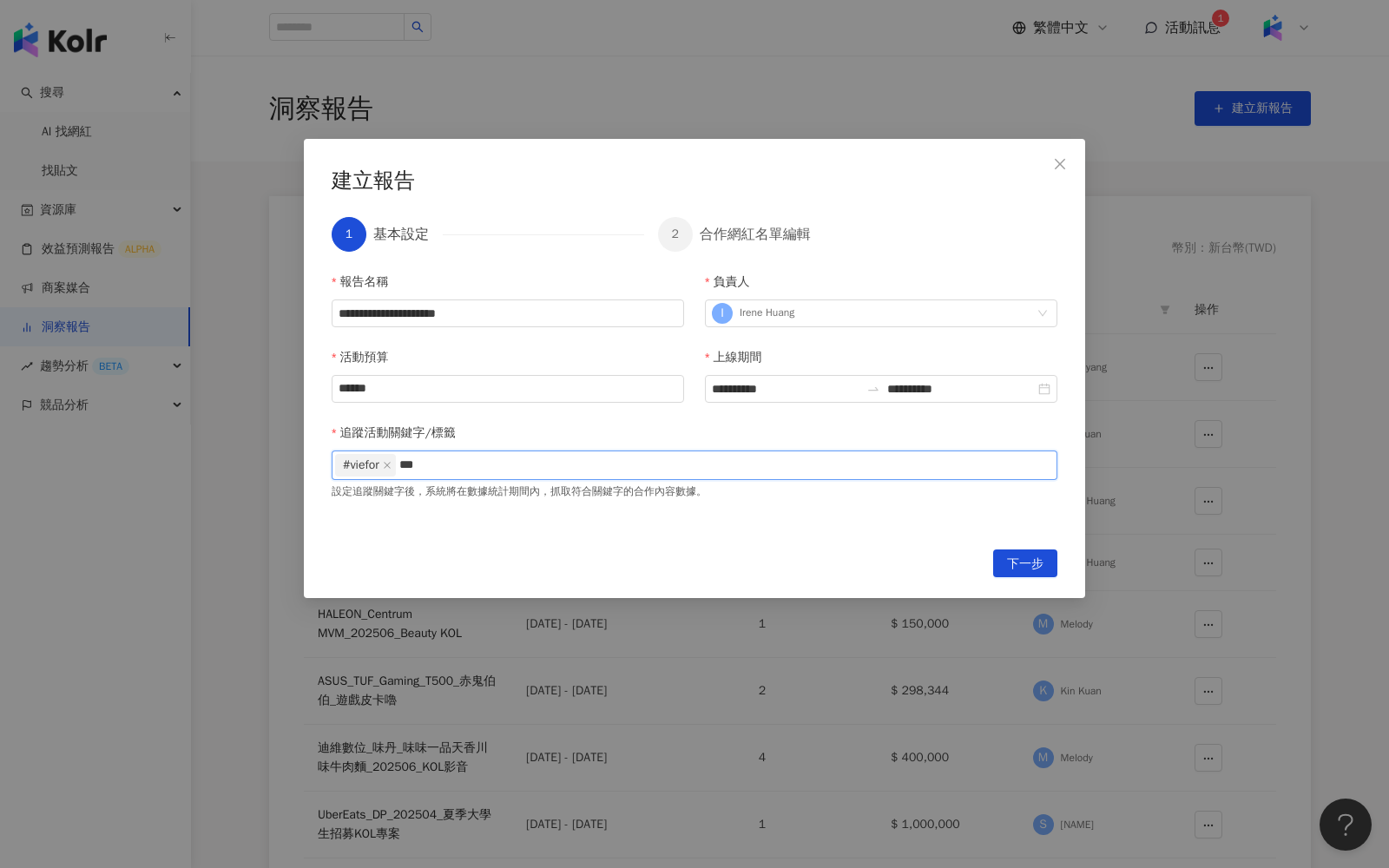 type 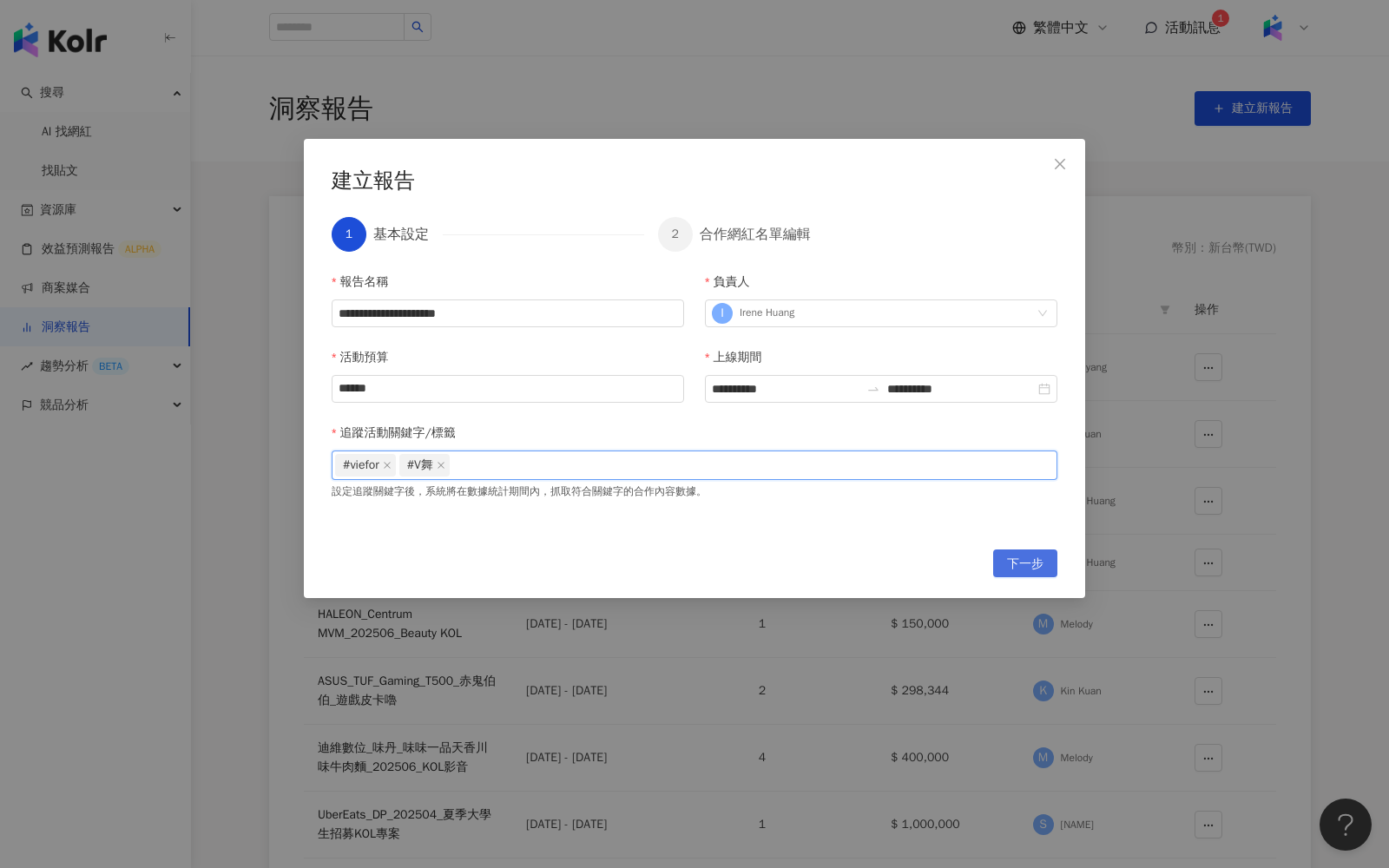 click on "下一步" at bounding box center (1025, 564) 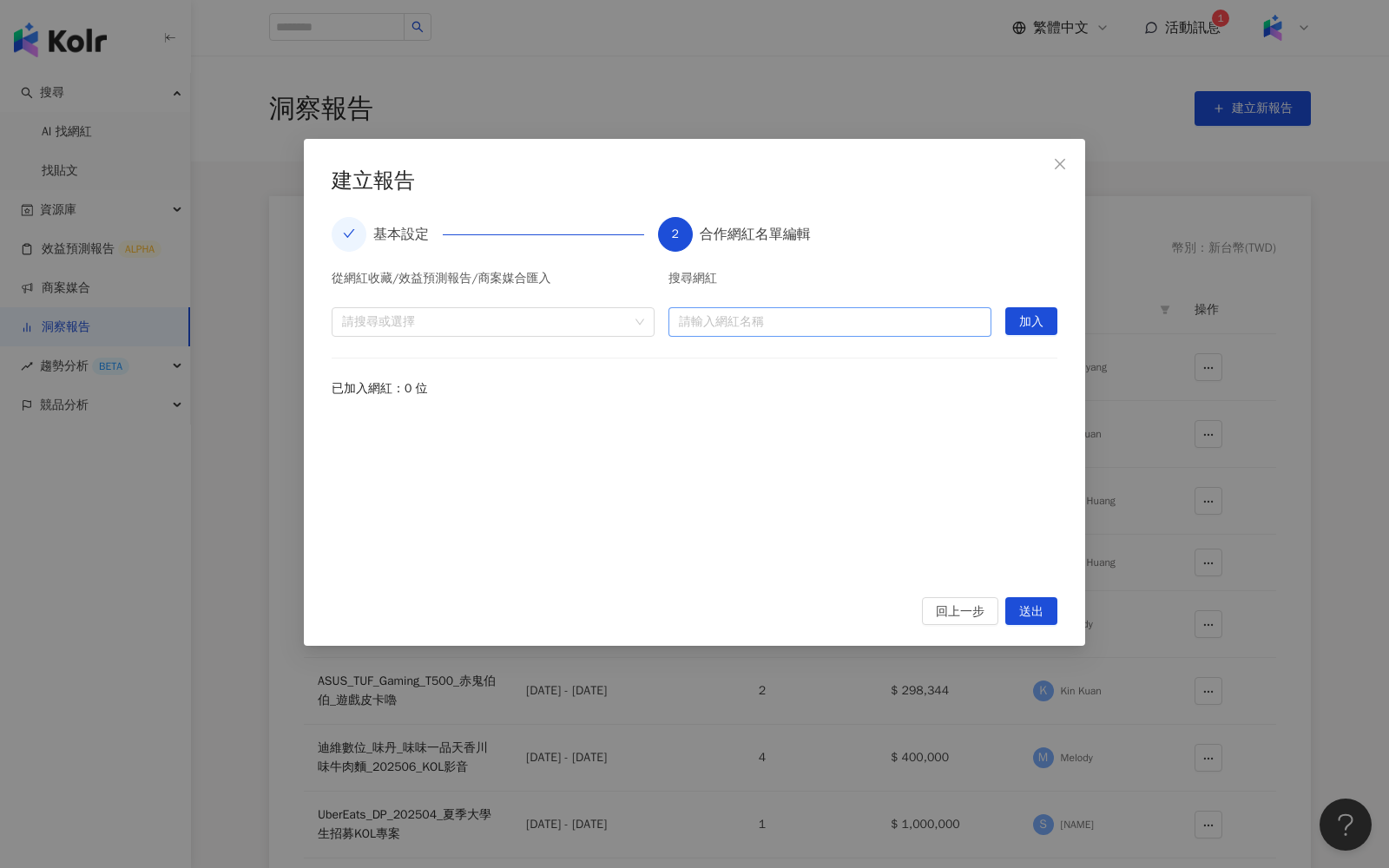 click at bounding box center (830, 322) 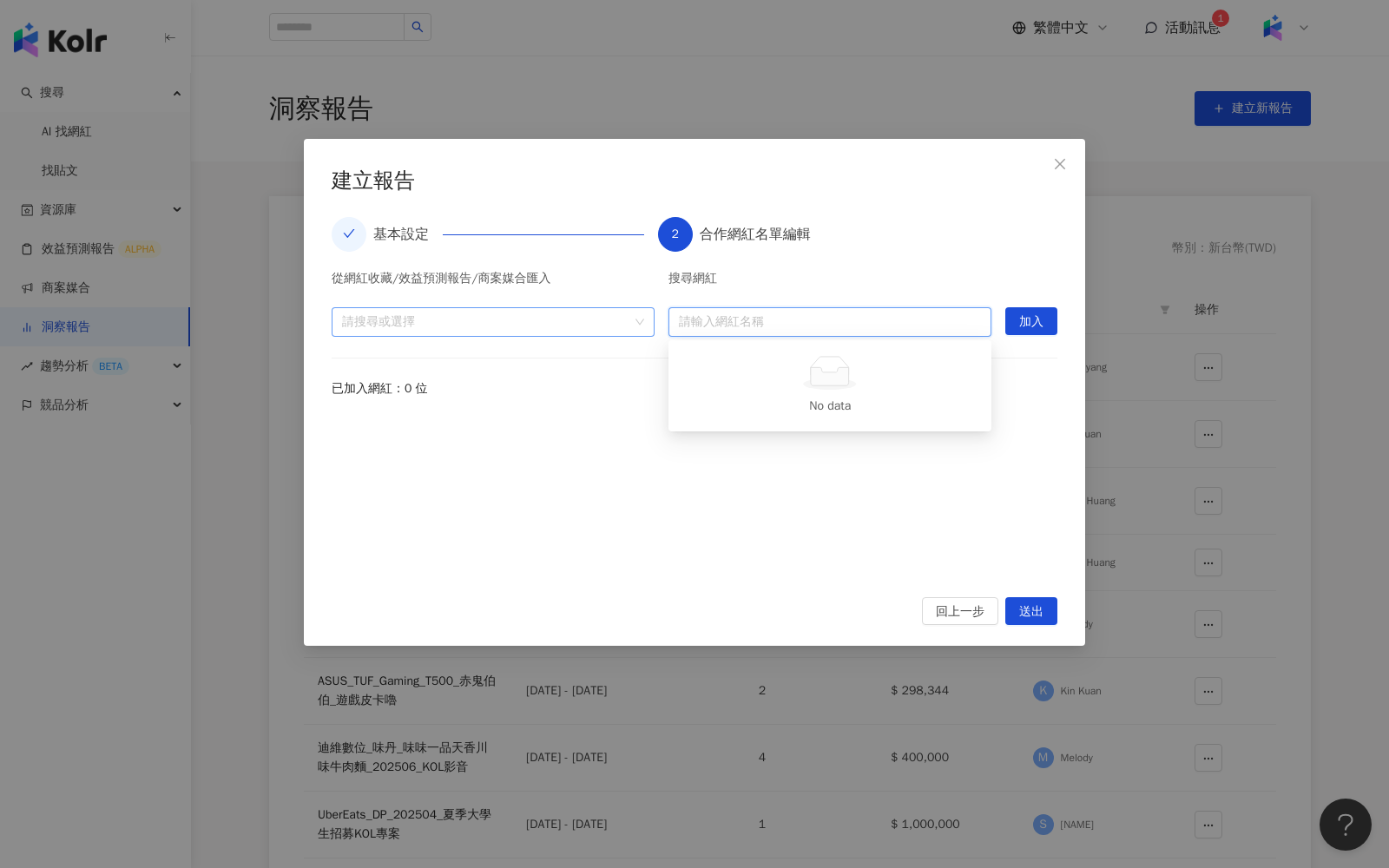 click at bounding box center (484, 321) 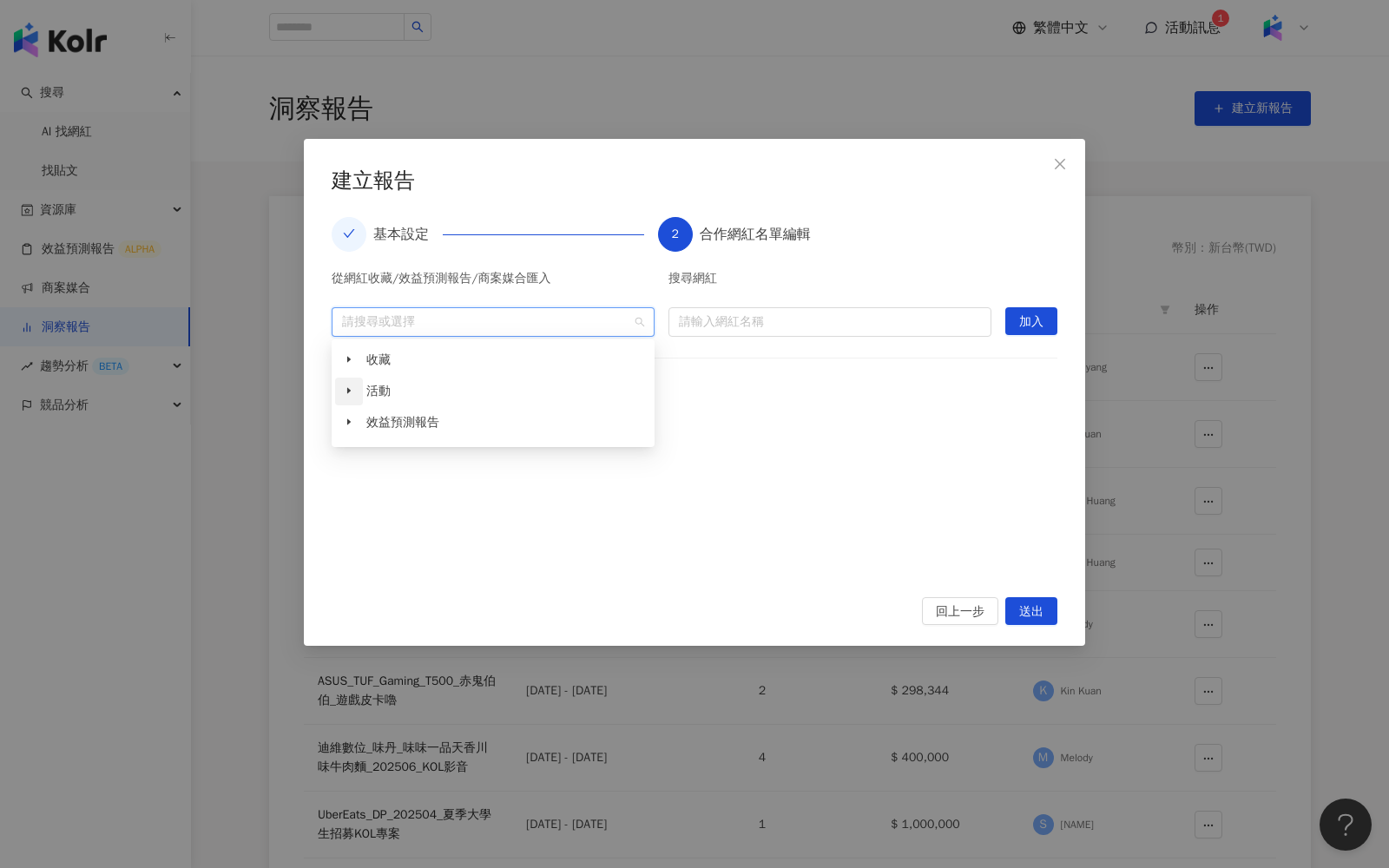 click 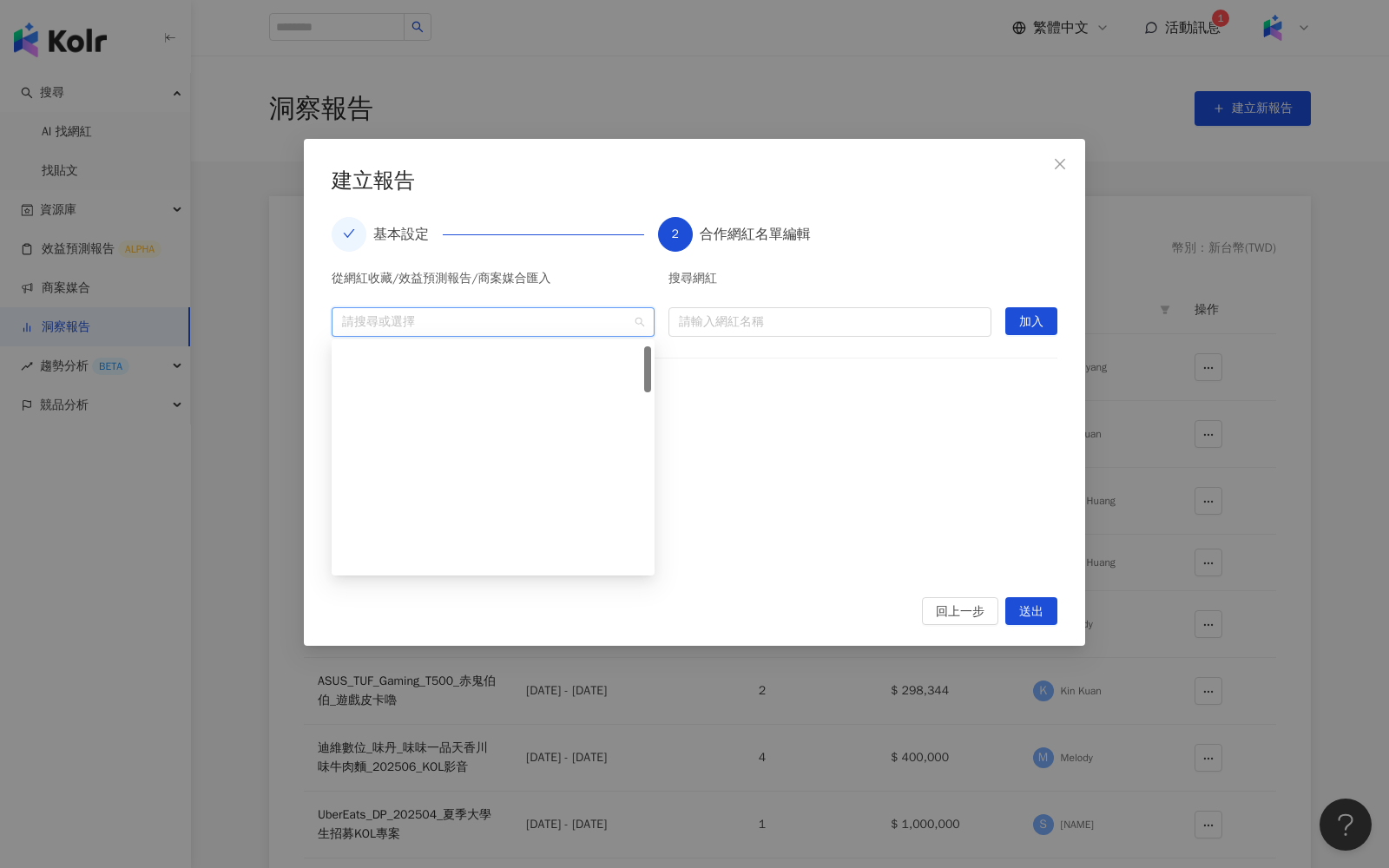 scroll, scrollTop: 0, scrollLeft: 0, axis: both 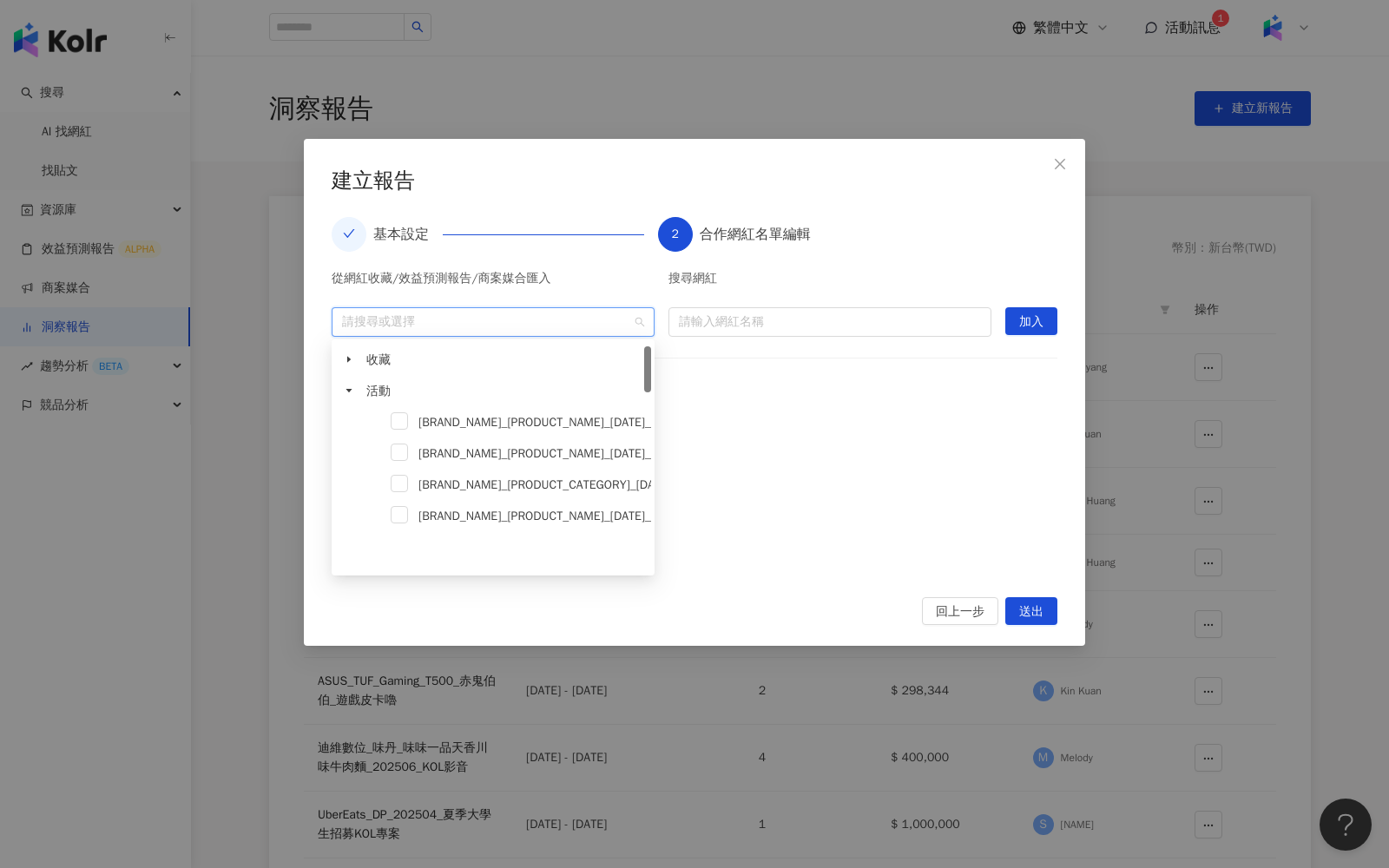 type on "*" 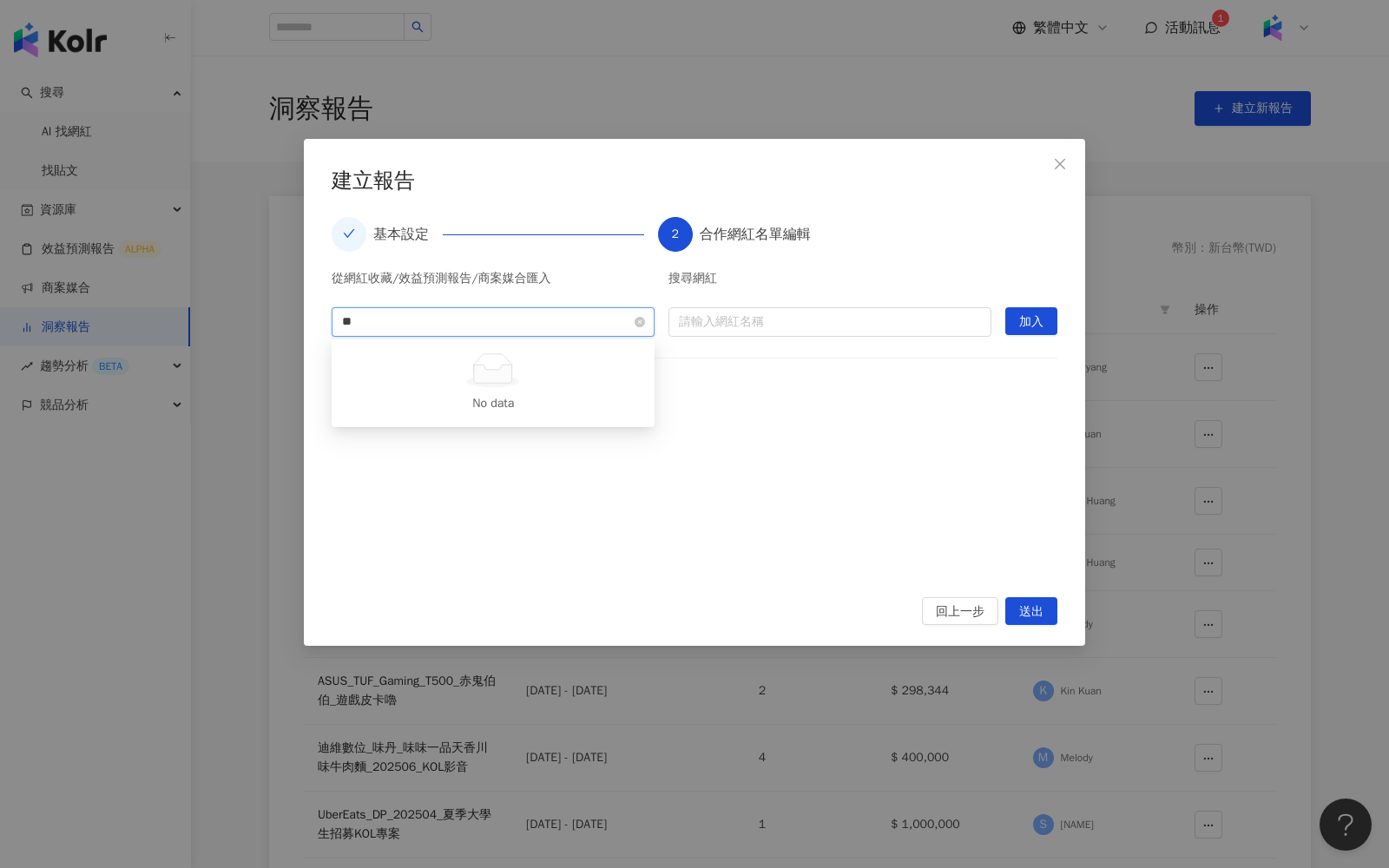 type on "*" 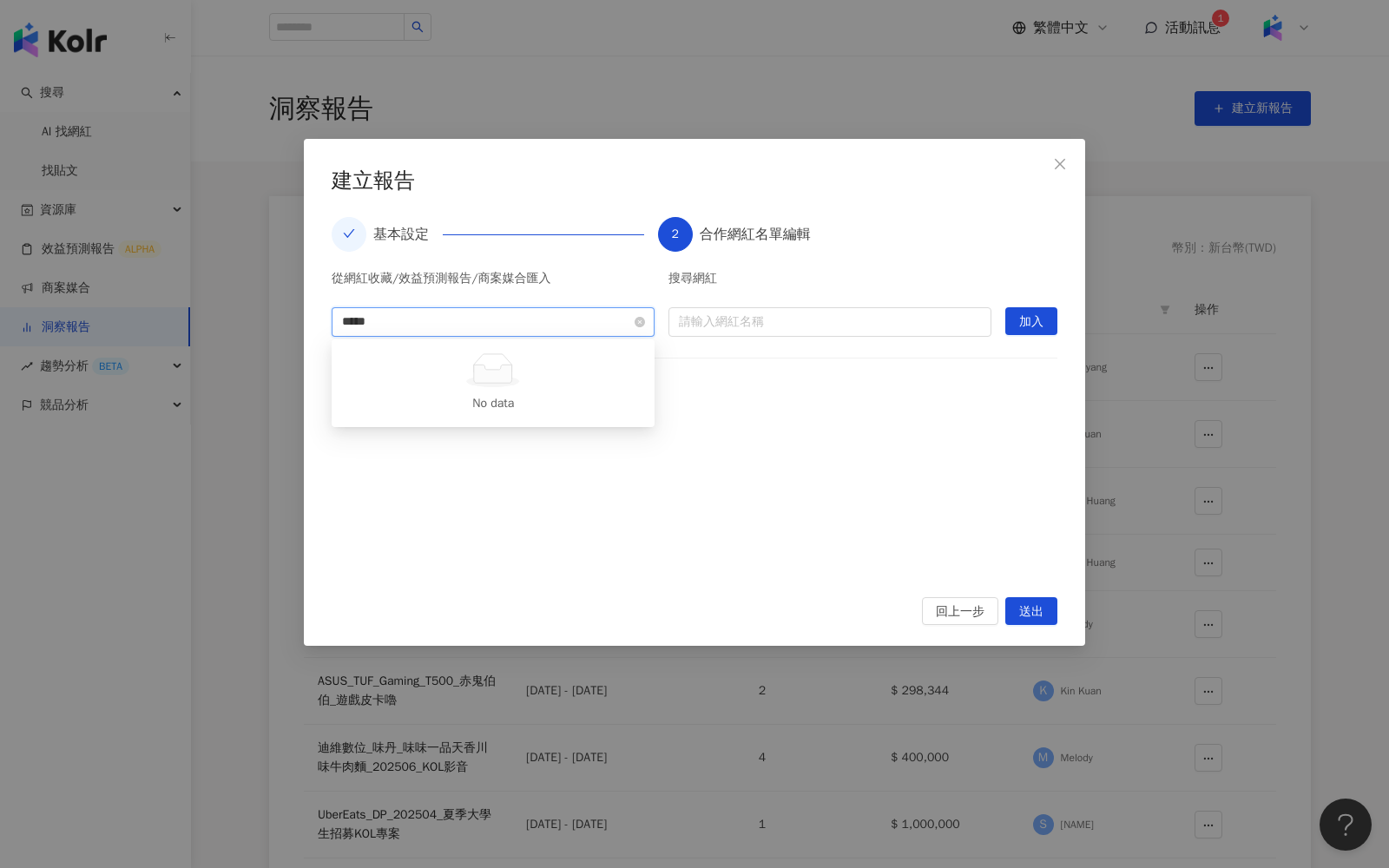 type on "******" 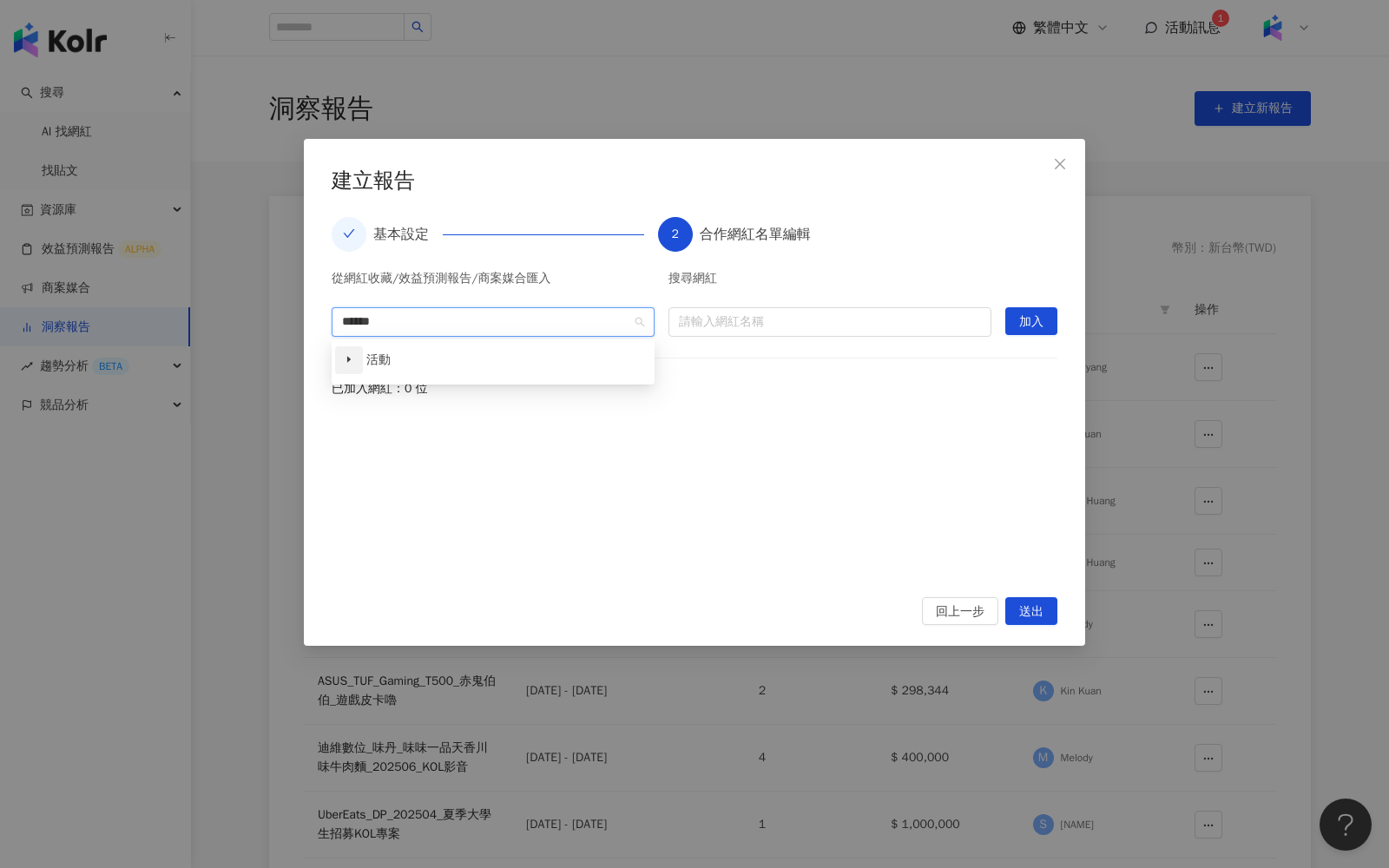 click at bounding box center (349, 360) 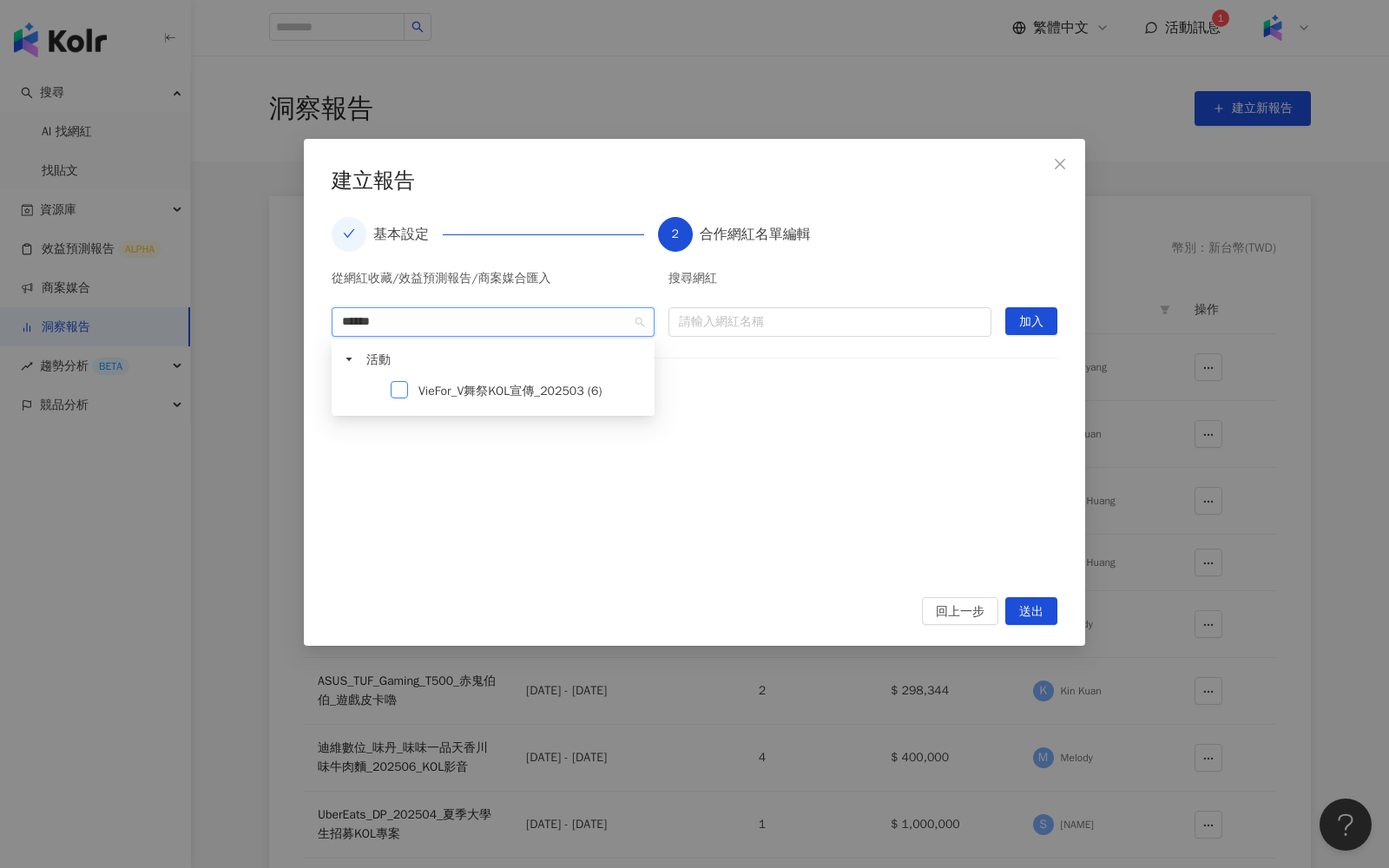 click at bounding box center [399, 390] 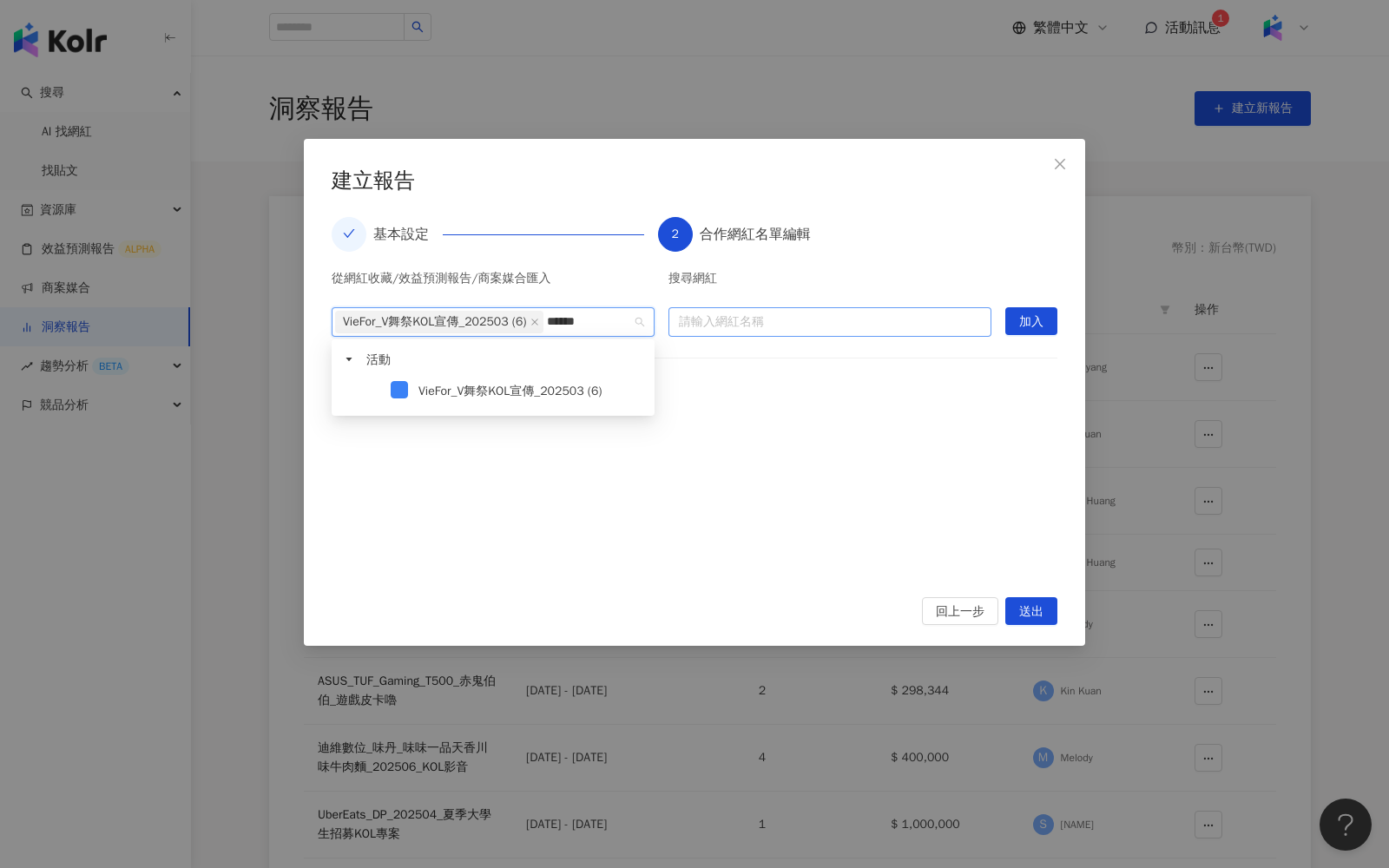 type 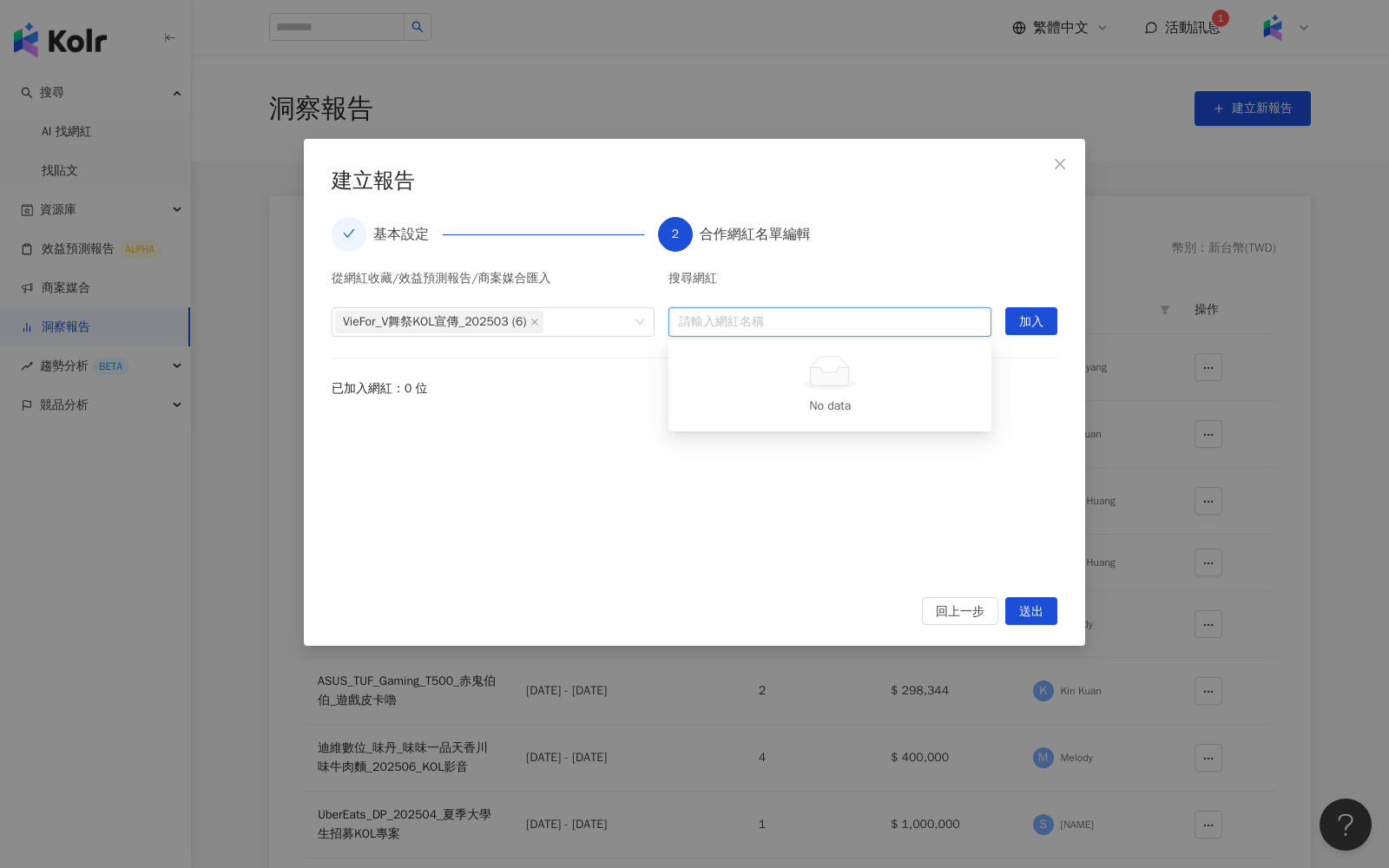 click at bounding box center (830, 322) 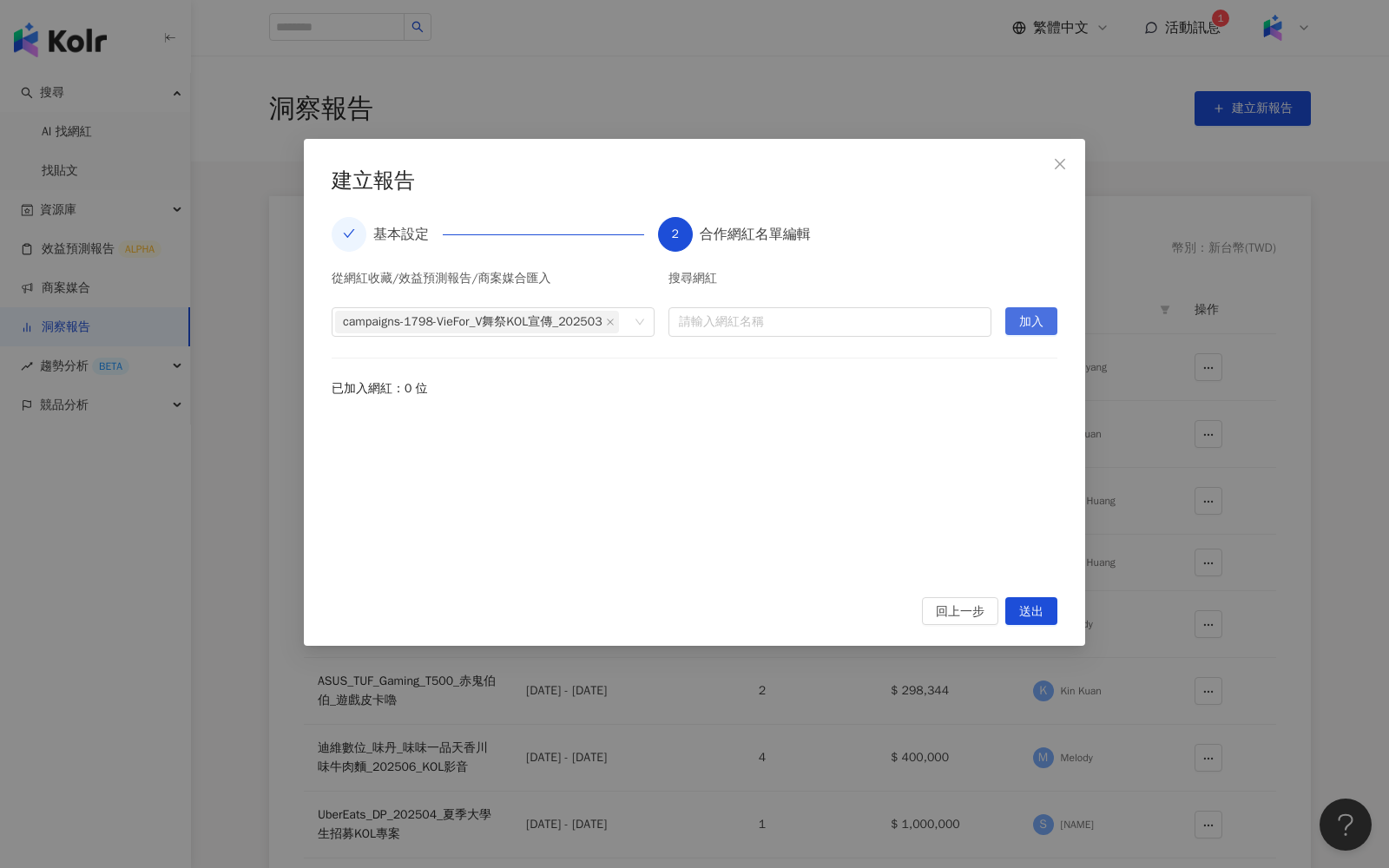 click on "加入" at bounding box center [1031, 322] 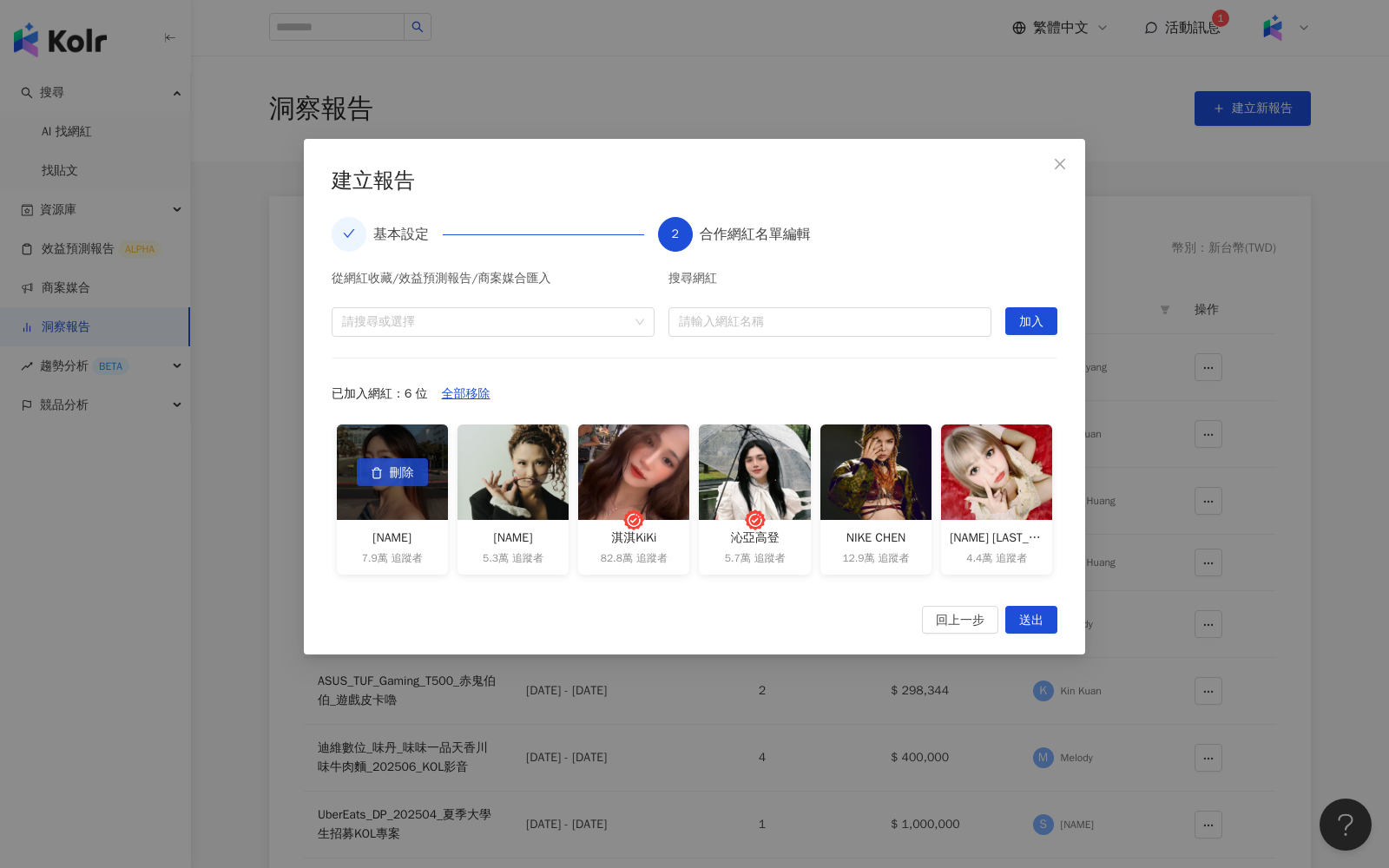 click on "刪除" at bounding box center (402, 473) 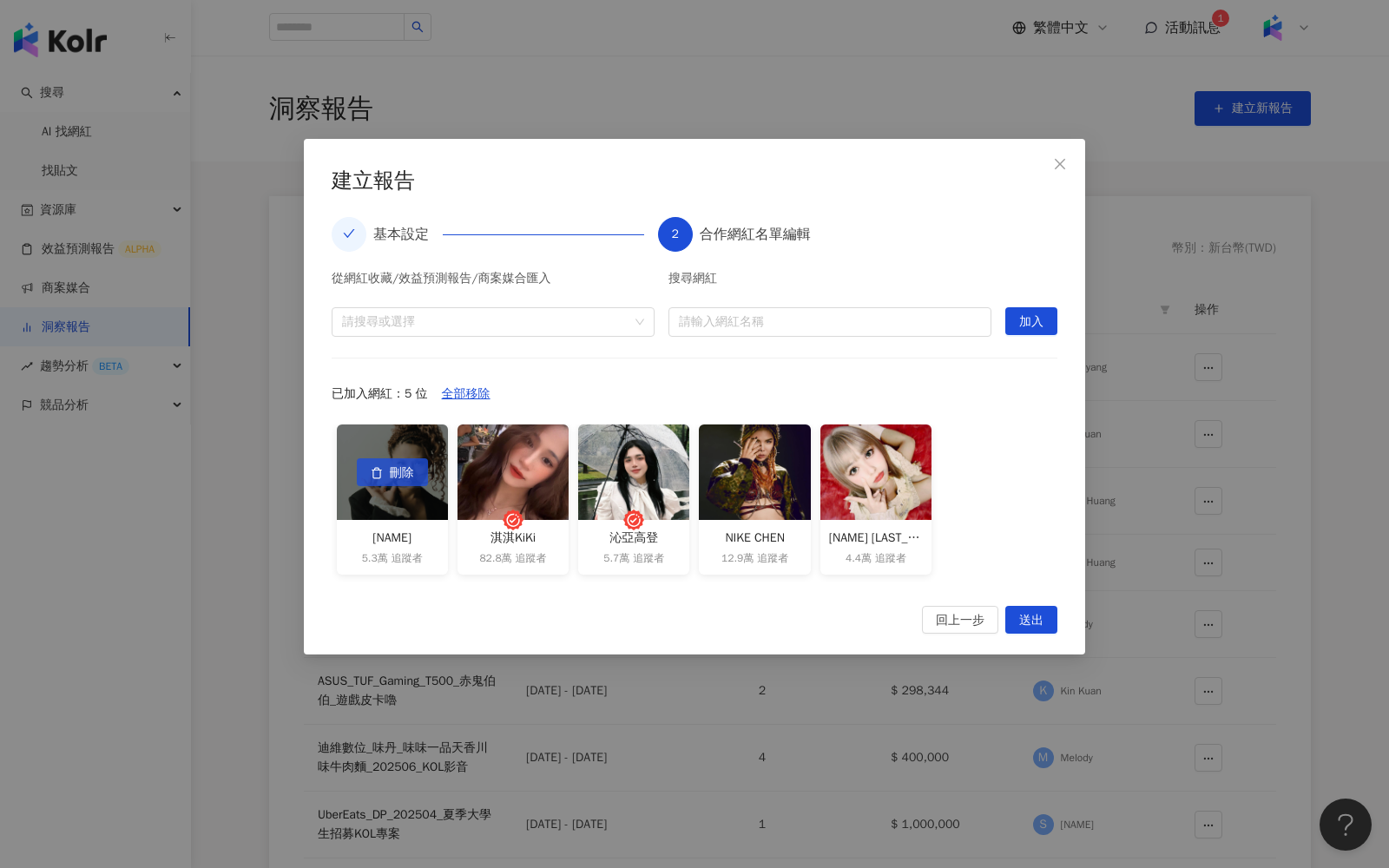 click on "刪除" at bounding box center (402, 473) 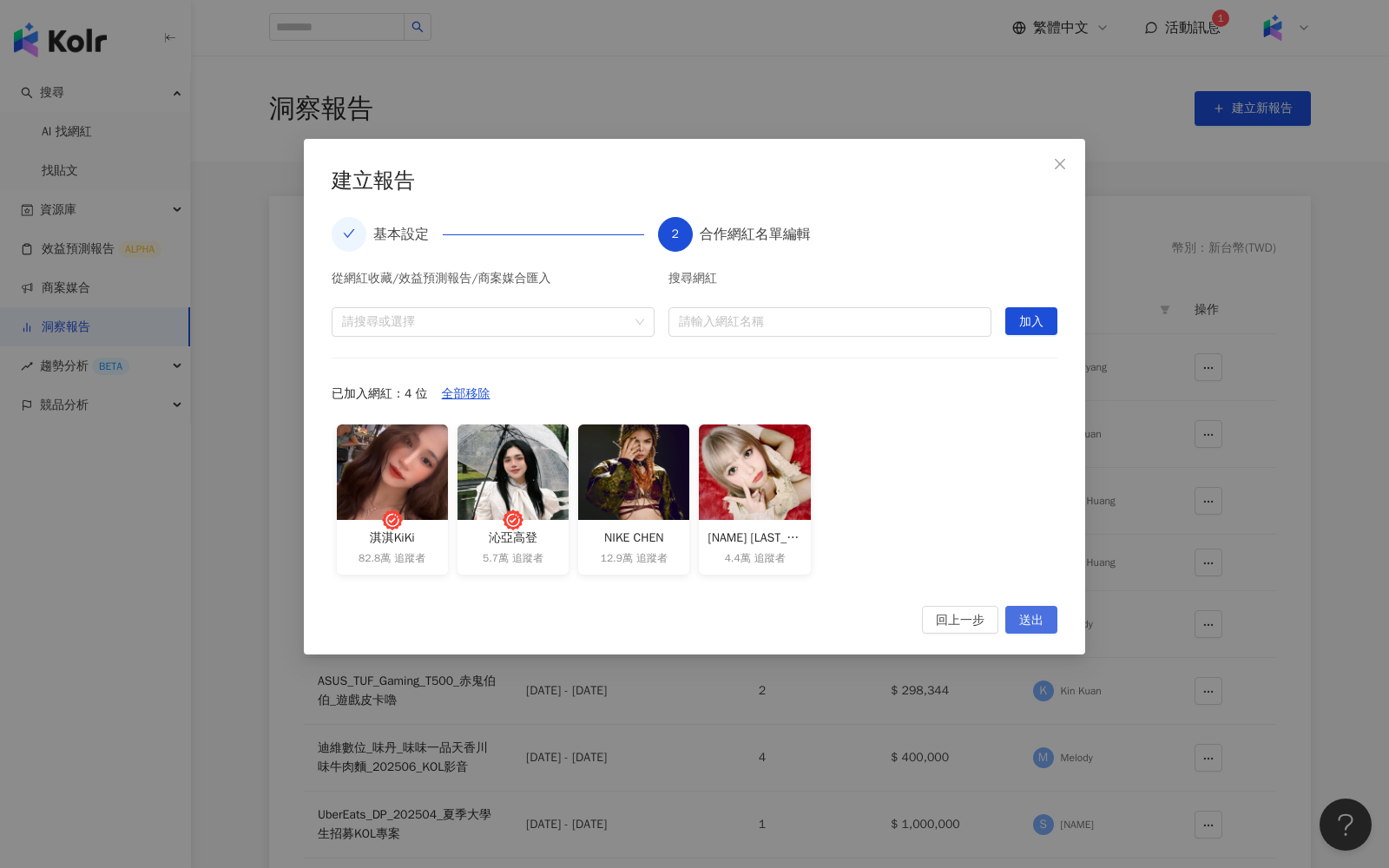 click on "送出" at bounding box center (1031, 621) 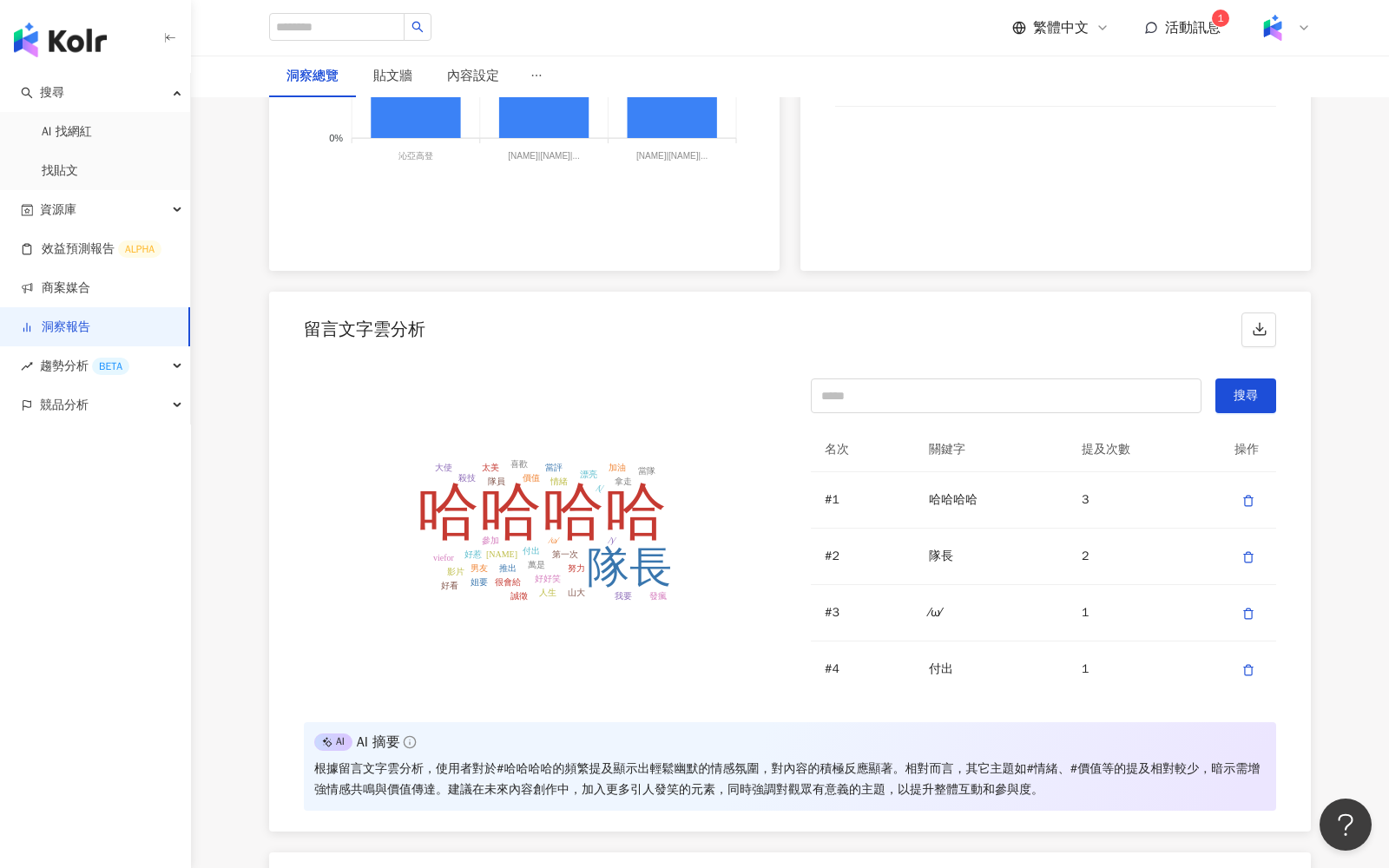 scroll, scrollTop: 3538, scrollLeft: 0, axis: vertical 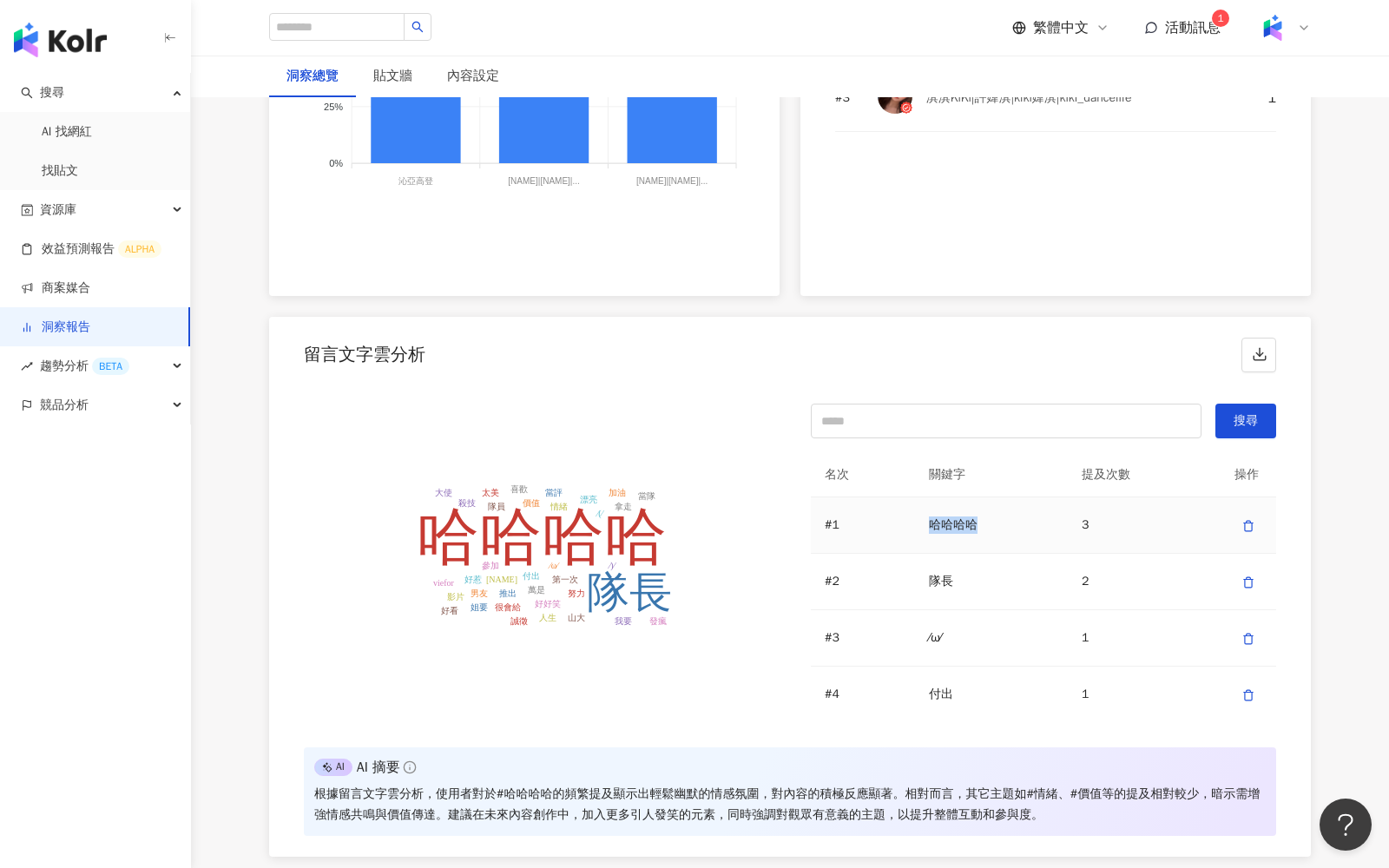 drag, startPoint x: 981, startPoint y: 516, endPoint x: 922, endPoint y: 515, distance: 59.0085 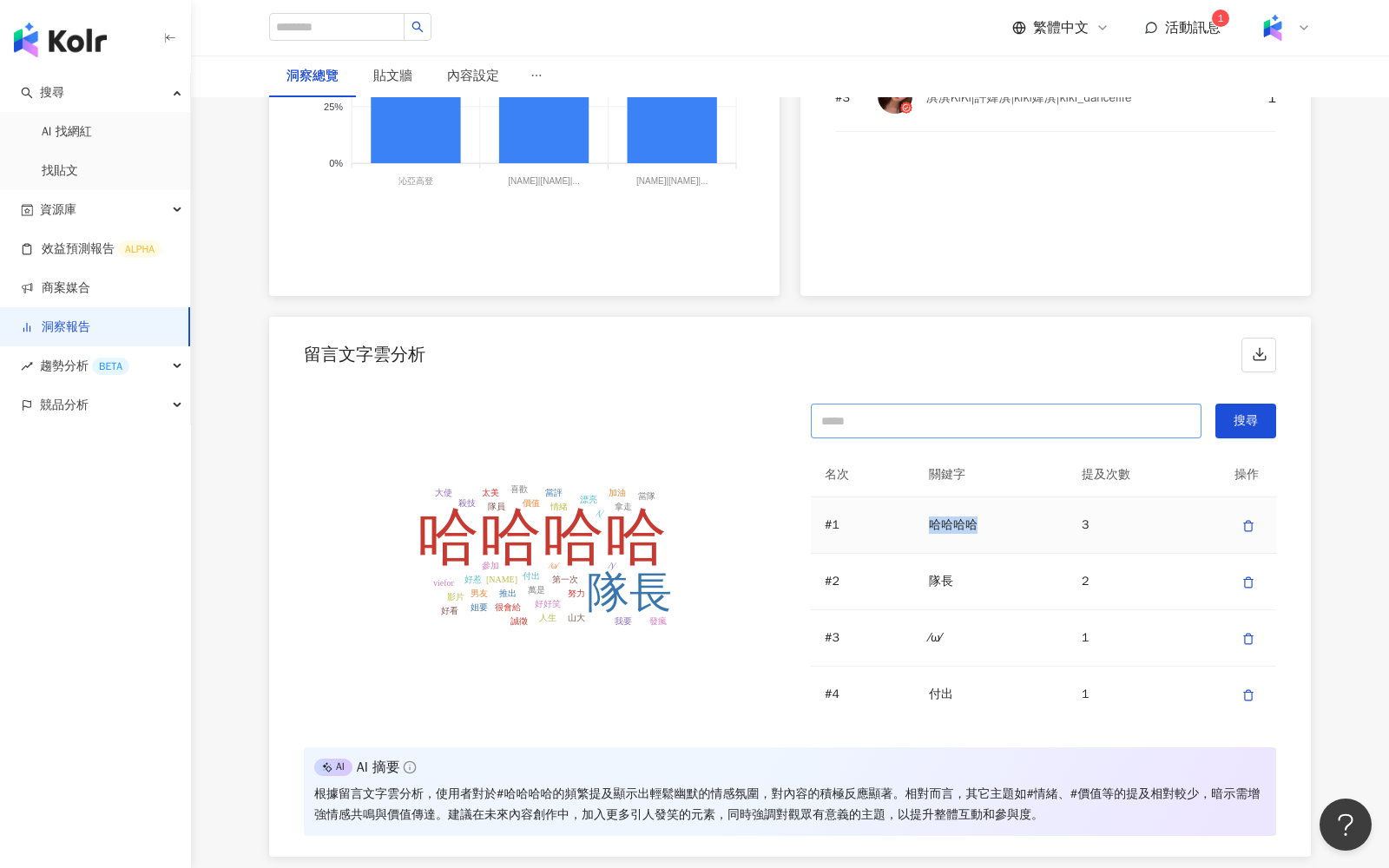 copy on "哈哈哈哈" 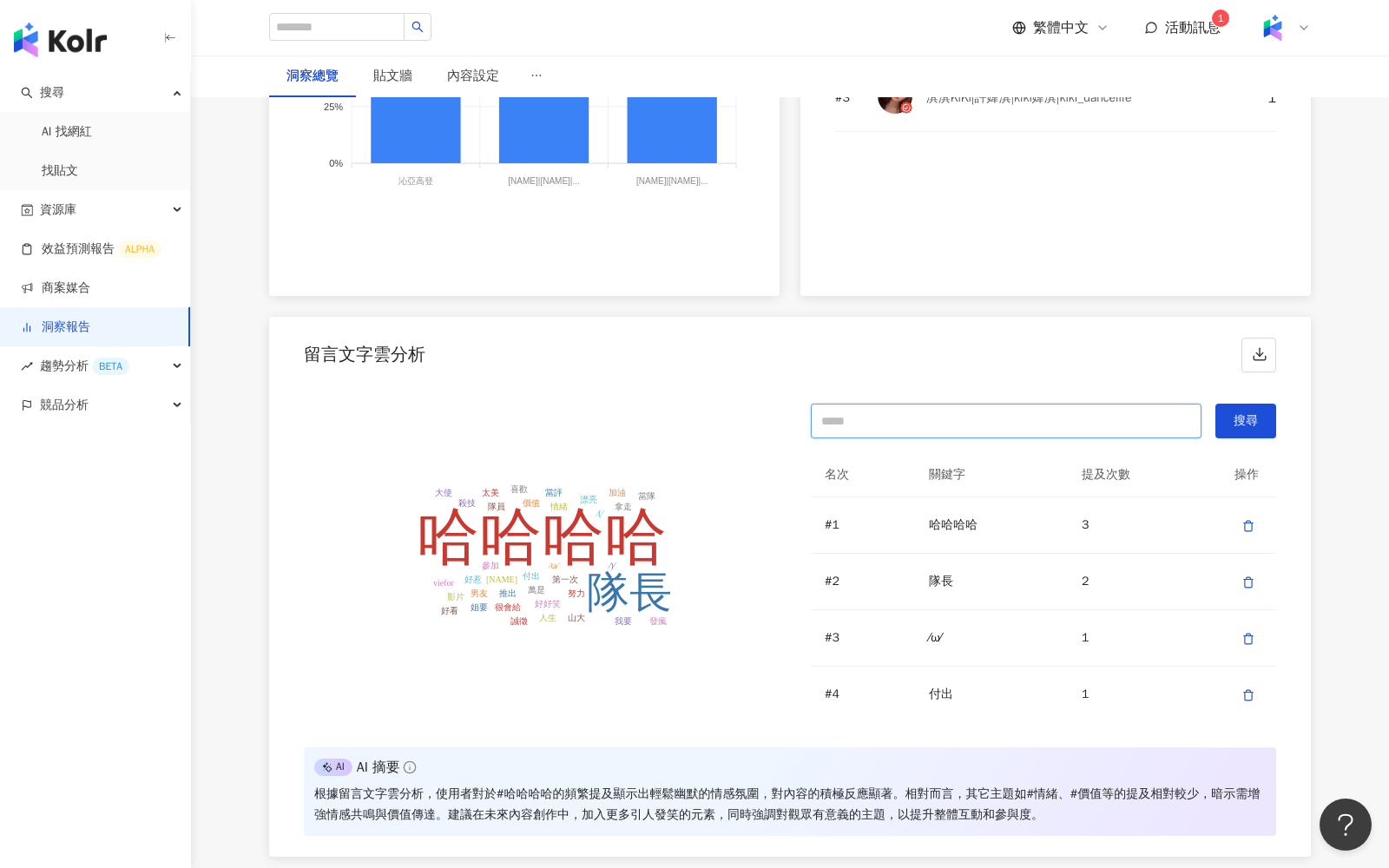 click at bounding box center (1006, 421) 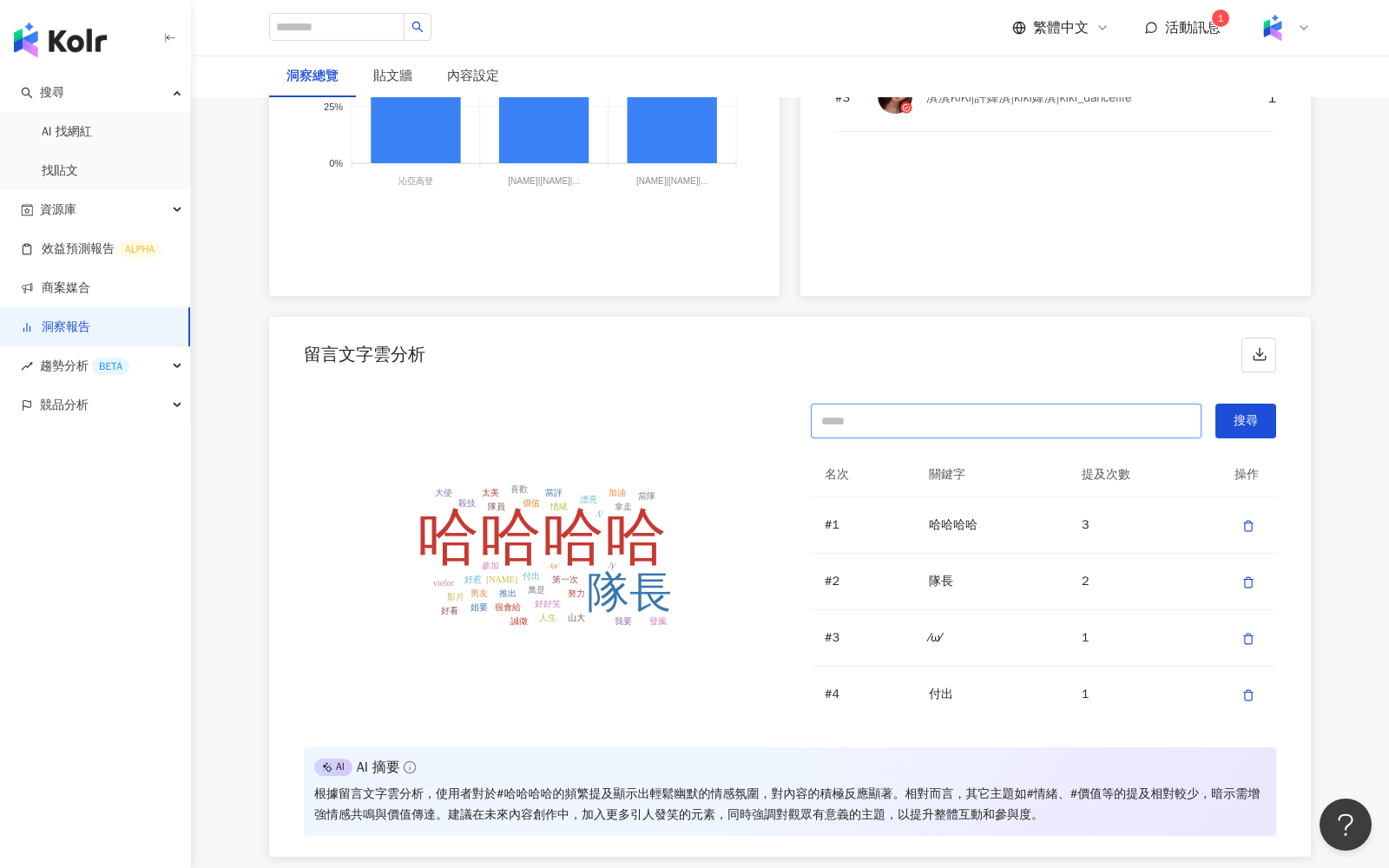 paste on "****" 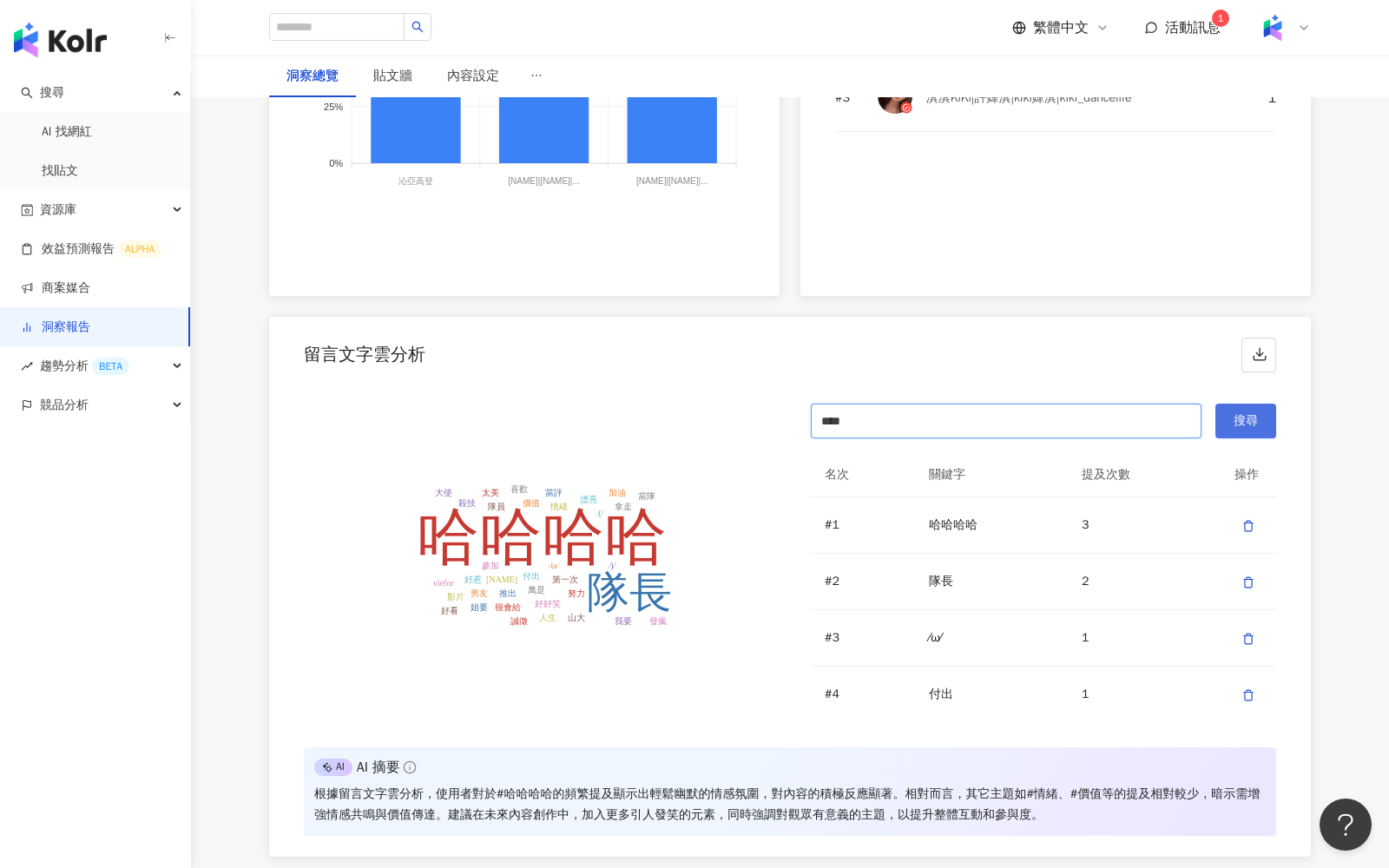 type on "****" 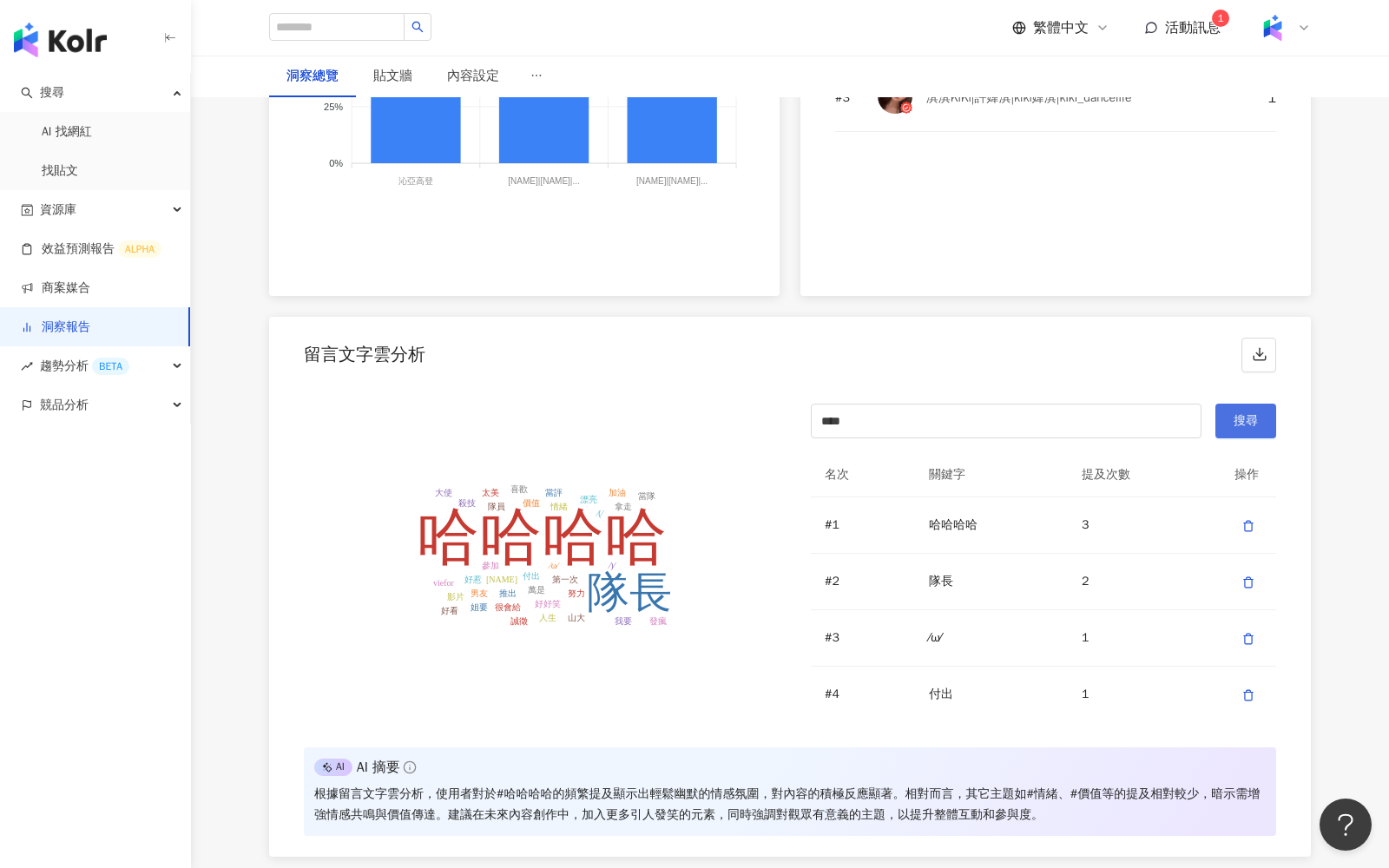 click on "搜尋" at bounding box center [1246, 421] 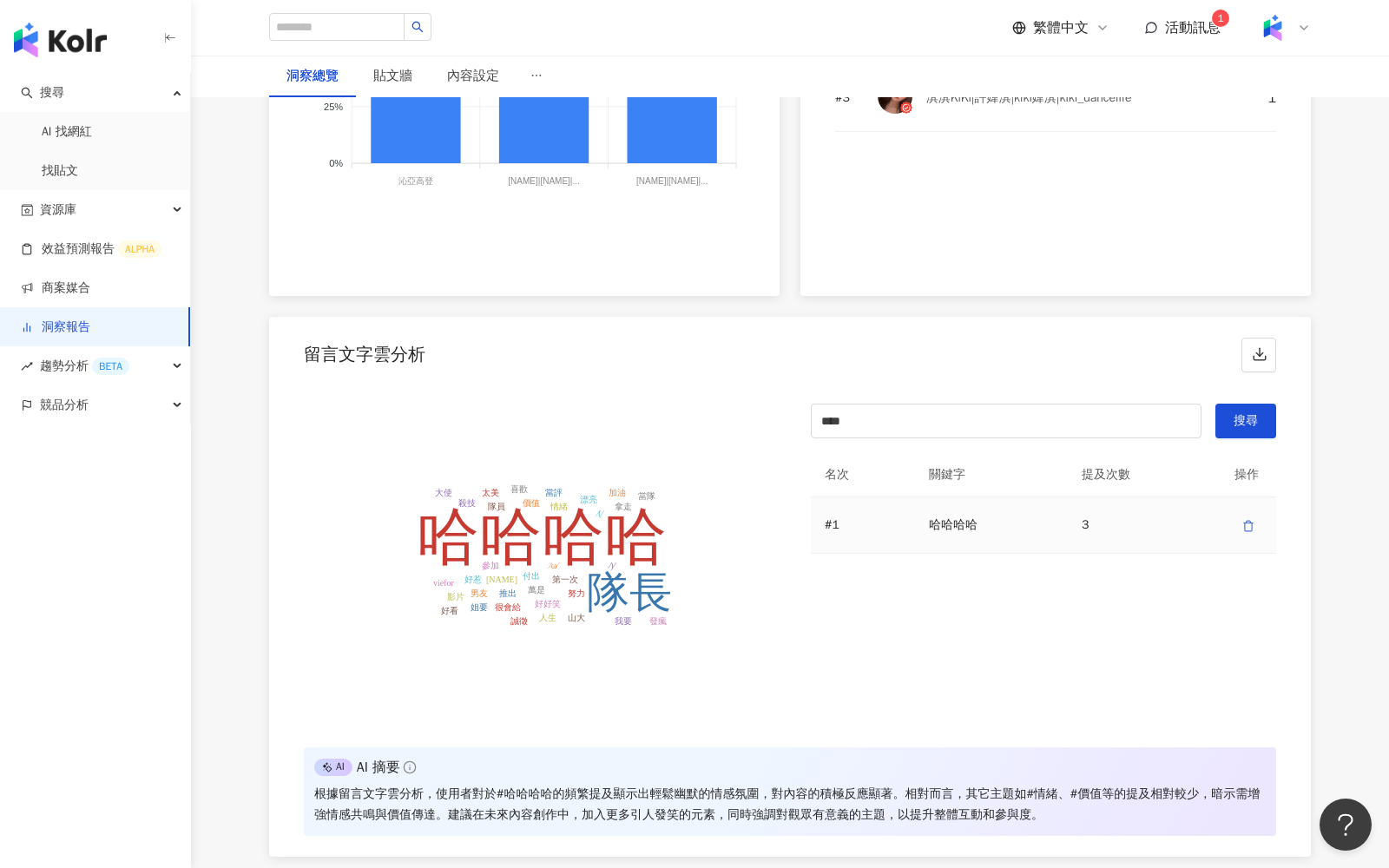 click at bounding box center (1248, 525) 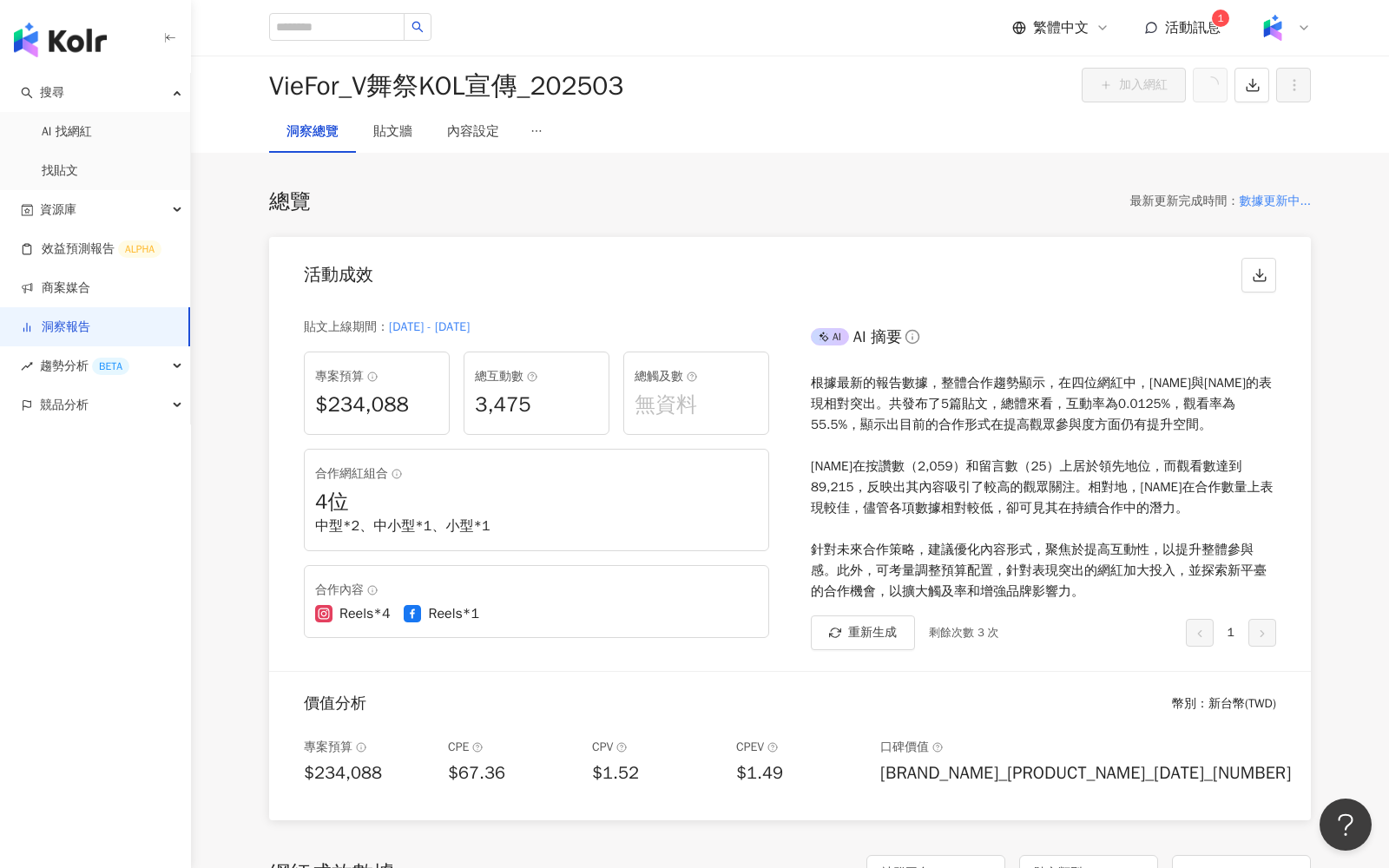 scroll, scrollTop: 0, scrollLeft: 0, axis: both 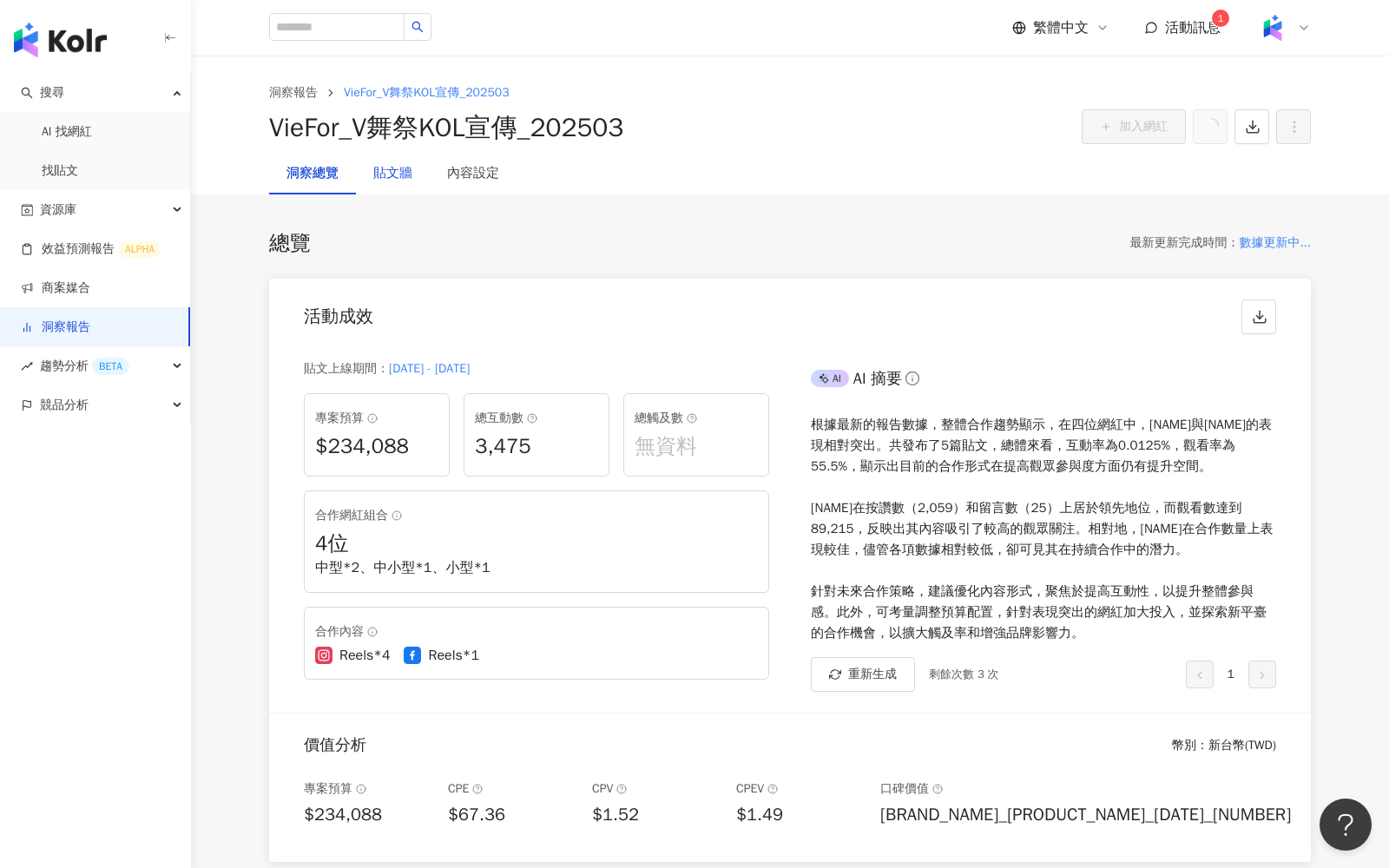 click on "貼文牆" at bounding box center [392, 174] 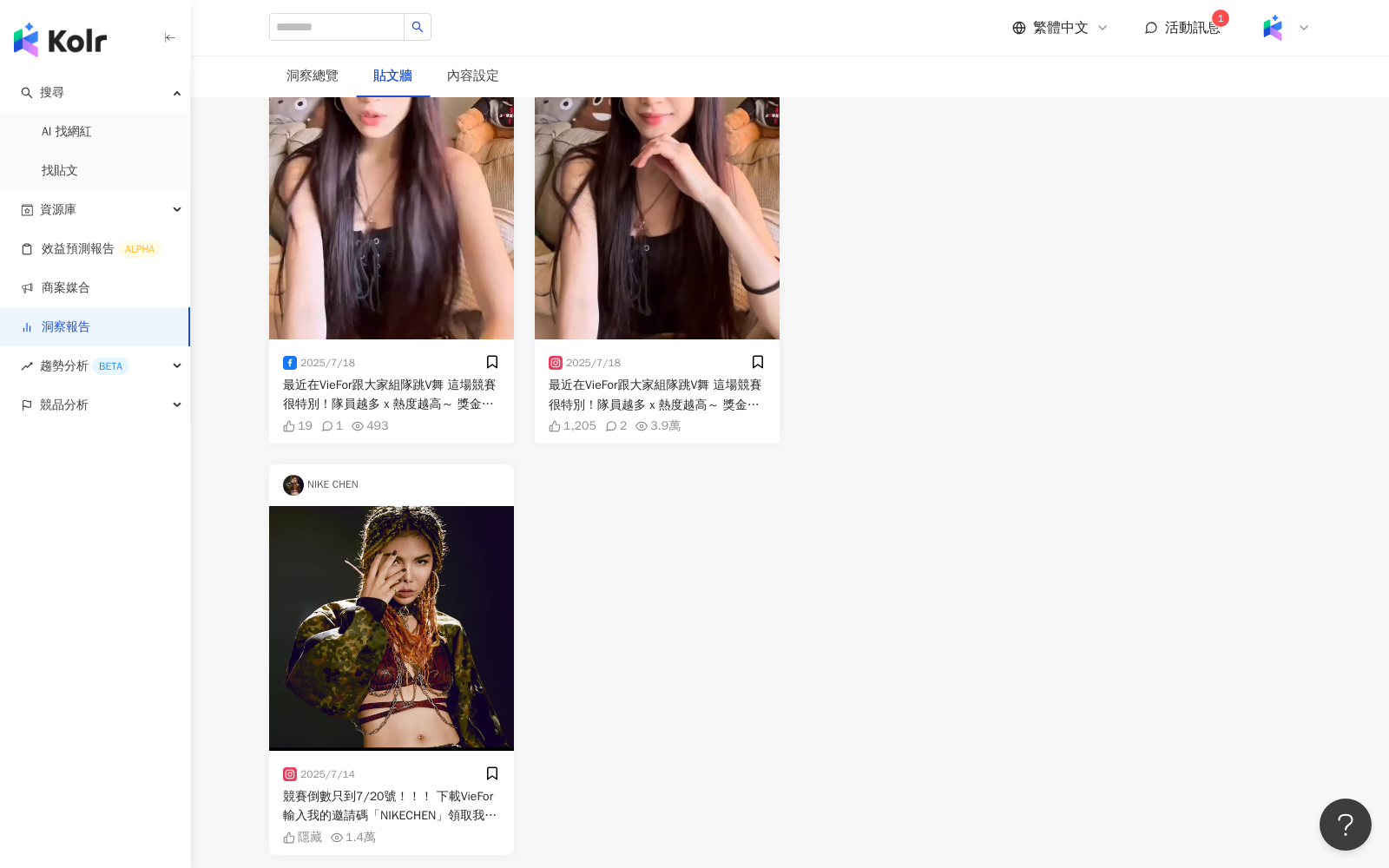 scroll, scrollTop: 0, scrollLeft: 0, axis: both 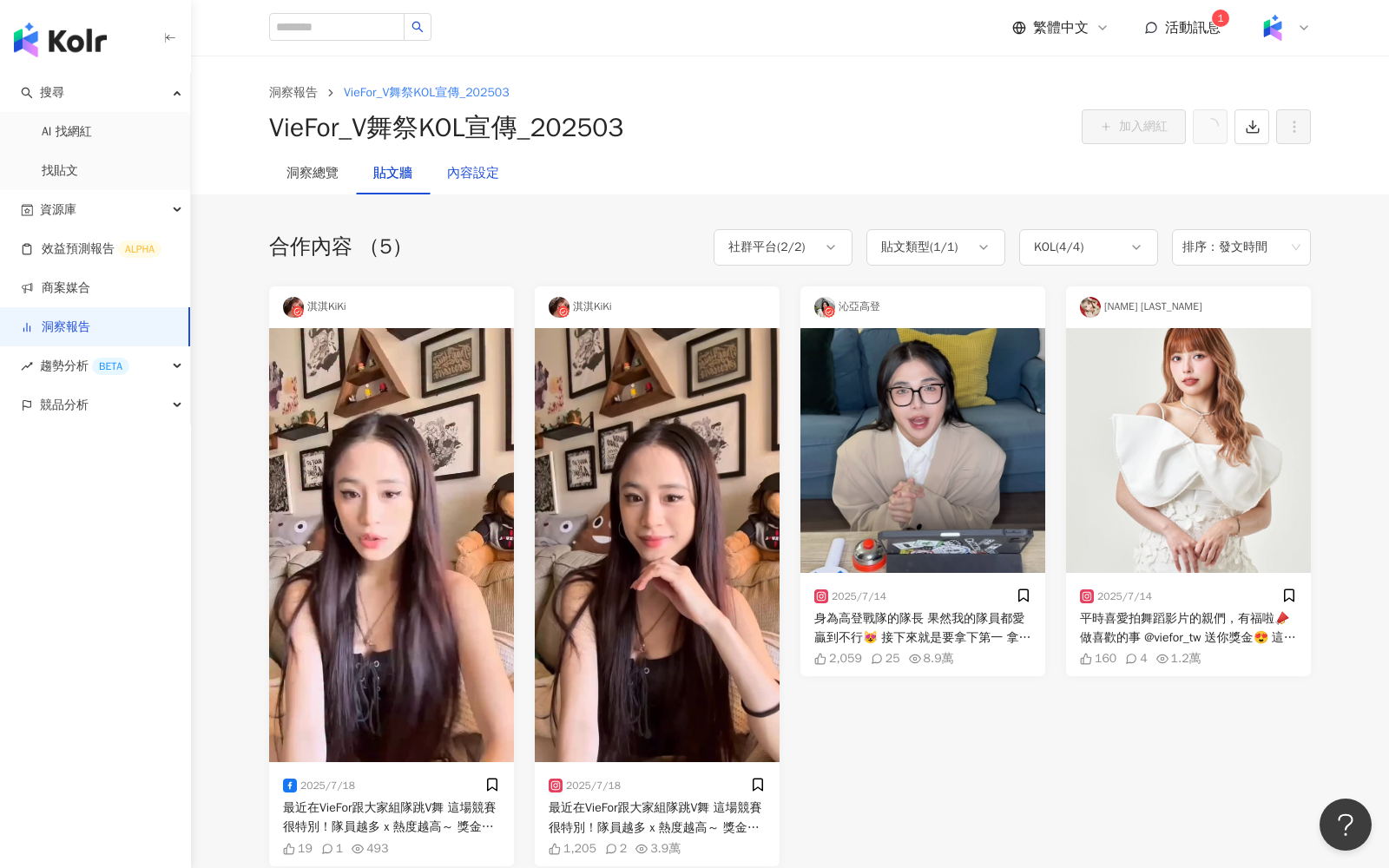 click on "內容設定" at bounding box center [473, 174] 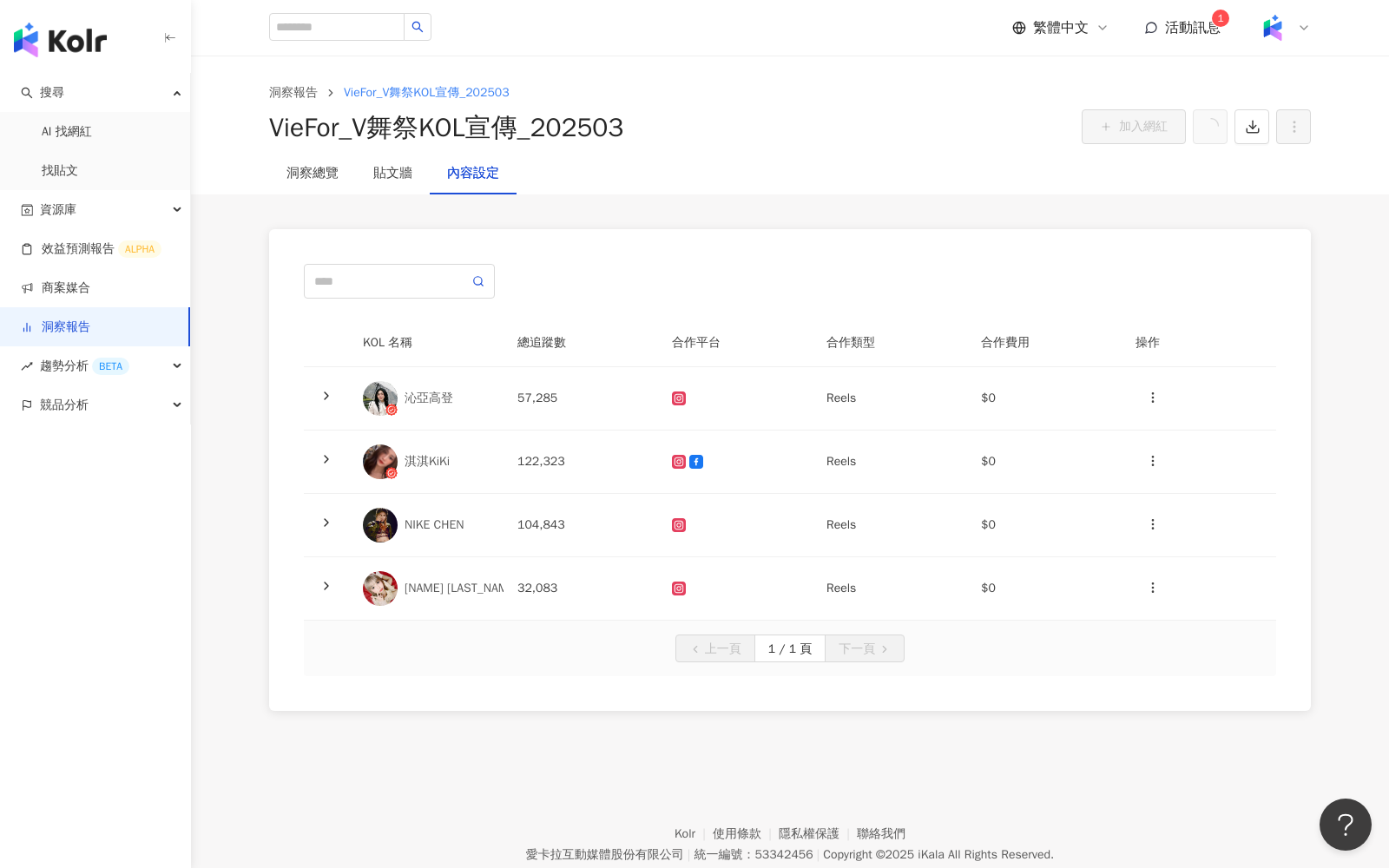scroll, scrollTop: 80, scrollLeft: 0, axis: vertical 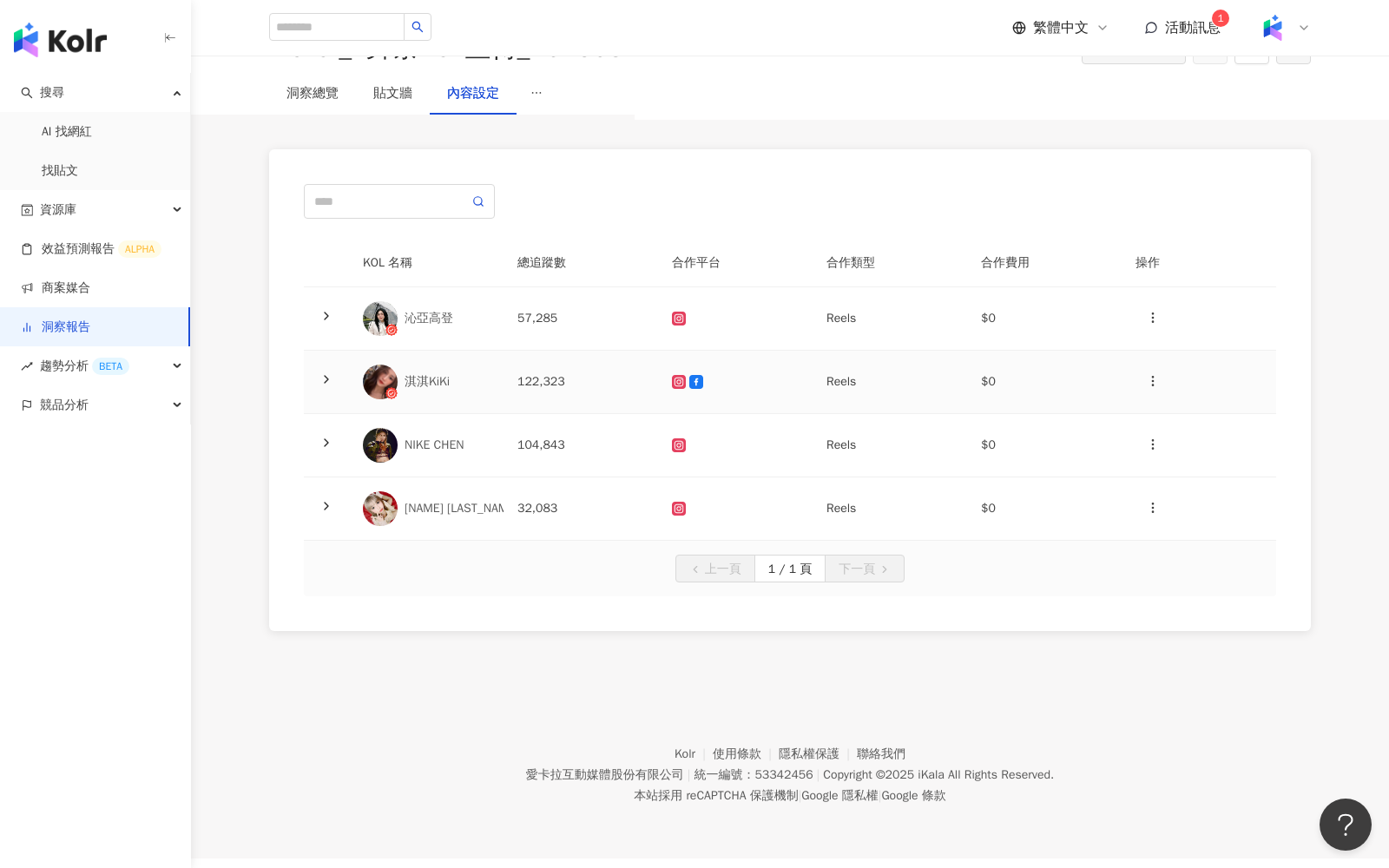 click 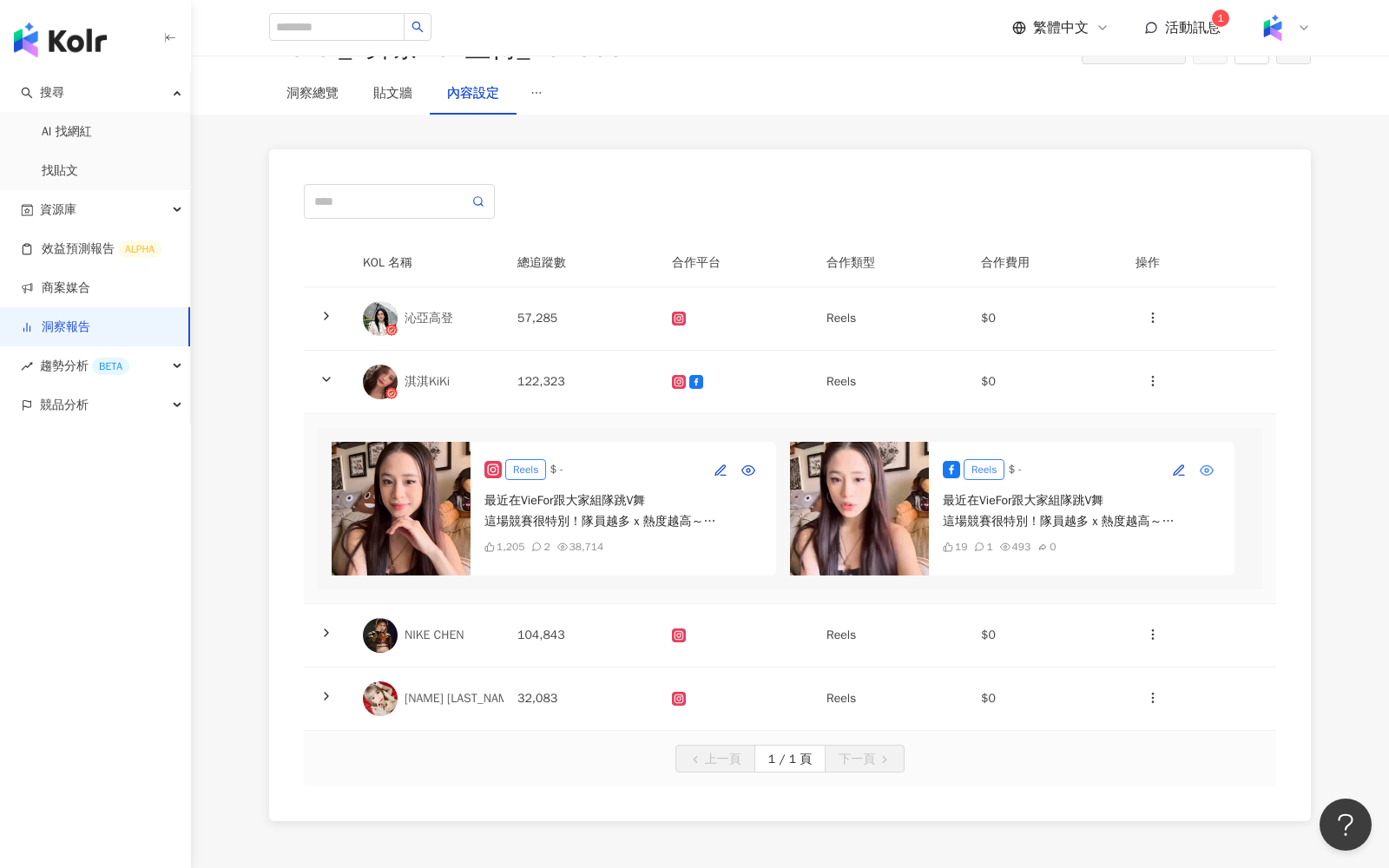click at bounding box center [1207, 470] 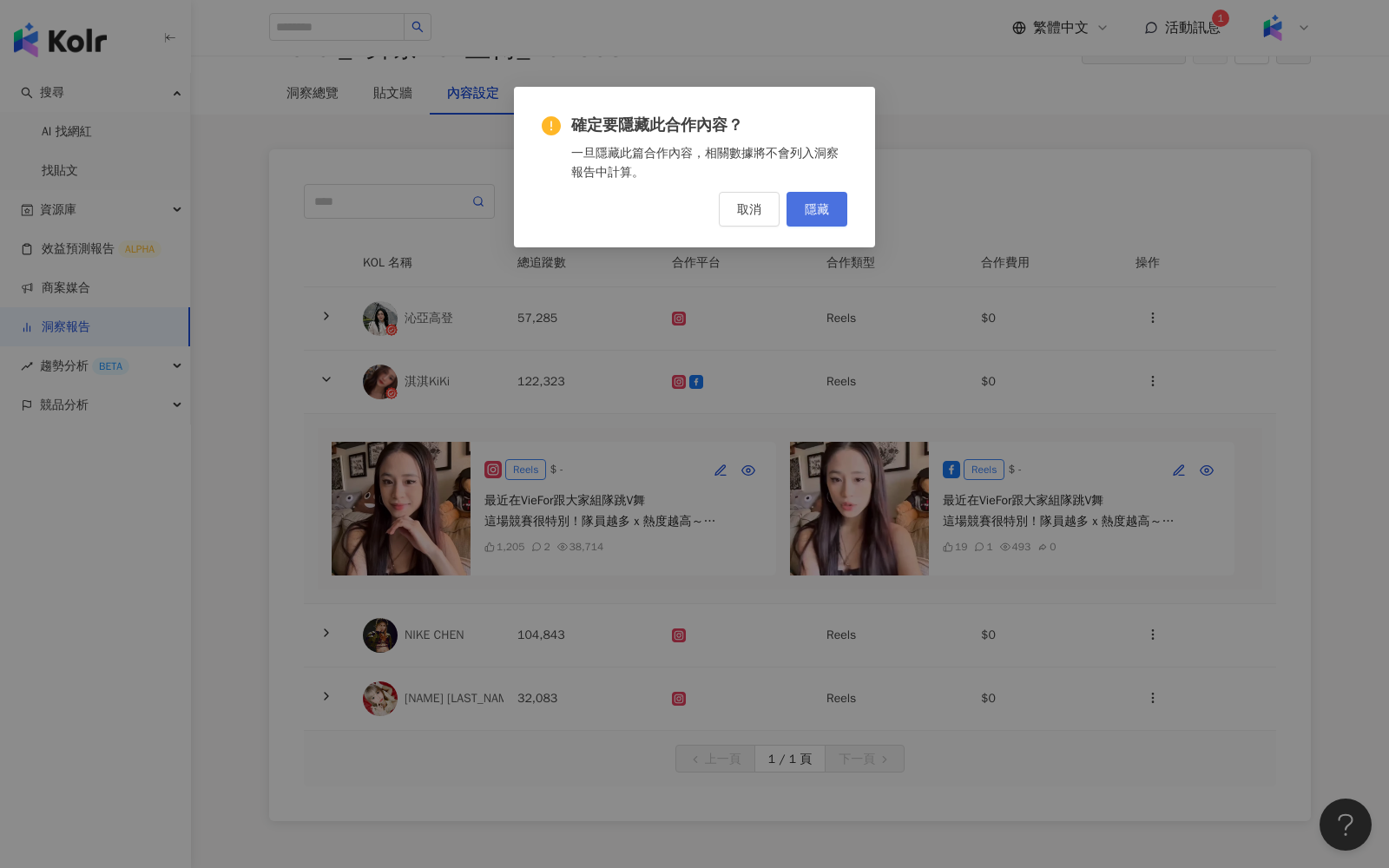 click on "隱藏" at bounding box center [817, 209] 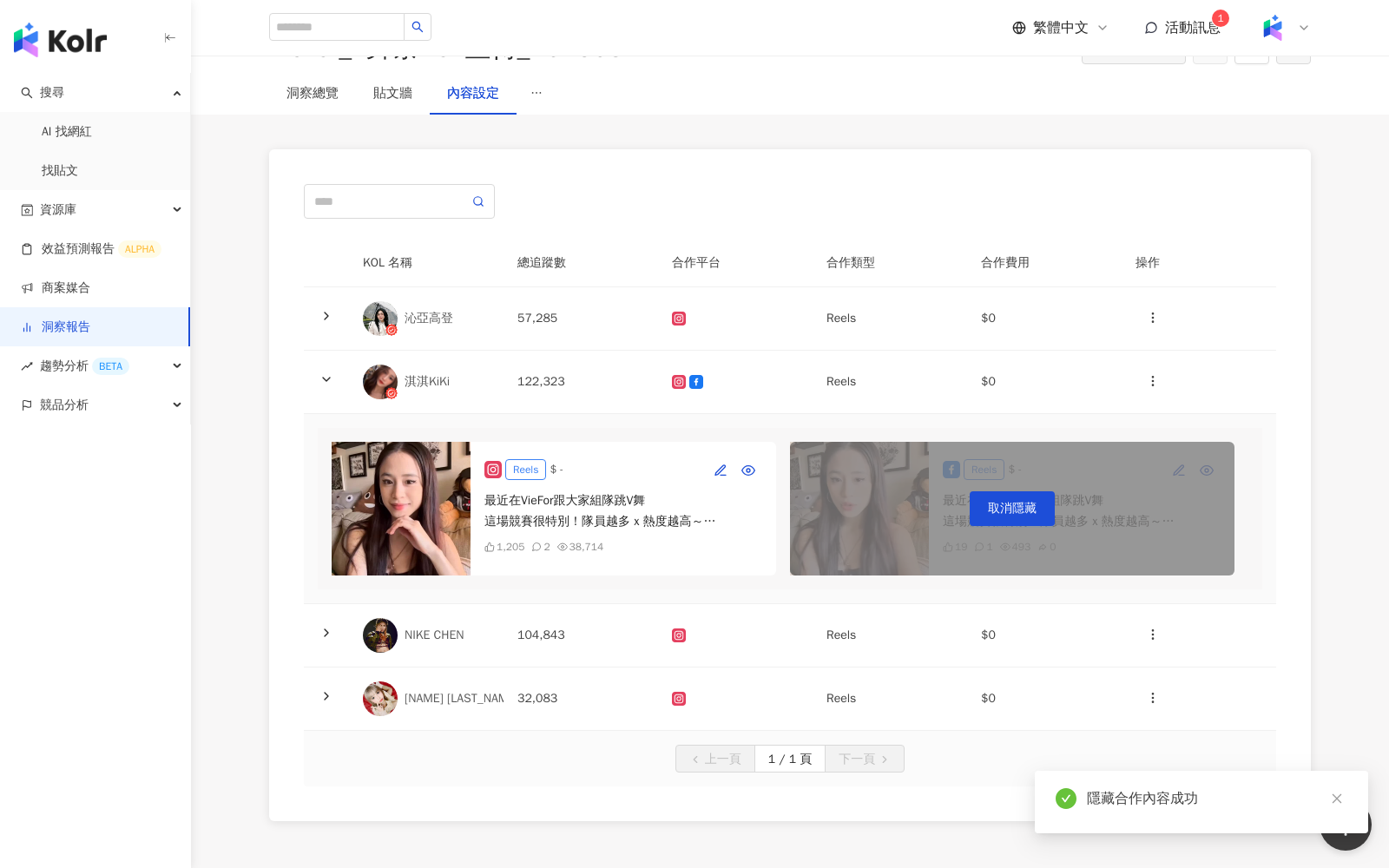 scroll, scrollTop: 0, scrollLeft: 0, axis: both 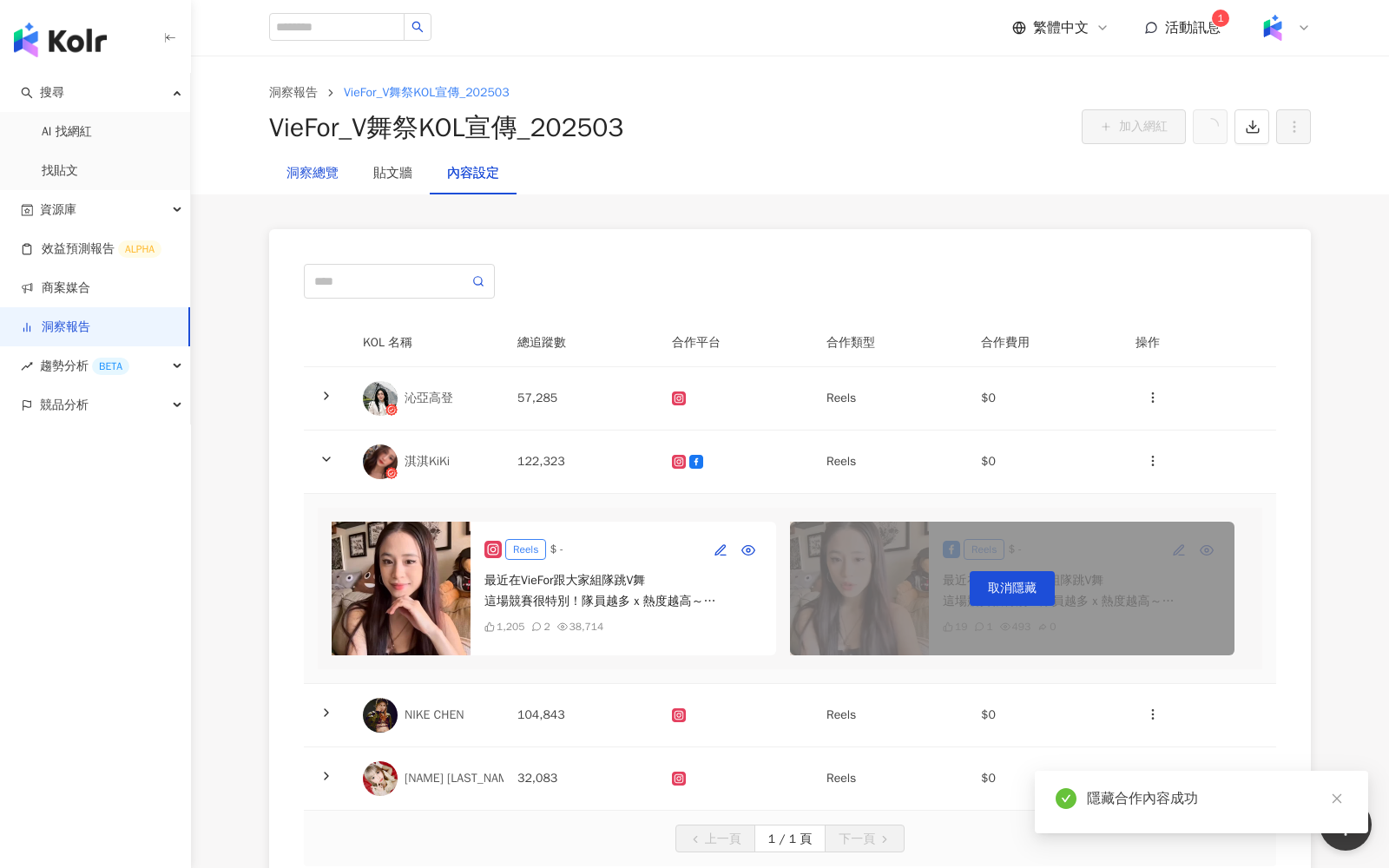 click on "洞察總覽" at bounding box center [313, 174] 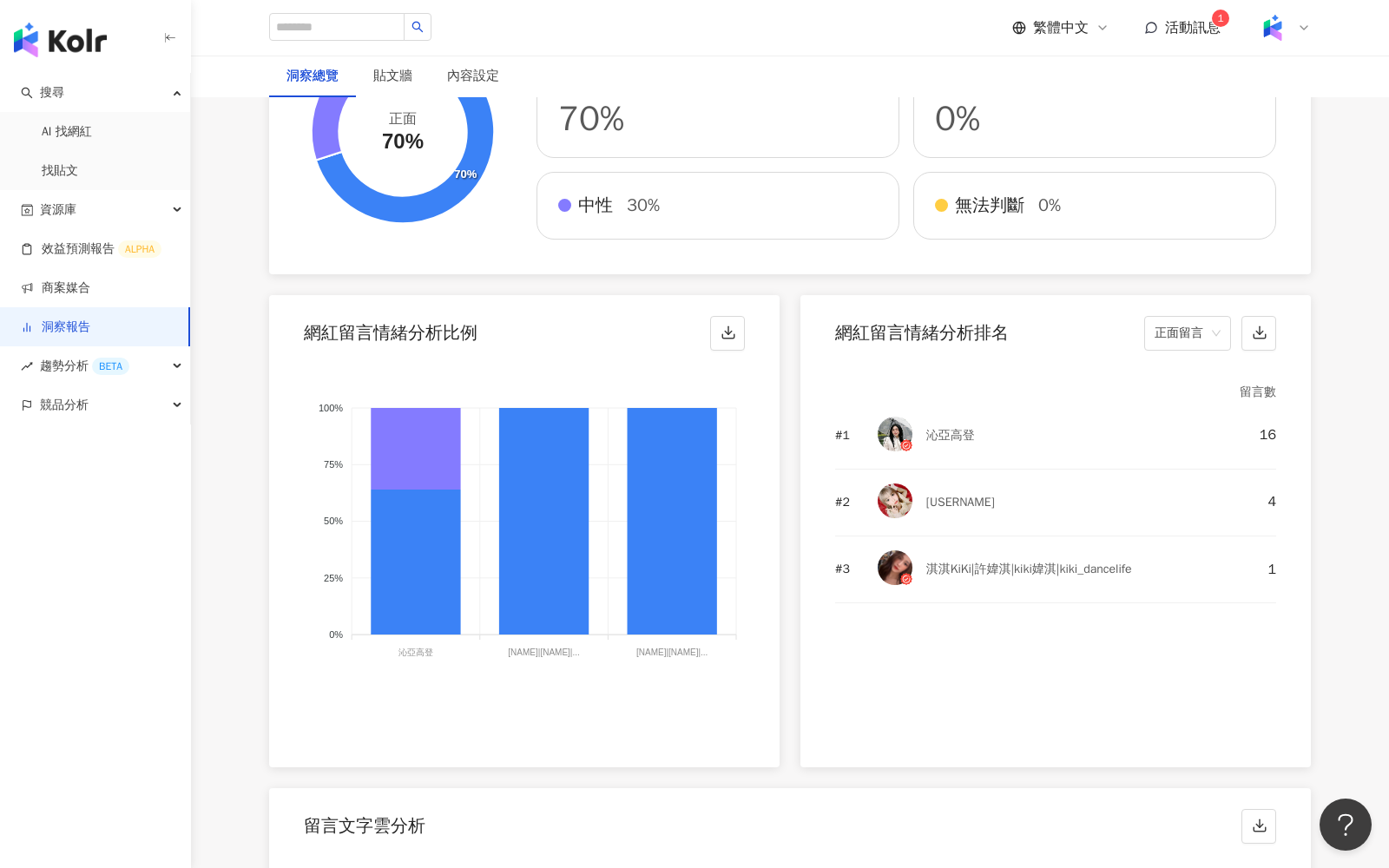 scroll, scrollTop: 3594, scrollLeft: 0, axis: vertical 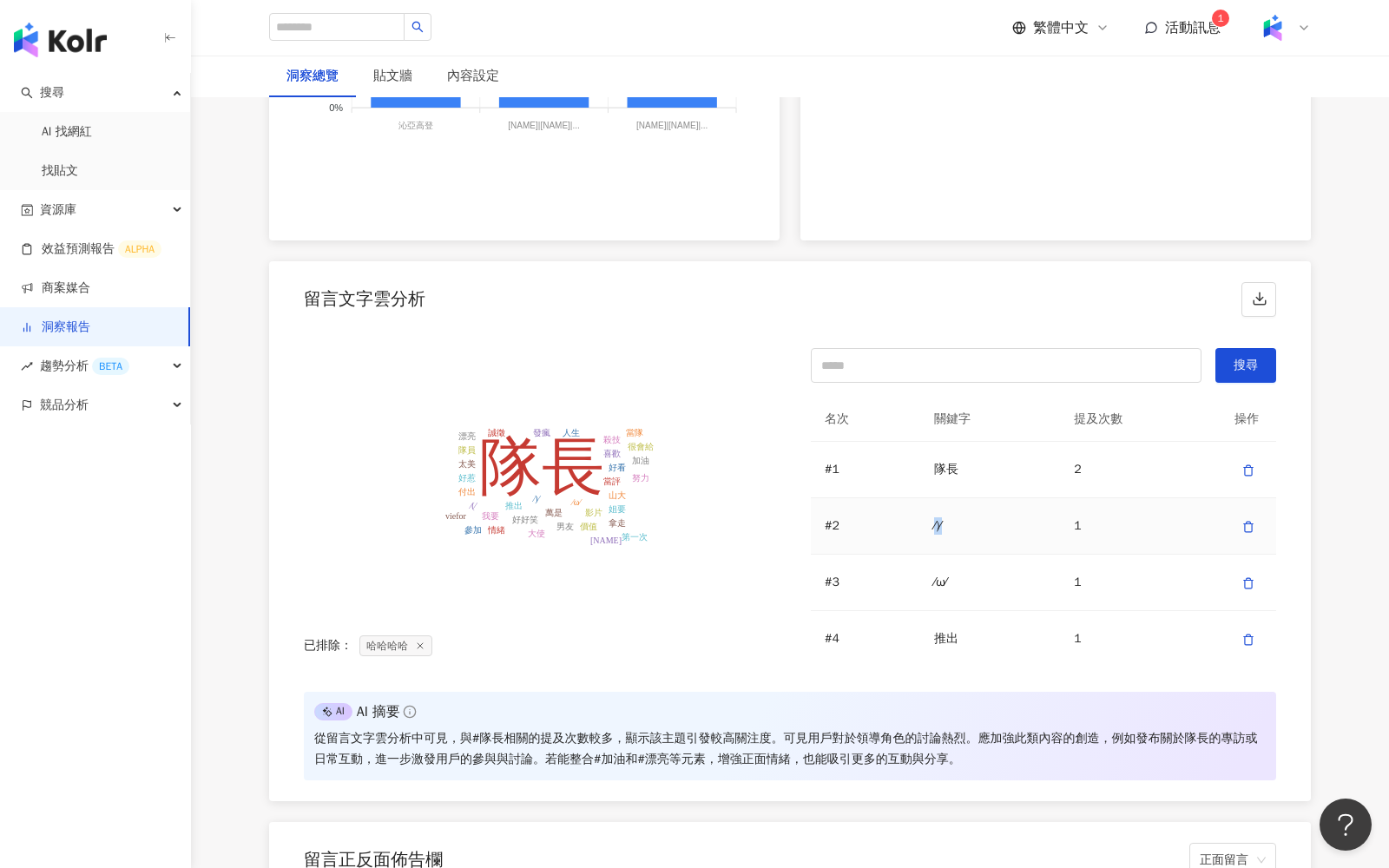drag, startPoint x: 952, startPoint y: 519, endPoint x: 918, endPoint y: 519, distance: 34 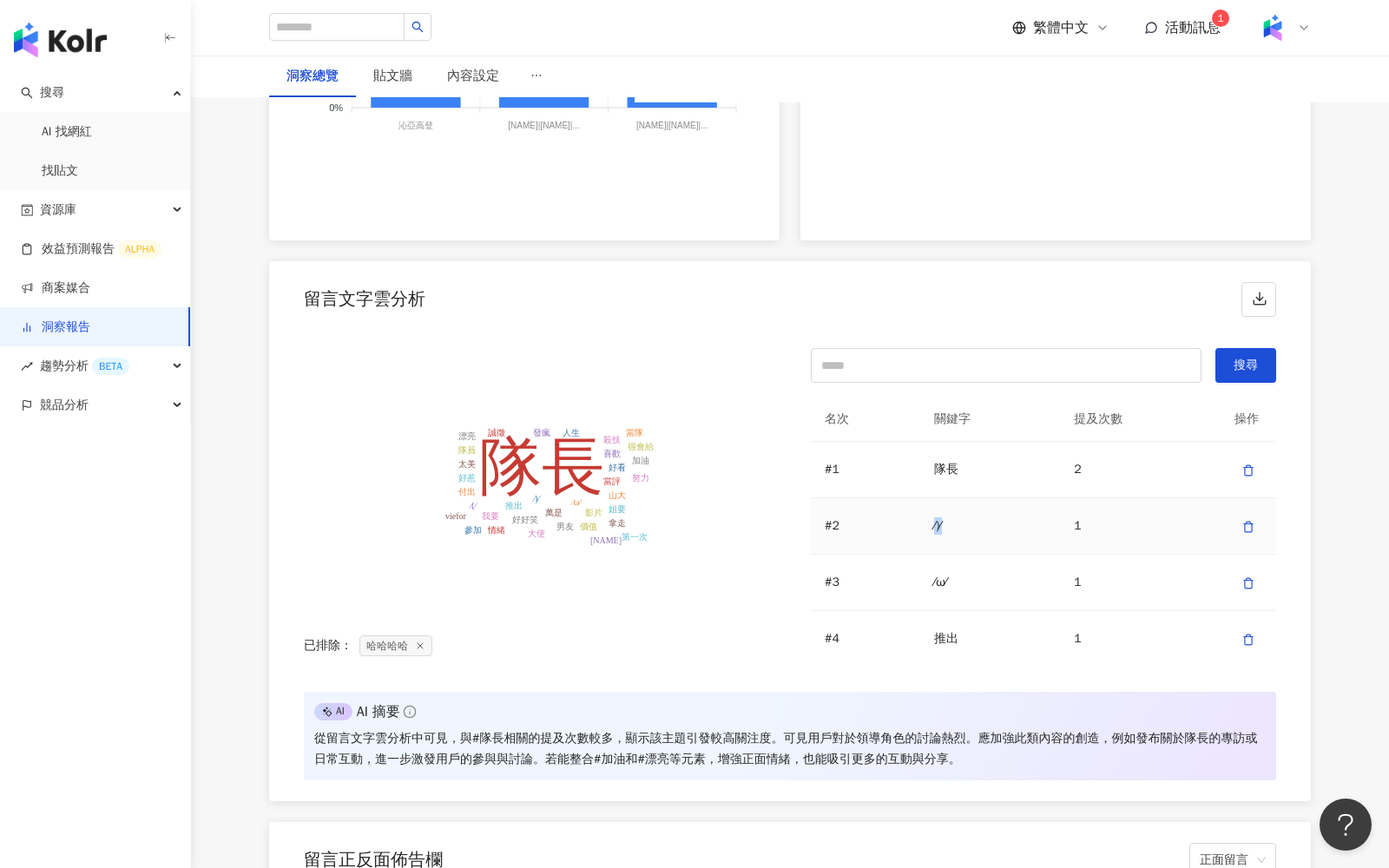 copy on "⁄)⁄" 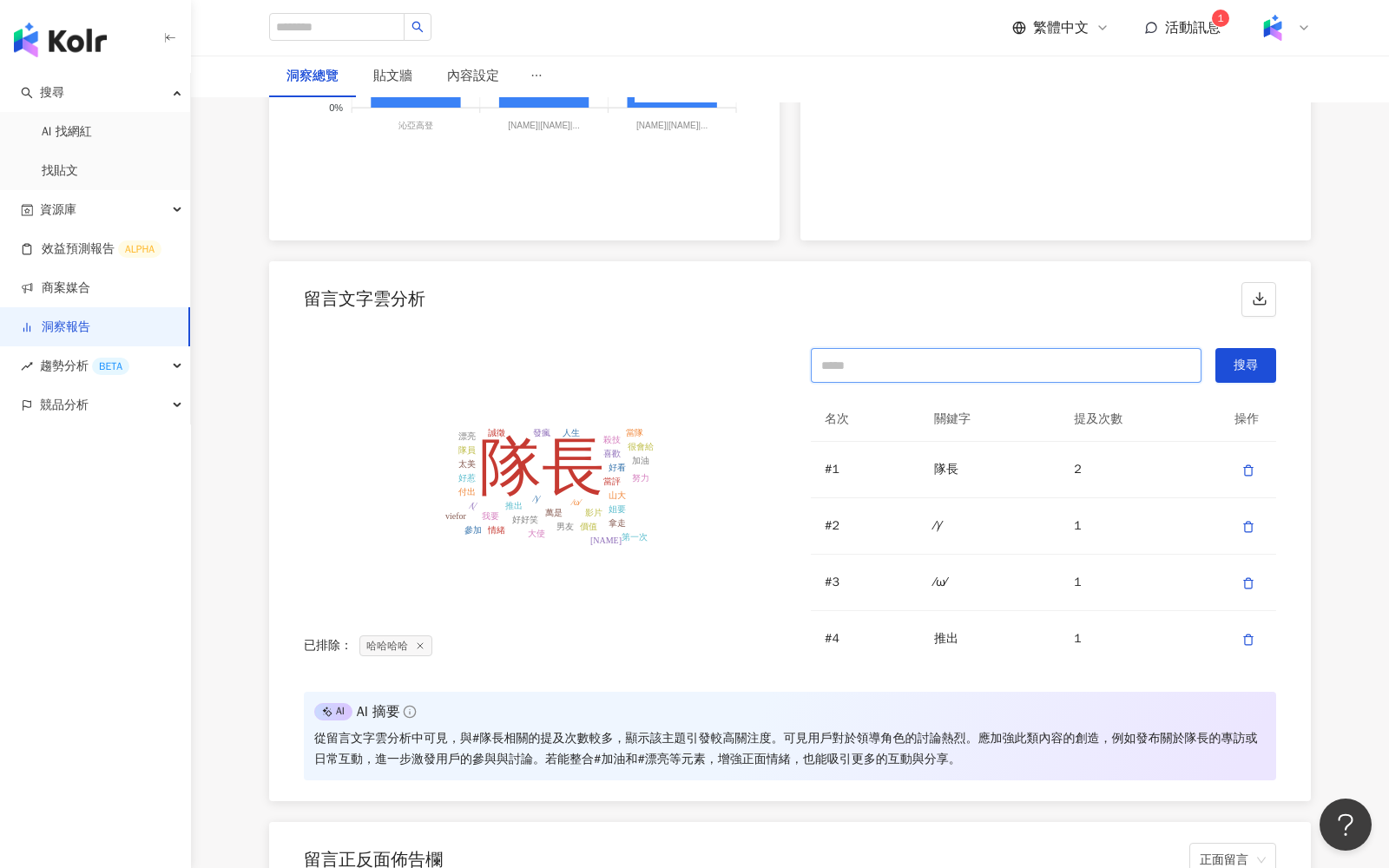 click at bounding box center (1006, 365) 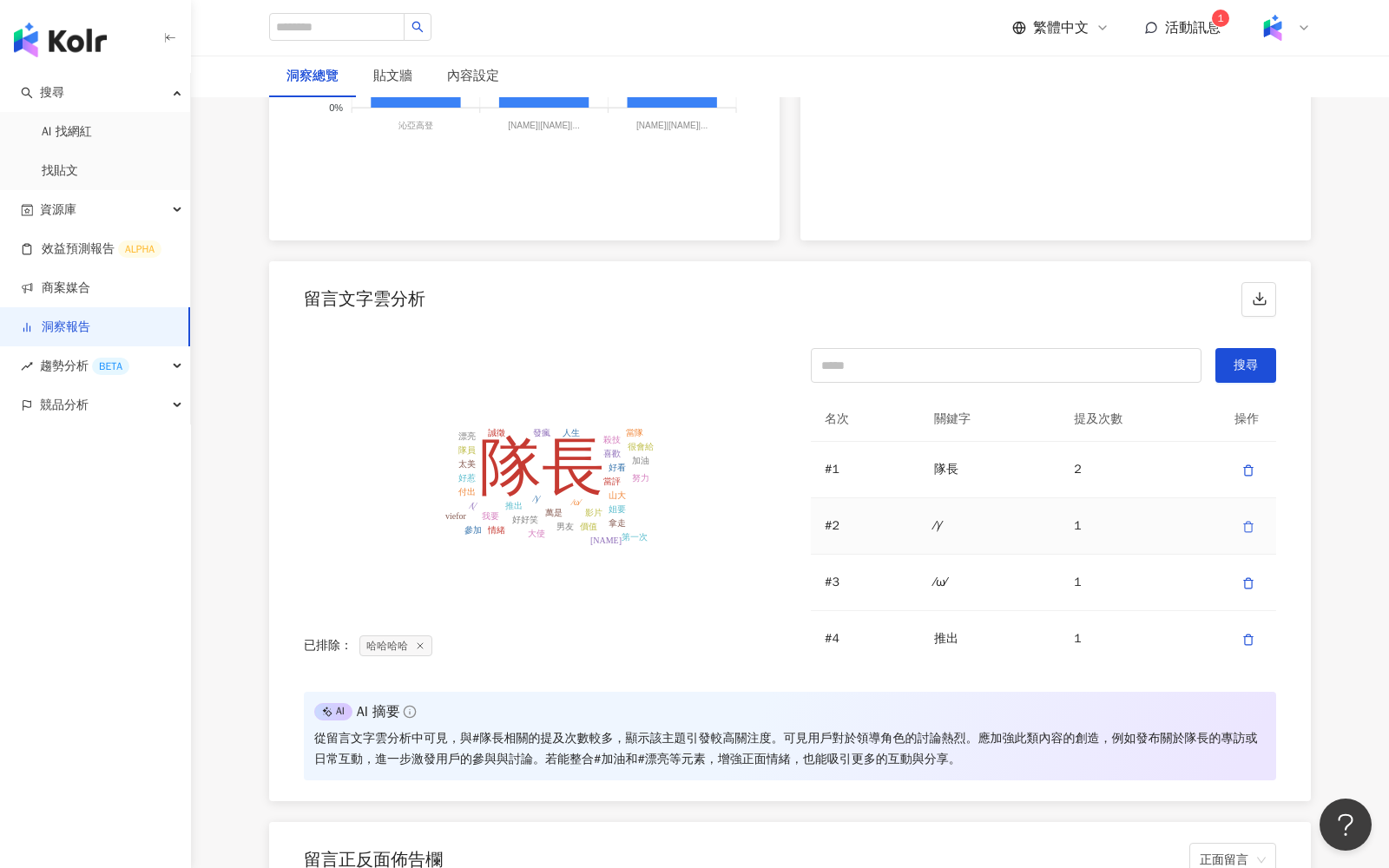 click 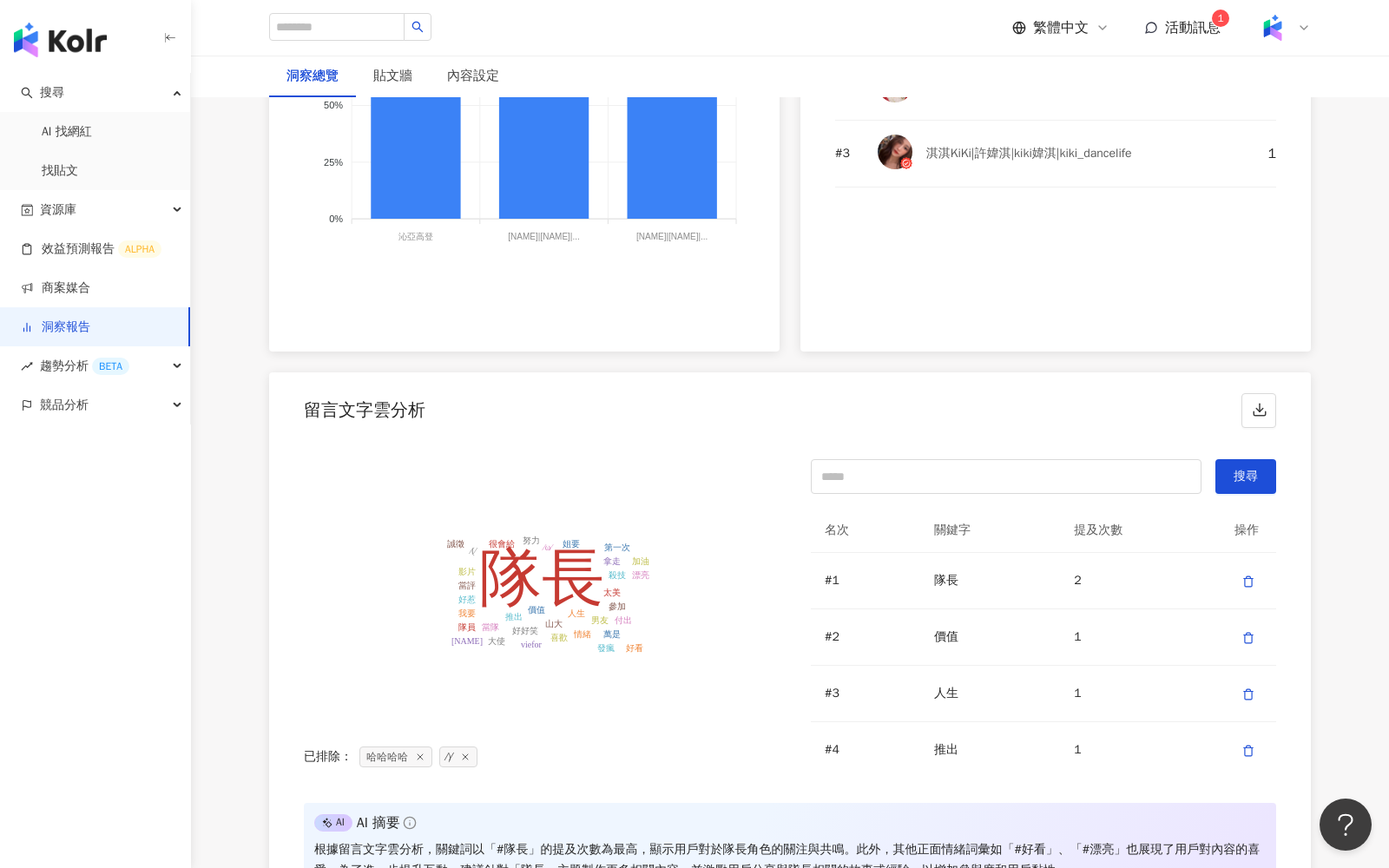 scroll, scrollTop: 3438, scrollLeft: 0, axis: vertical 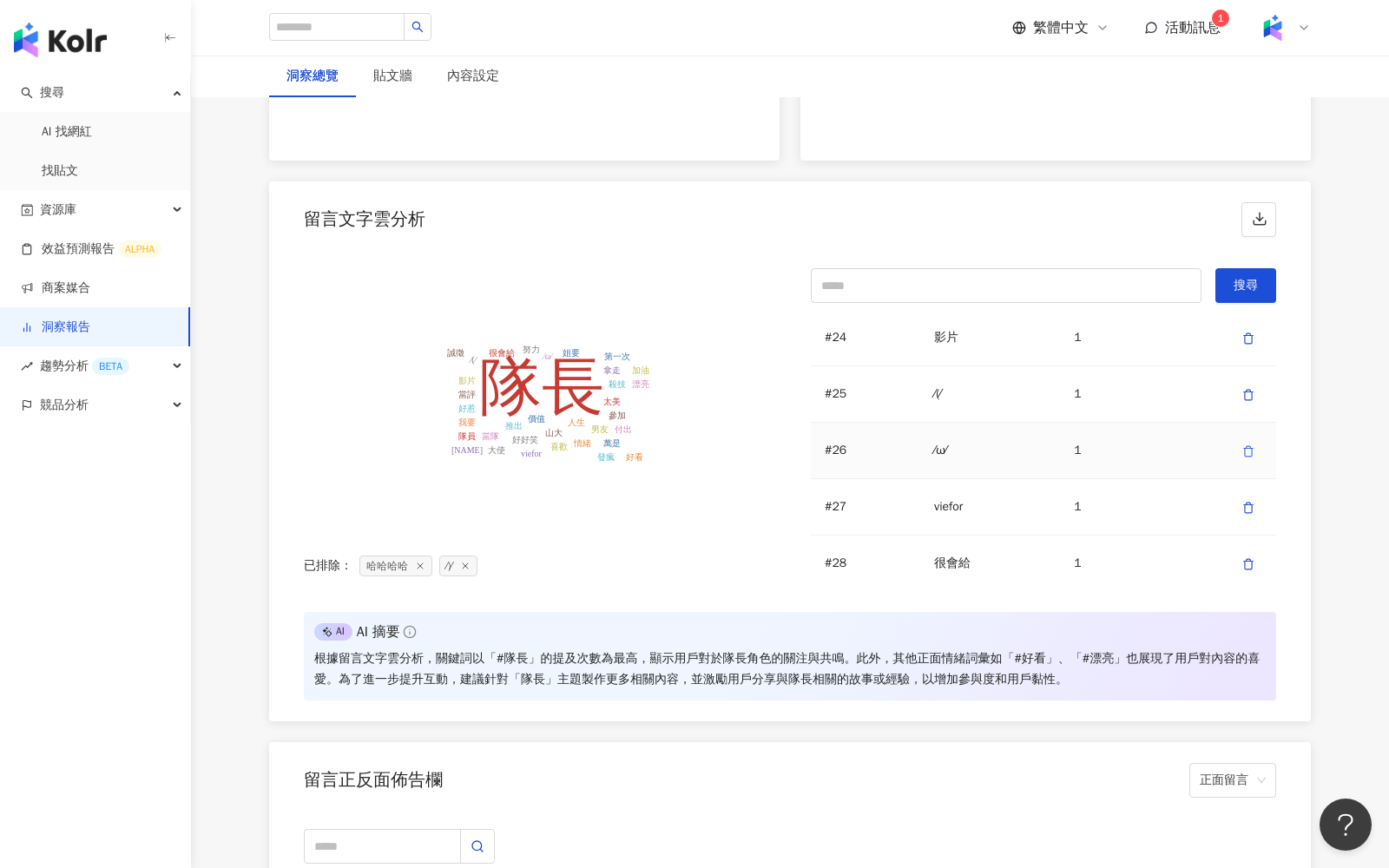 click 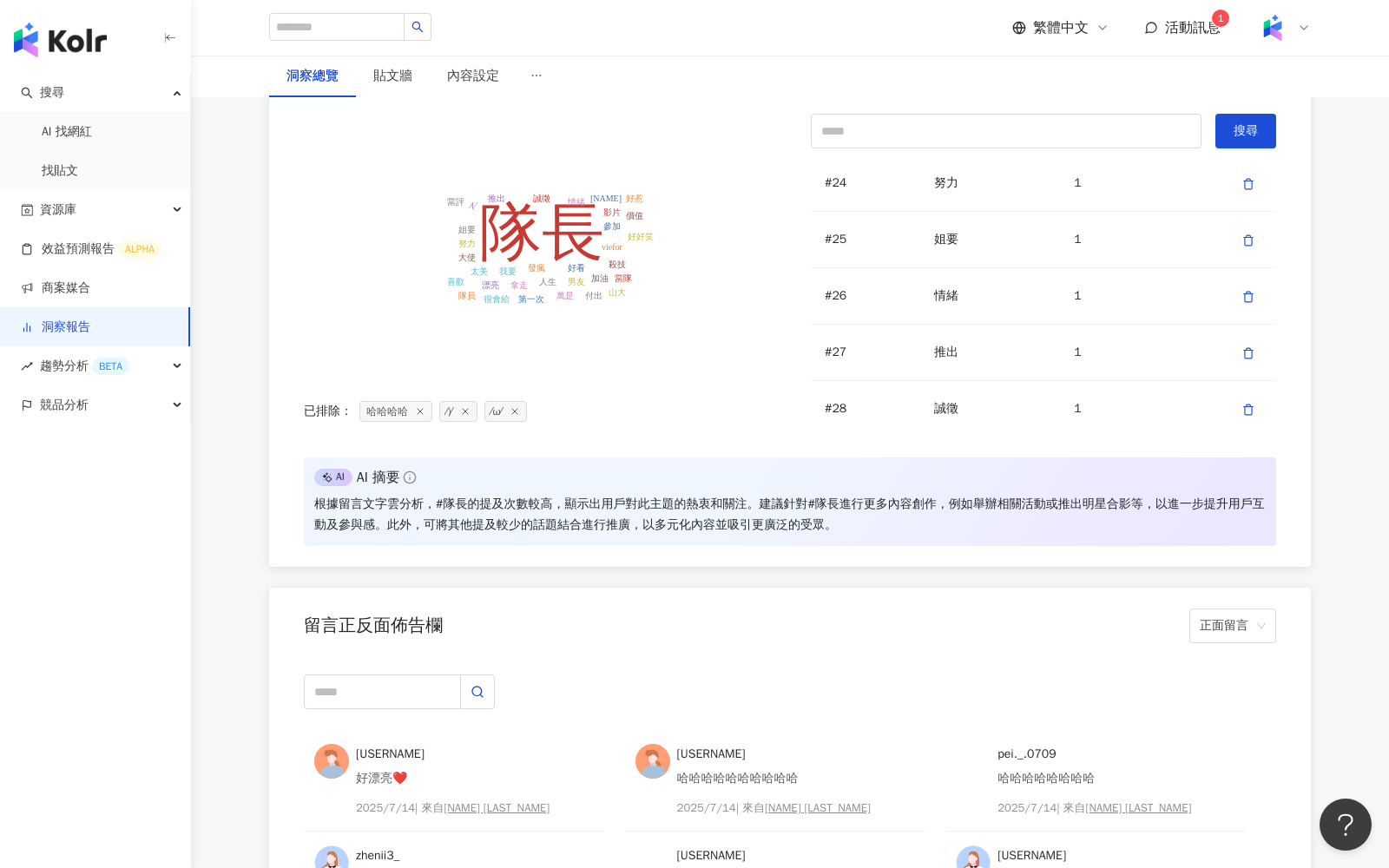 scroll, scrollTop: 3717, scrollLeft: 0, axis: vertical 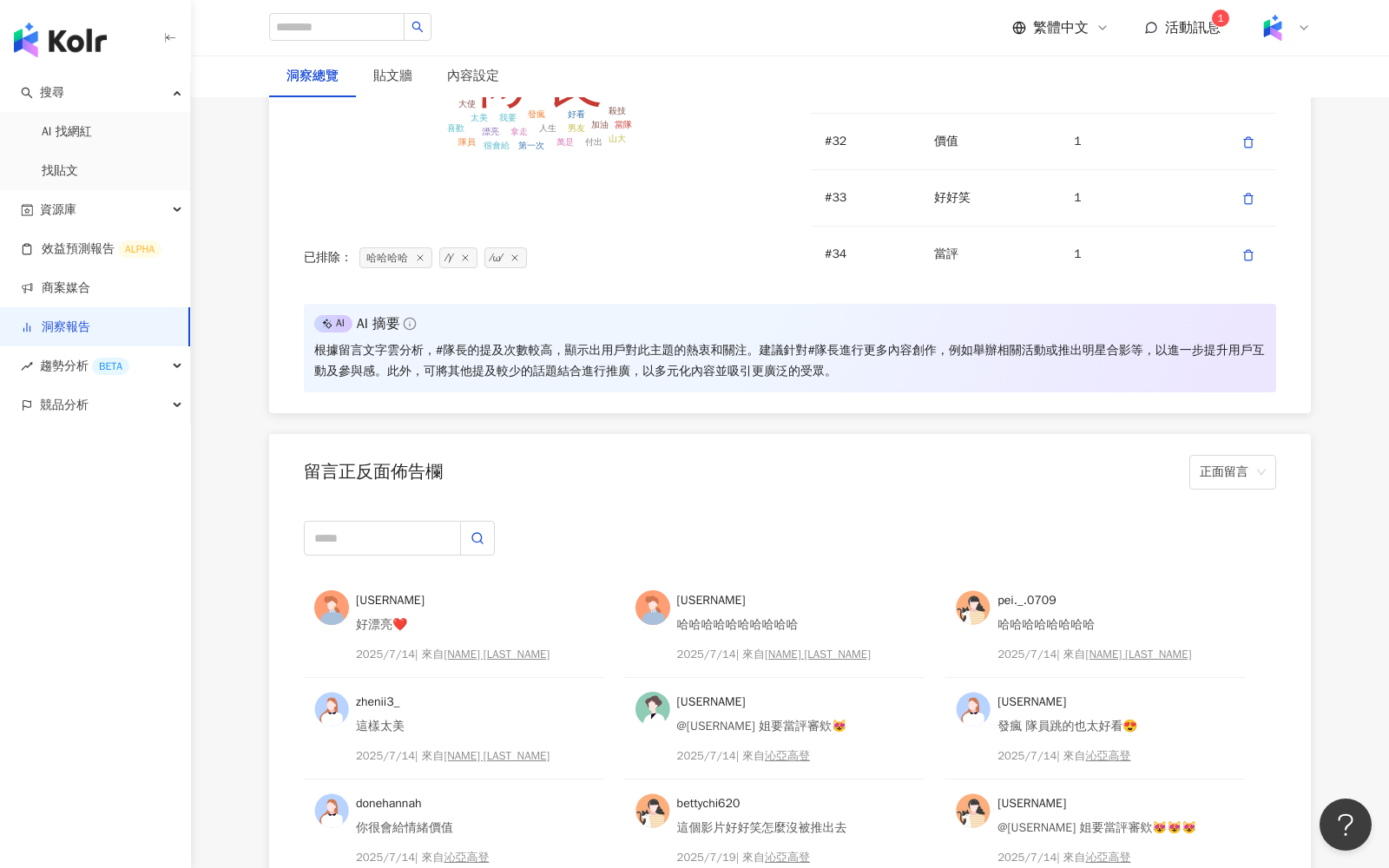 click on "根據留言文字雲分析，#隊長的提及次數較高，顯示出用戶對此主題的熱衷和關注。建議針對#隊長進行更多內容創作，例如舉辦相關活動或推出明星合影等，以進一步提升用戶互動及參與感。此外，可將其他提及較少的話題結合進行推廣，以多元化內容並吸引更廣泛的受眾。" at bounding box center (790, 361) 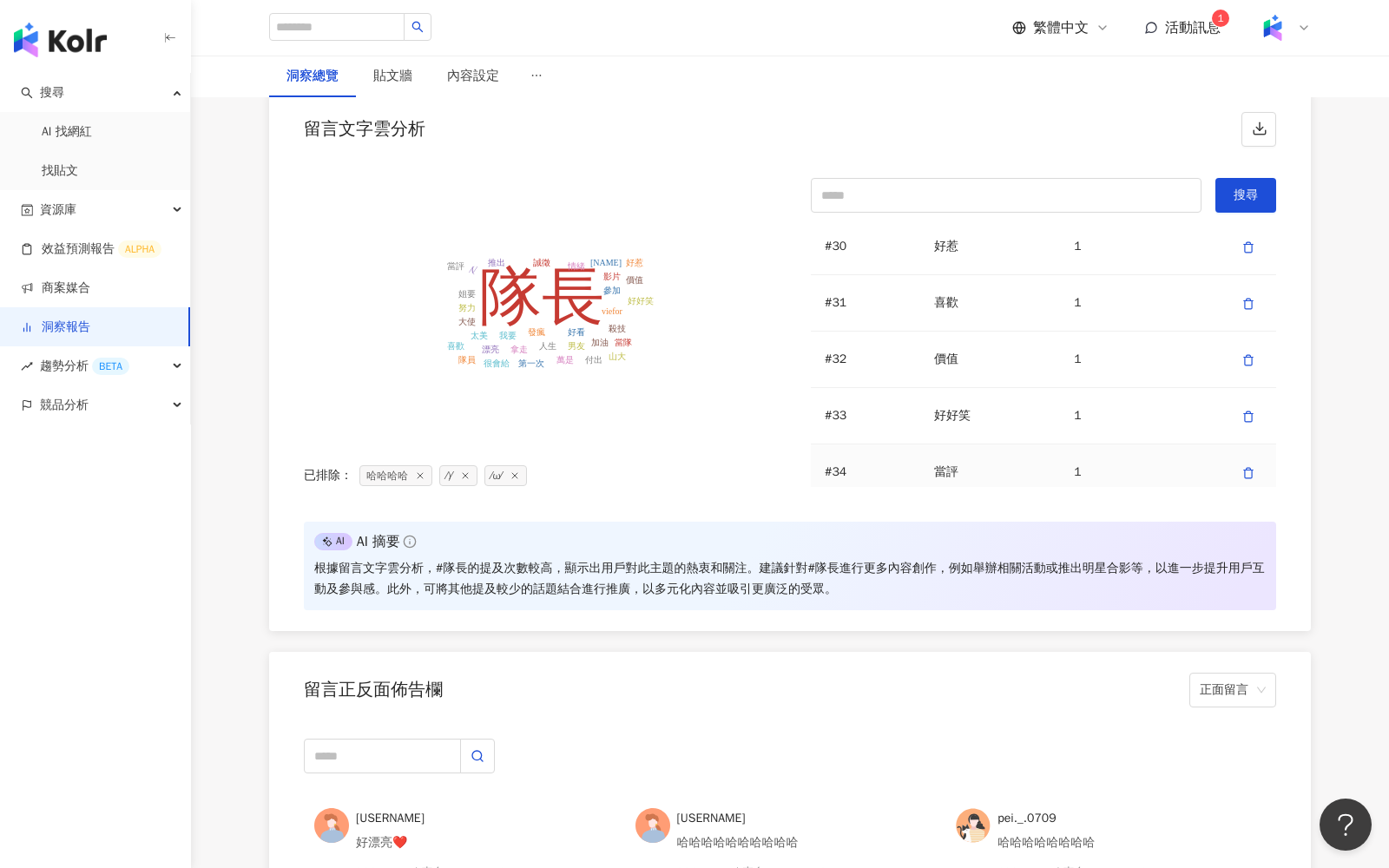 scroll, scrollTop: 3565, scrollLeft: 0, axis: vertical 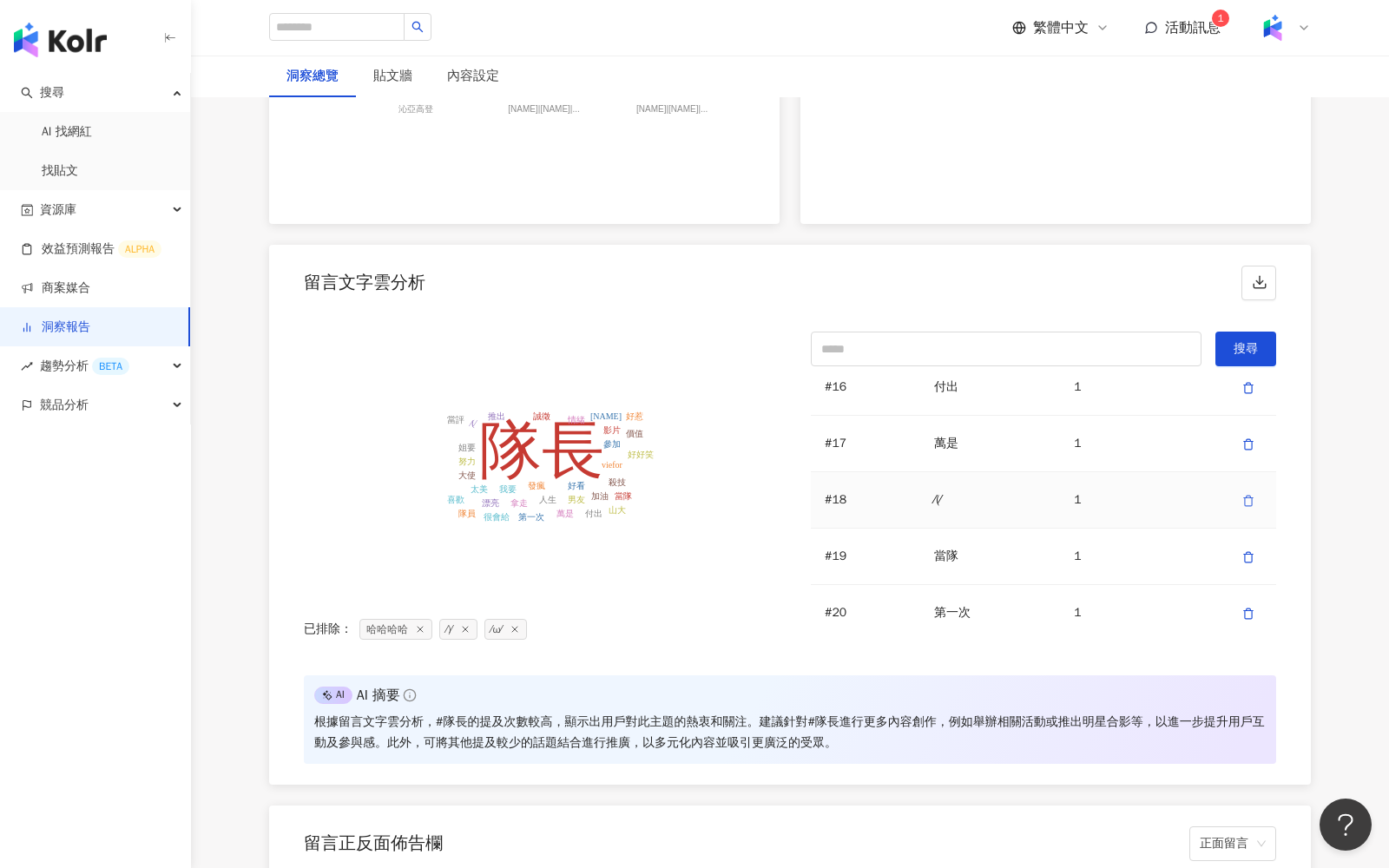 click 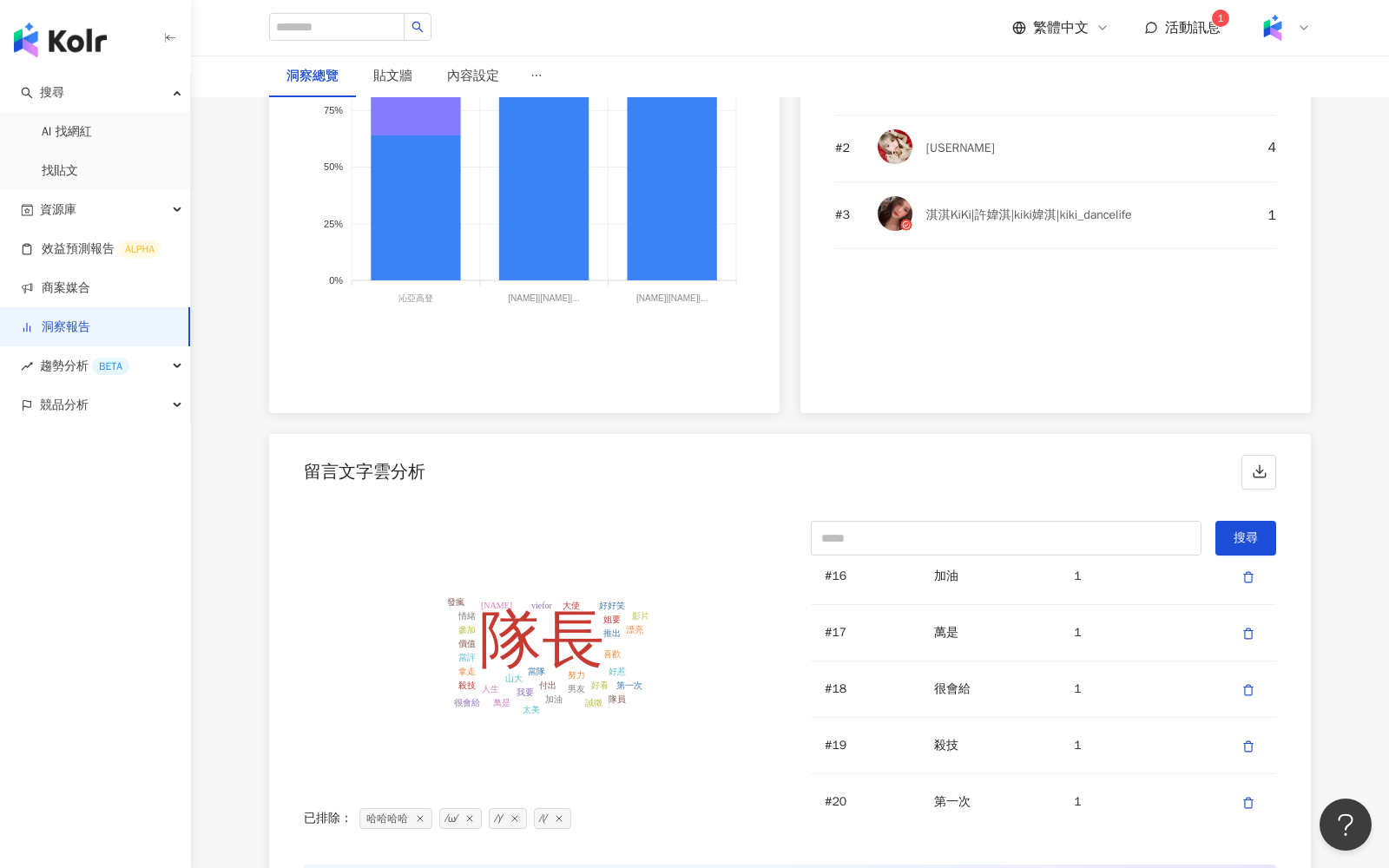 scroll, scrollTop: 3598, scrollLeft: 0, axis: vertical 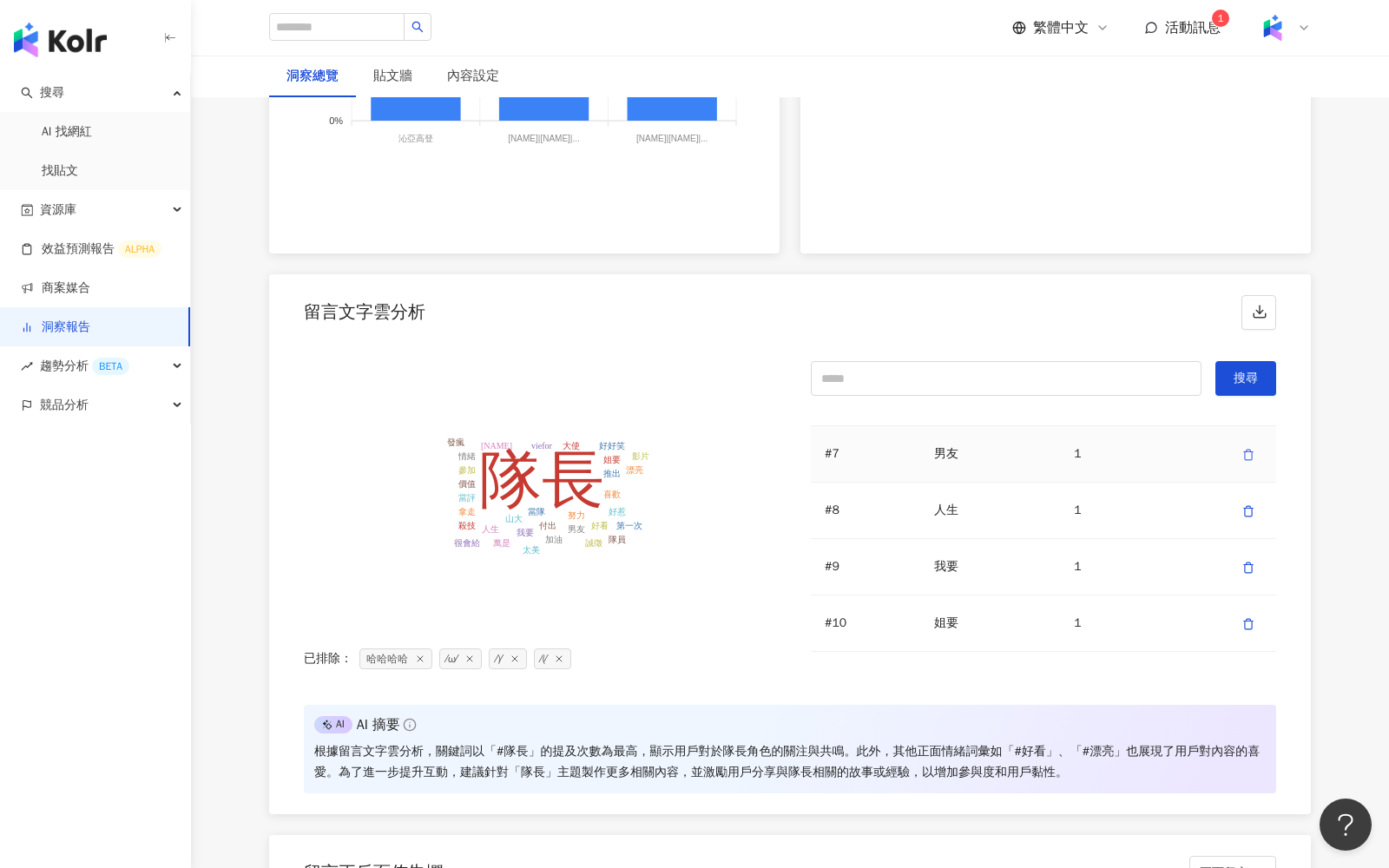 click 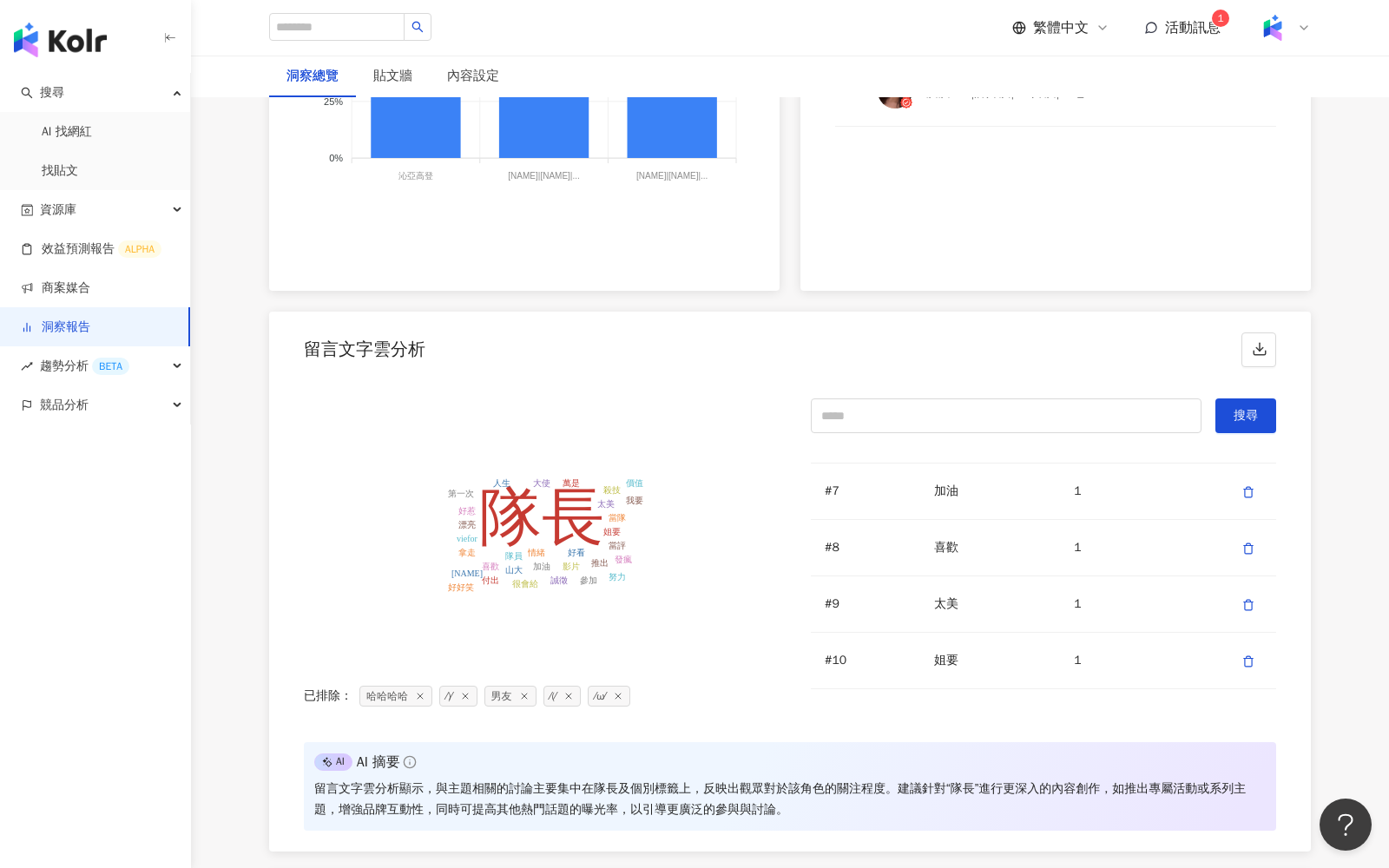 scroll, scrollTop: 3671, scrollLeft: 0, axis: vertical 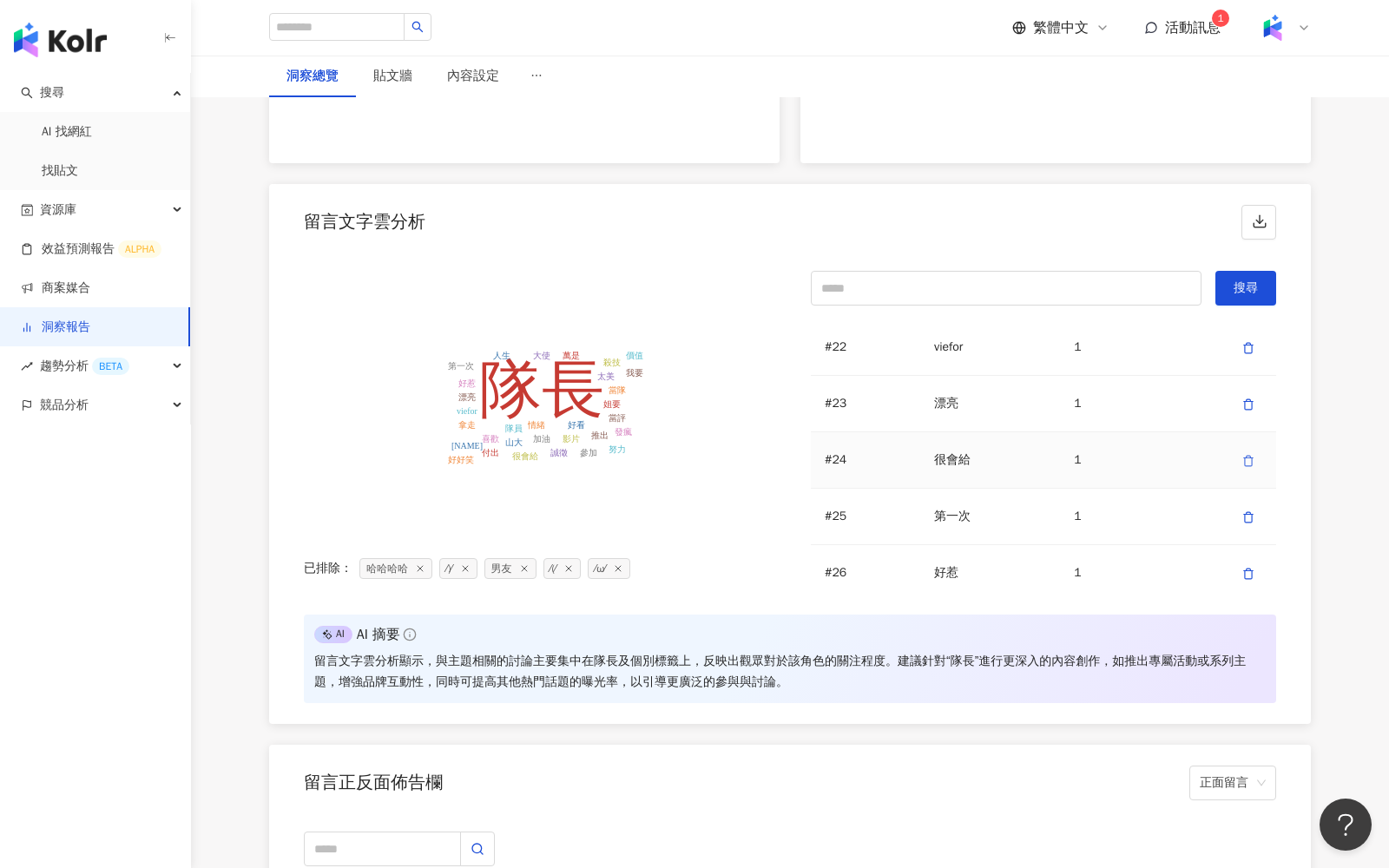 click 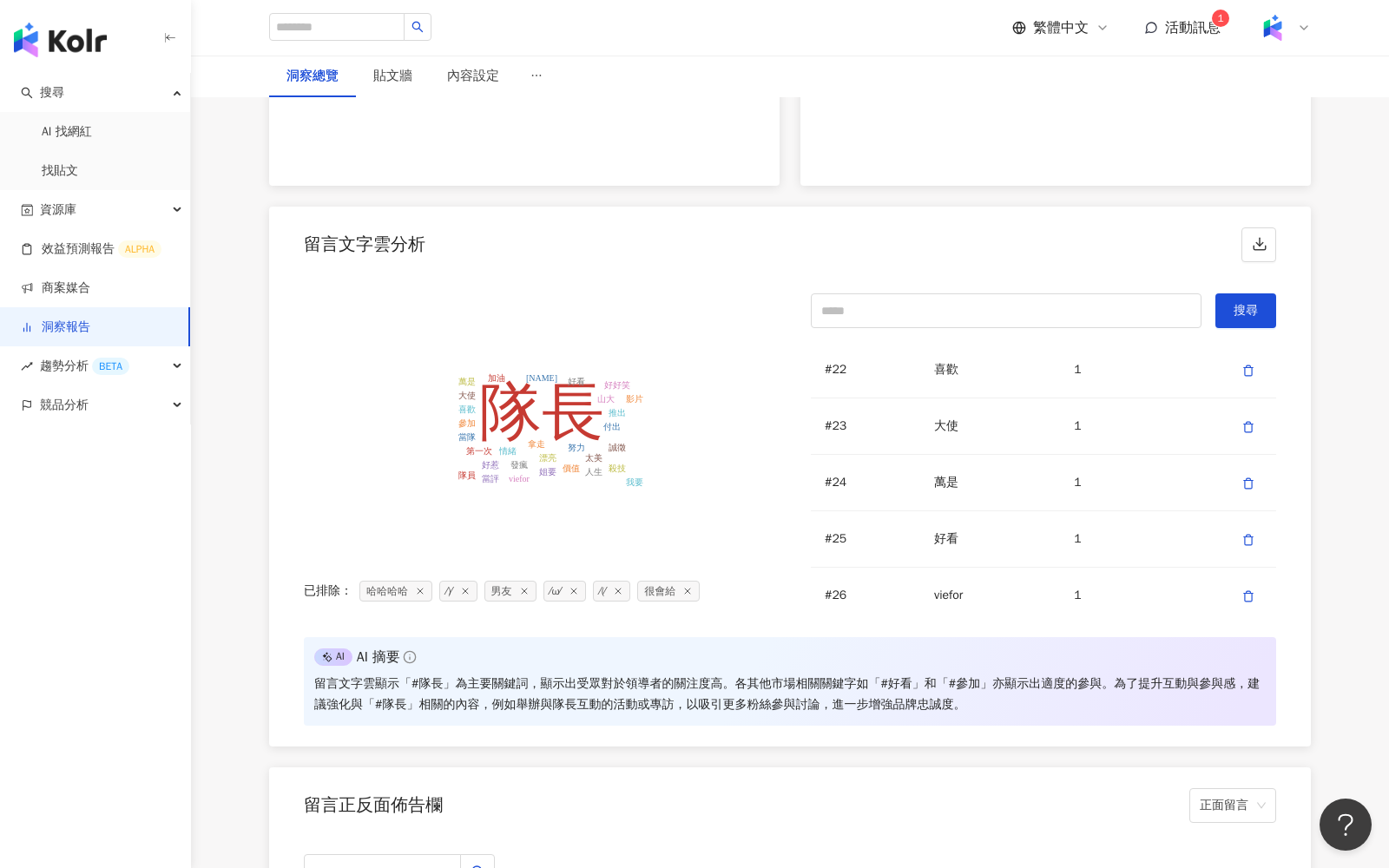 scroll, scrollTop: 3626, scrollLeft: 0, axis: vertical 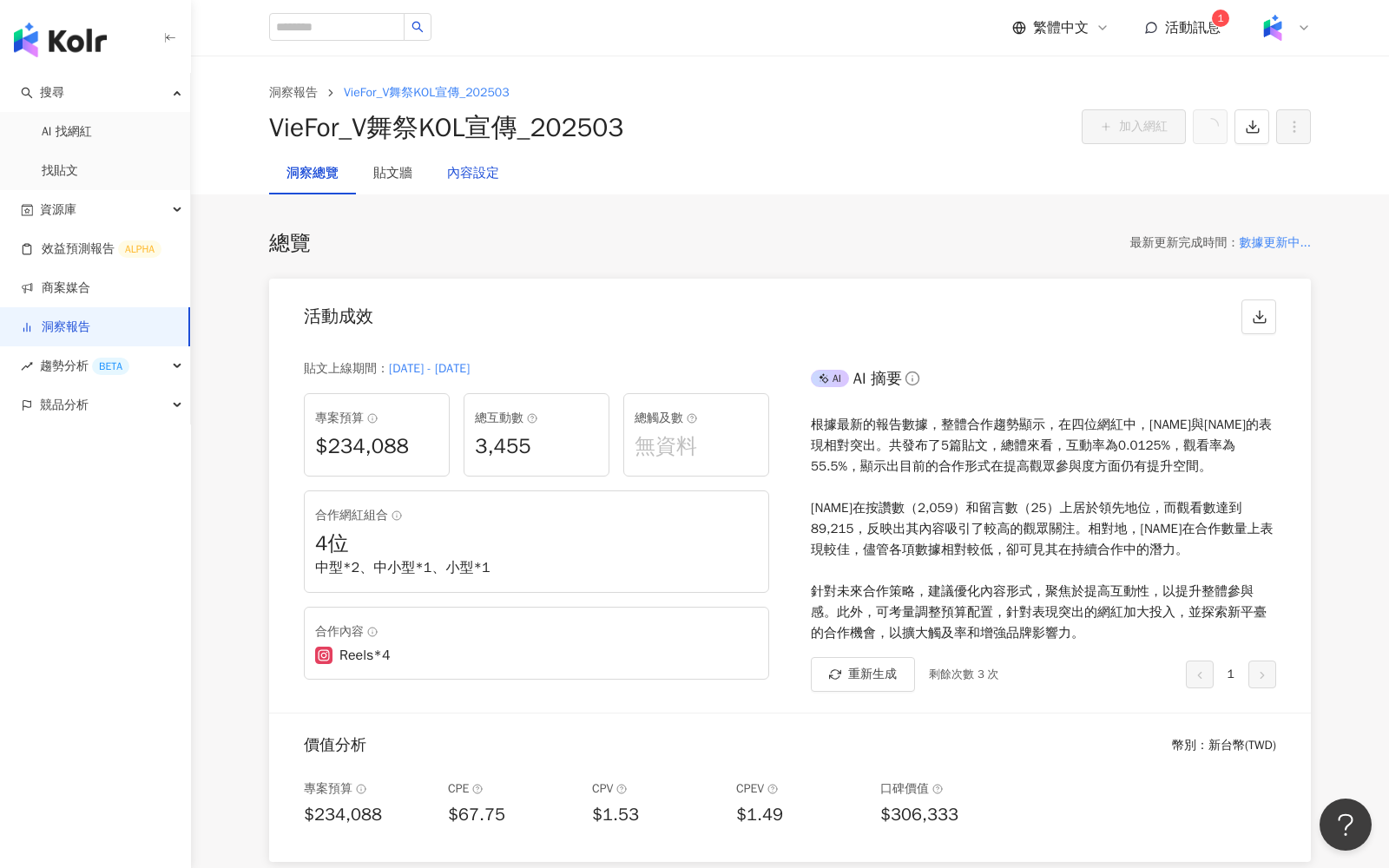 click on "內容設定" at bounding box center (473, 174) 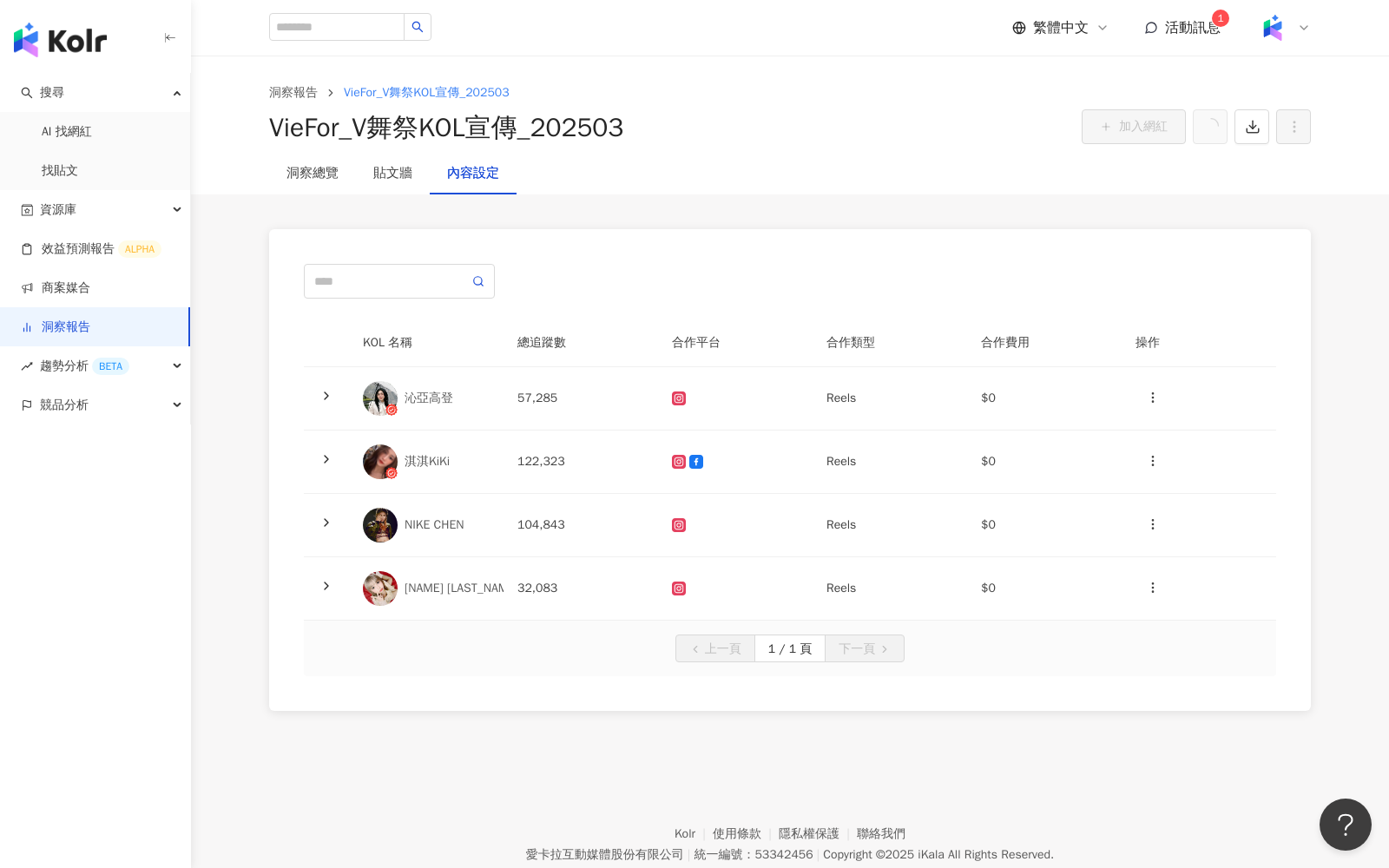 click on "洞察總覽 貼文牆 內容設定" at bounding box center (790, 174) 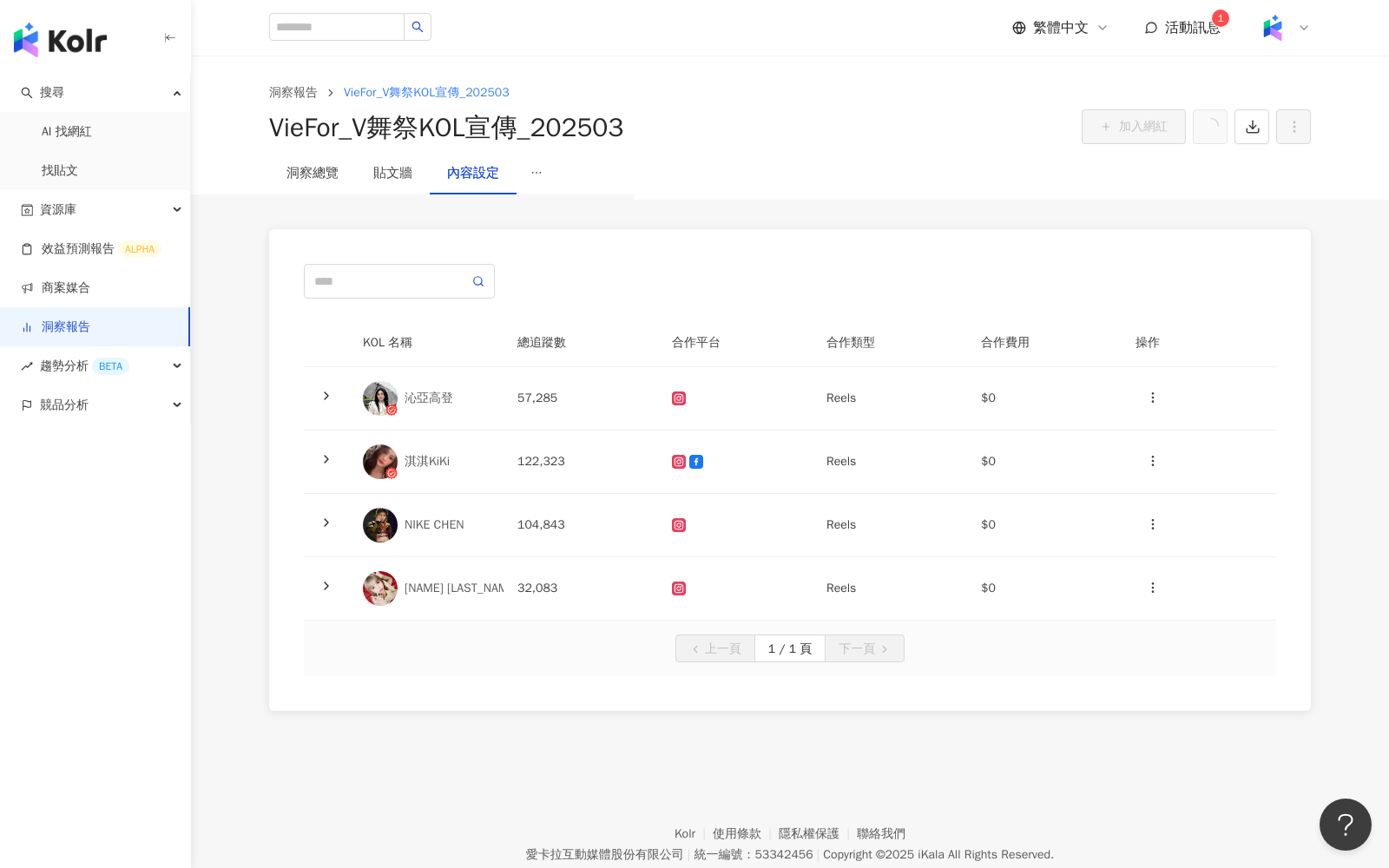 click on "洞察總覽 貼文牆 內容設定" at bounding box center [790, 174] 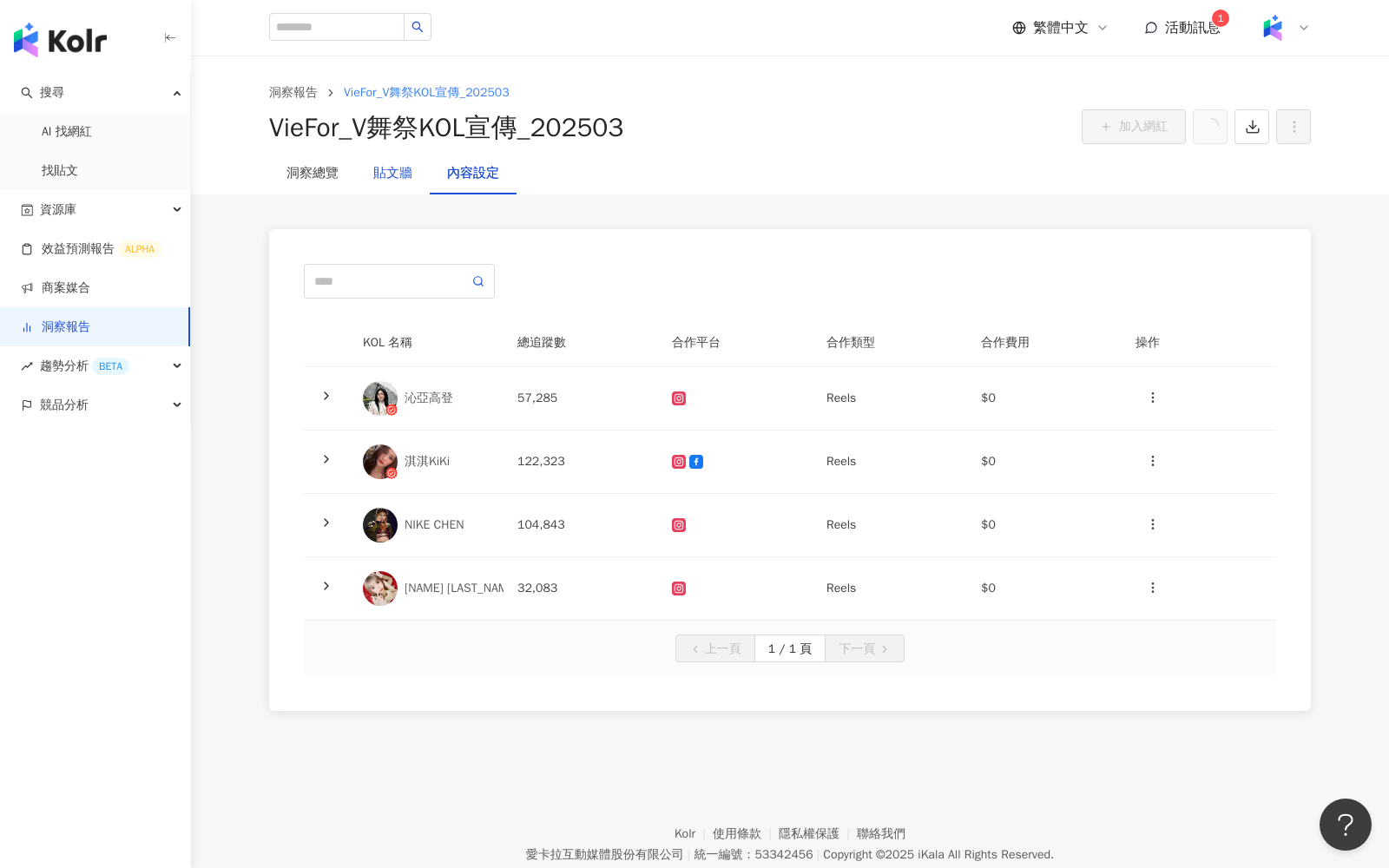 click on "貼文牆" at bounding box center (392, 174) 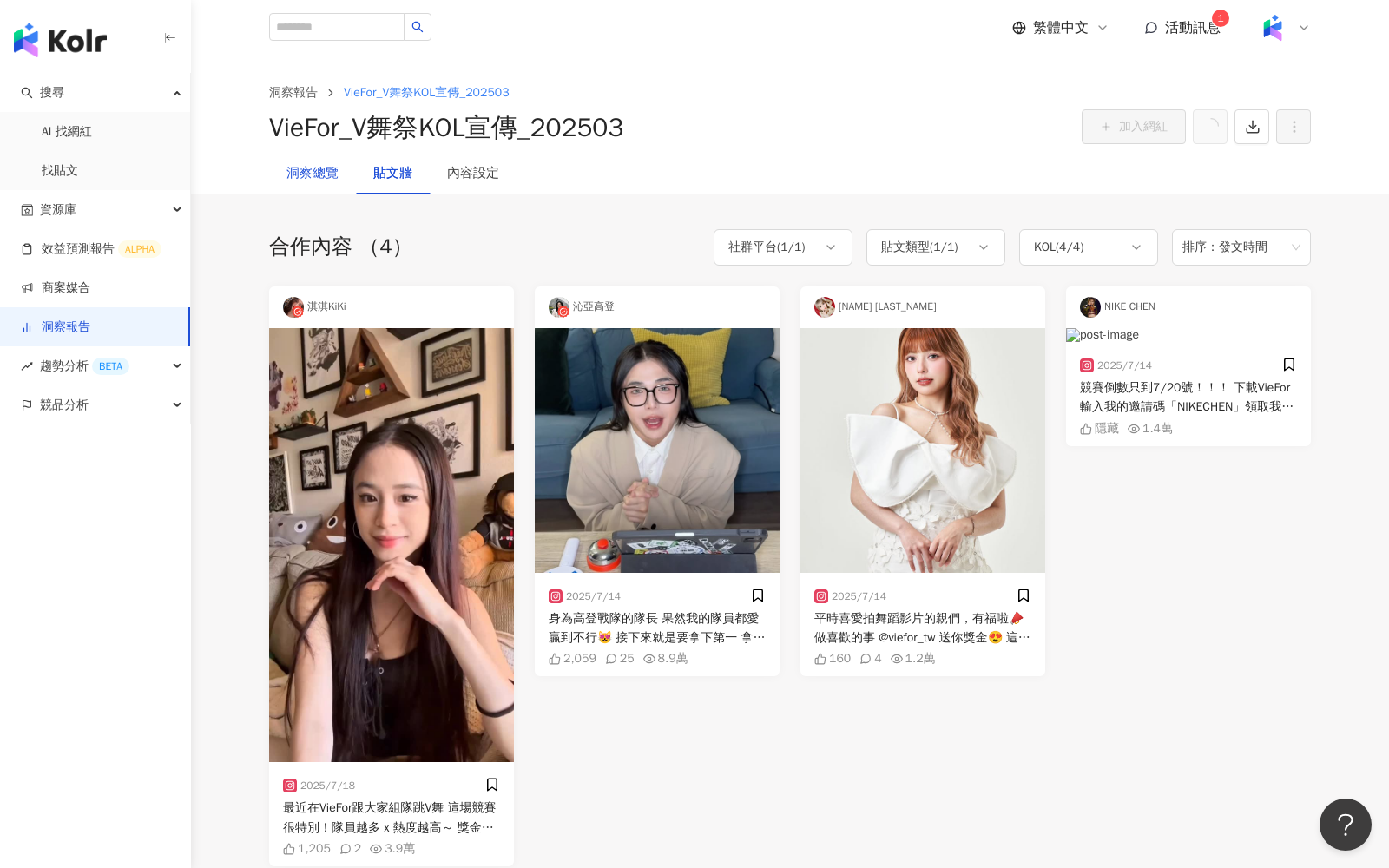 click on "洞察總覽" at bounding box center (313, 174) 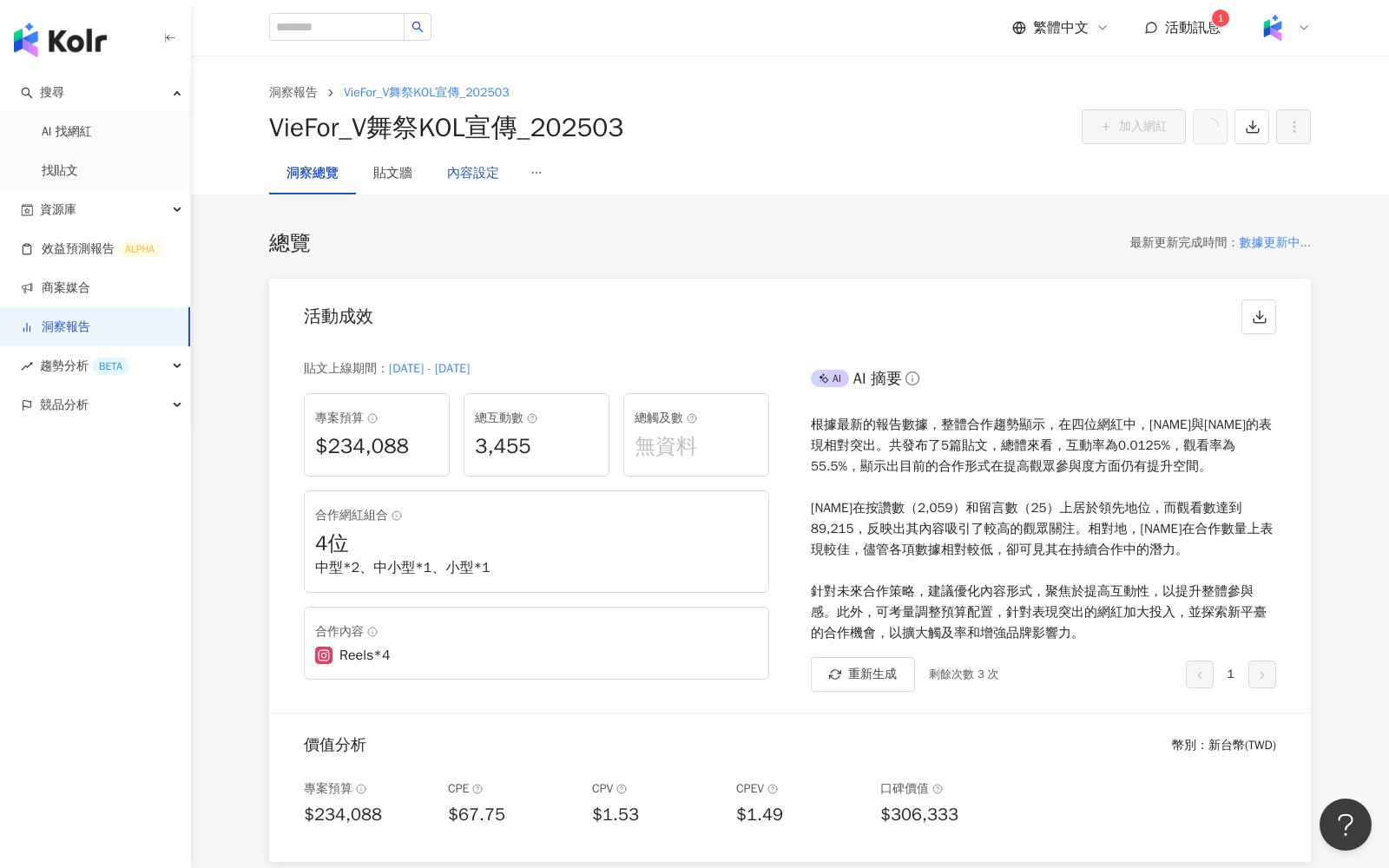 click on "內容設定" at bounding box center (473, 174) 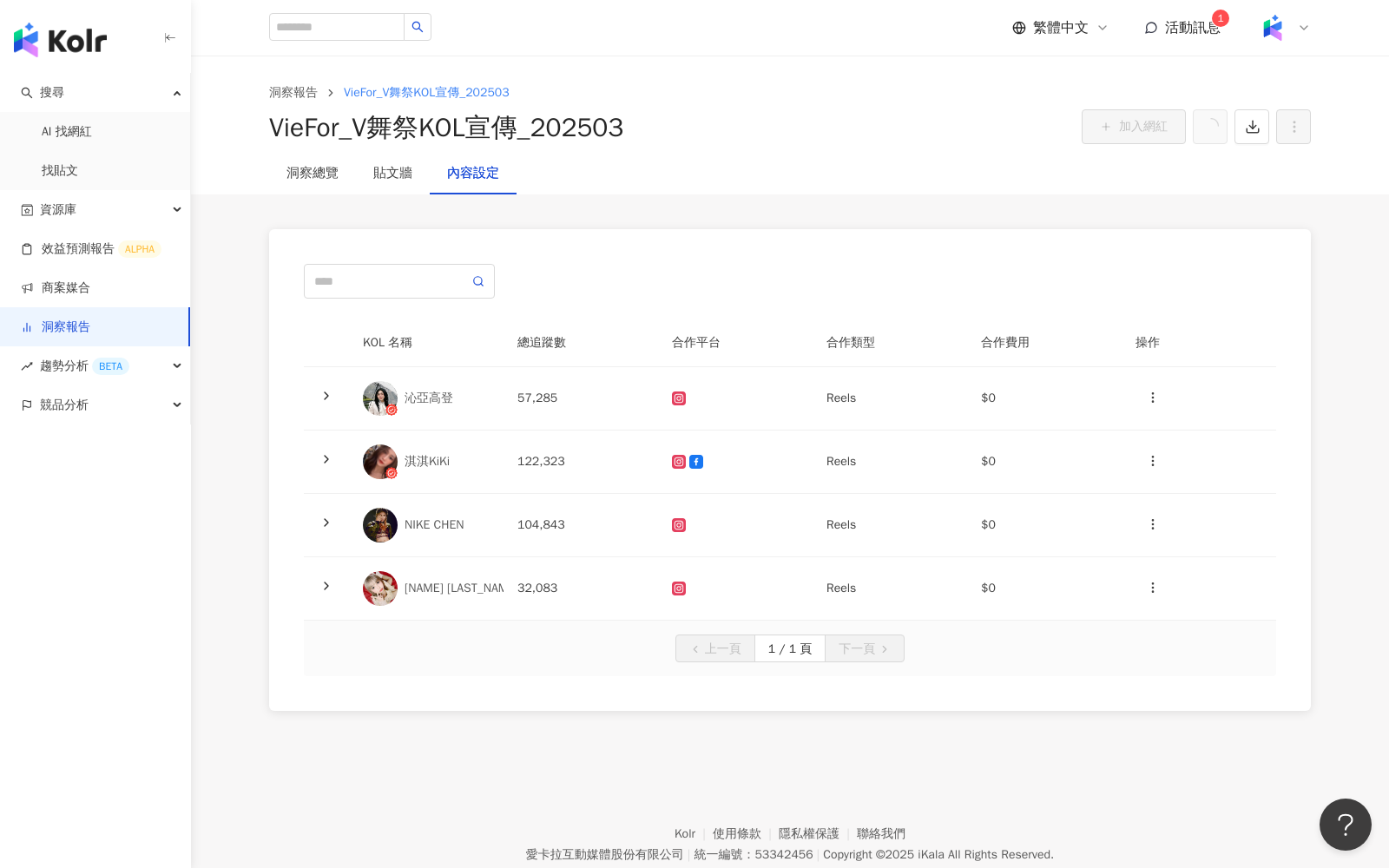 click on "洞察總覽 貼文牆 內容設定" at bounding box center (790, 174) 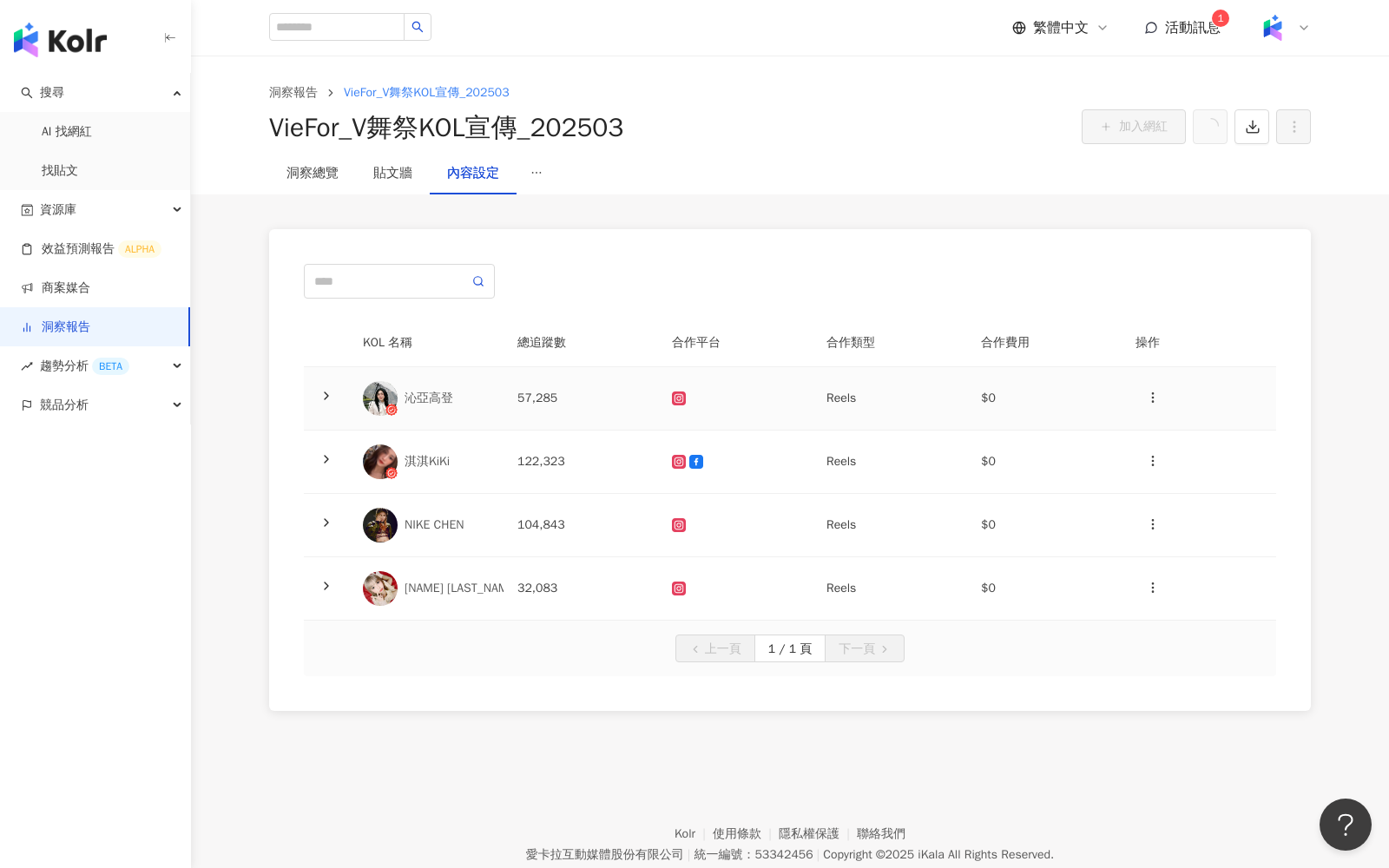 click 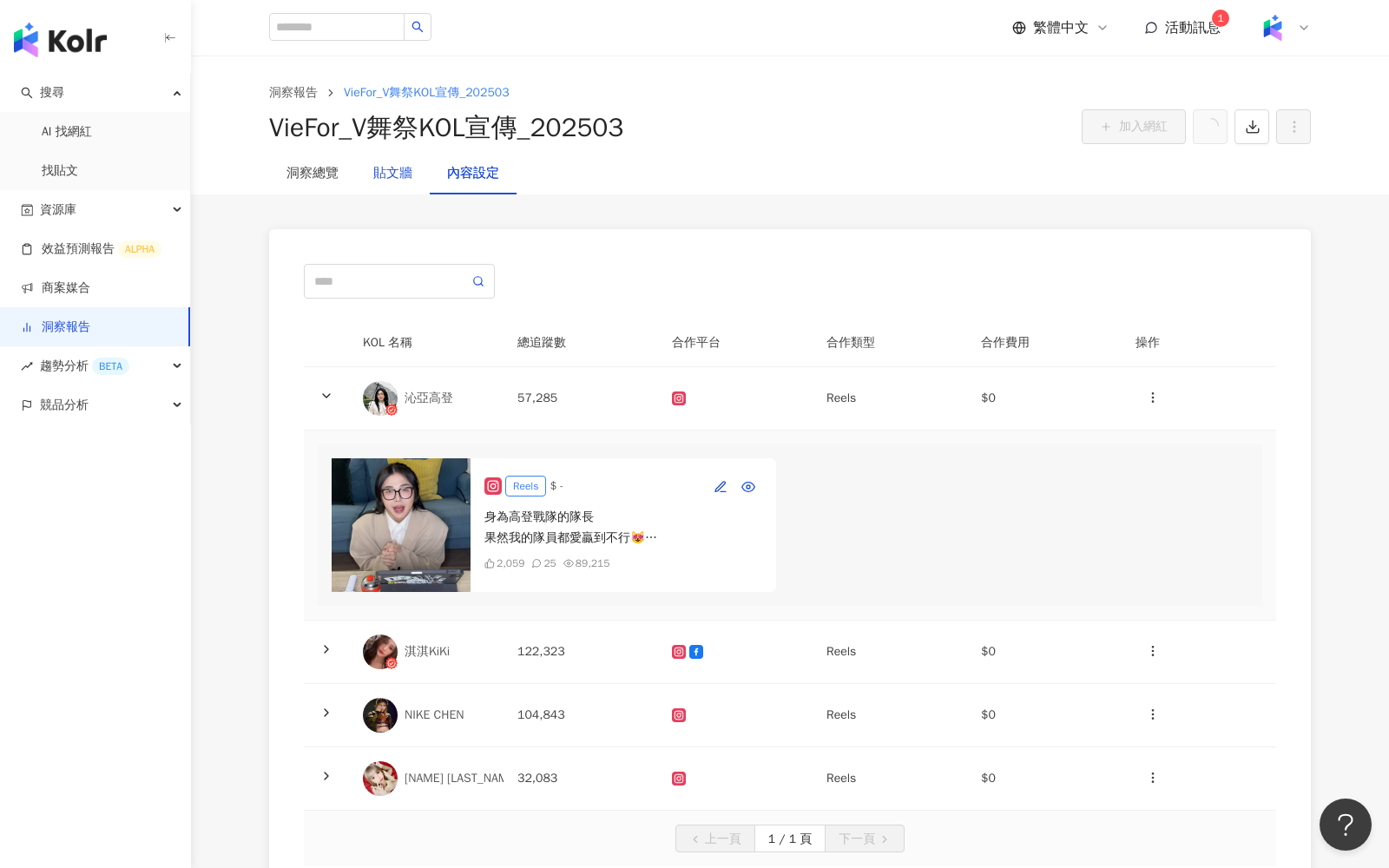 click on "貼文牆" at bounding box center (392, 174) 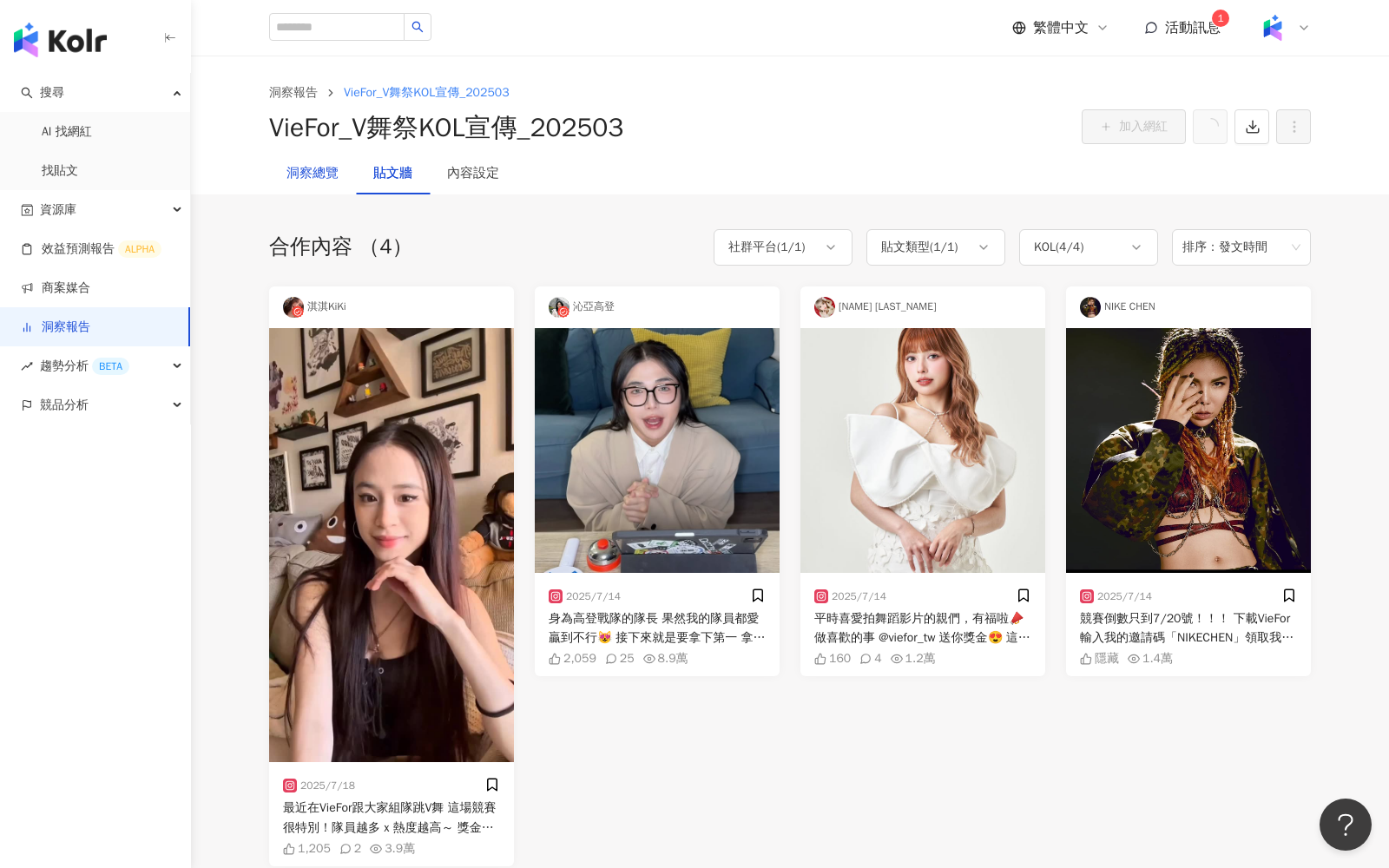 click on "洞察總覽" at bounding box center (313, 174) 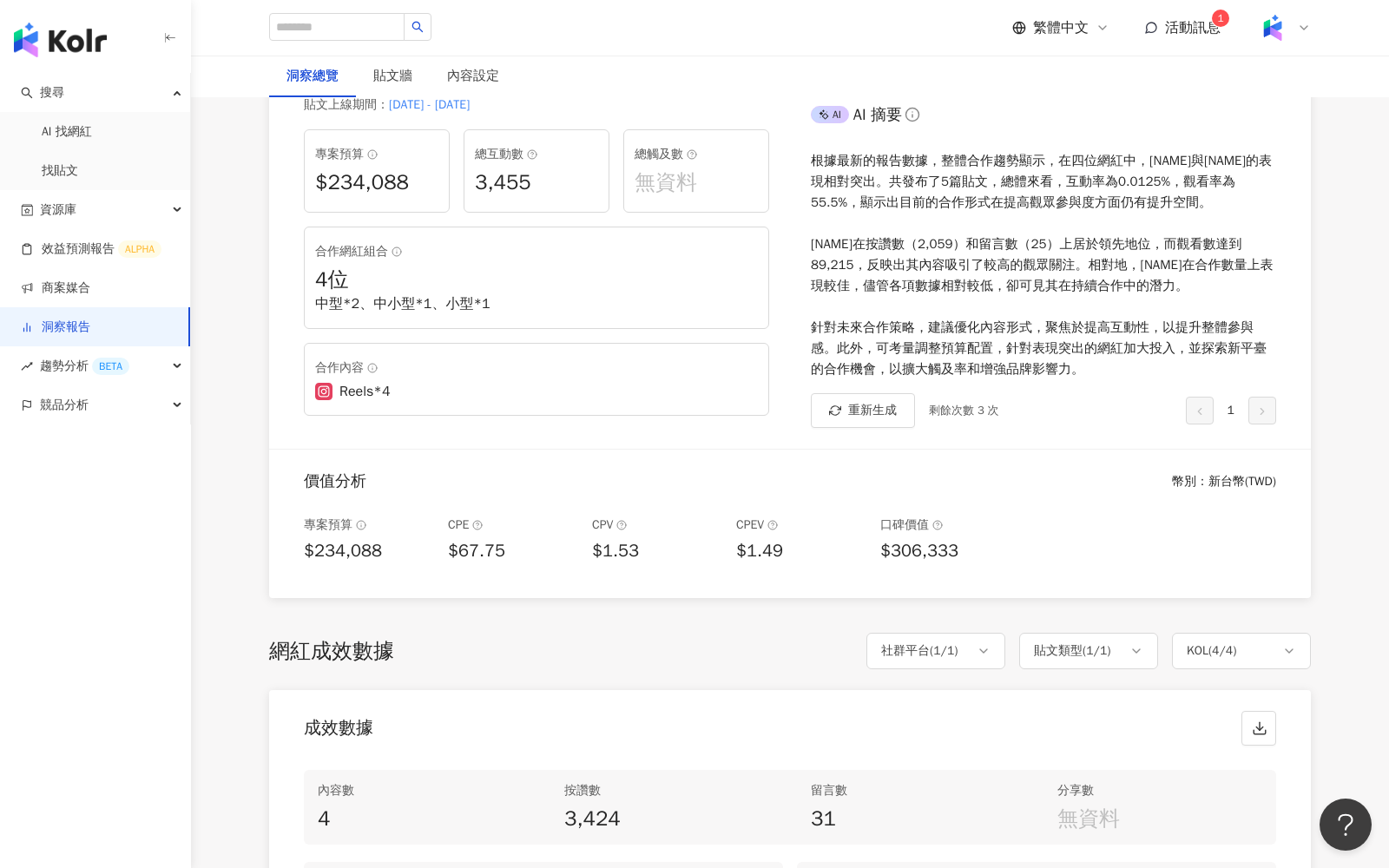 scroll, scrollTop: 0, scrollLeft: 0, axis: both 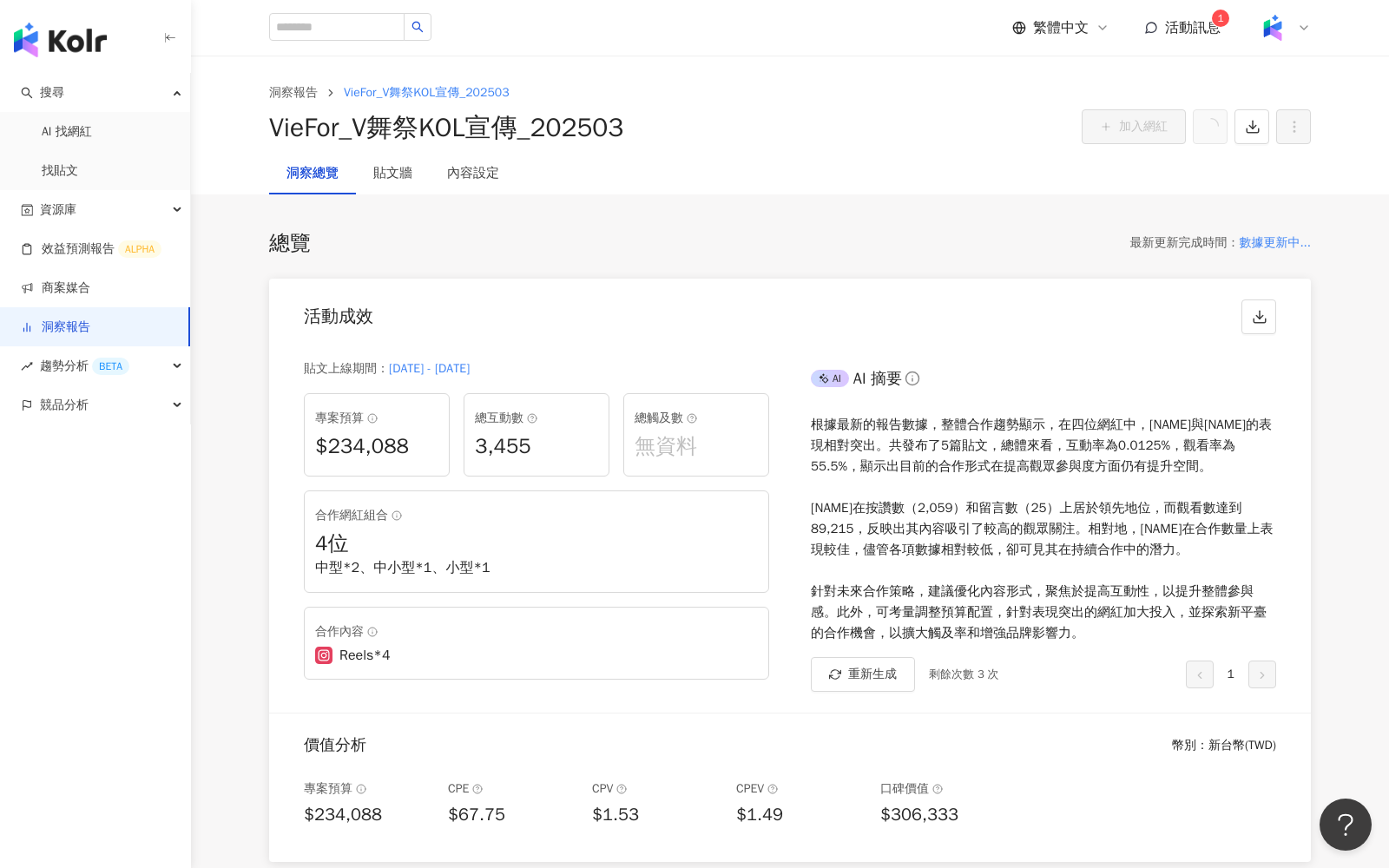 click on "洞察報告" at bounding box center [56, 327] 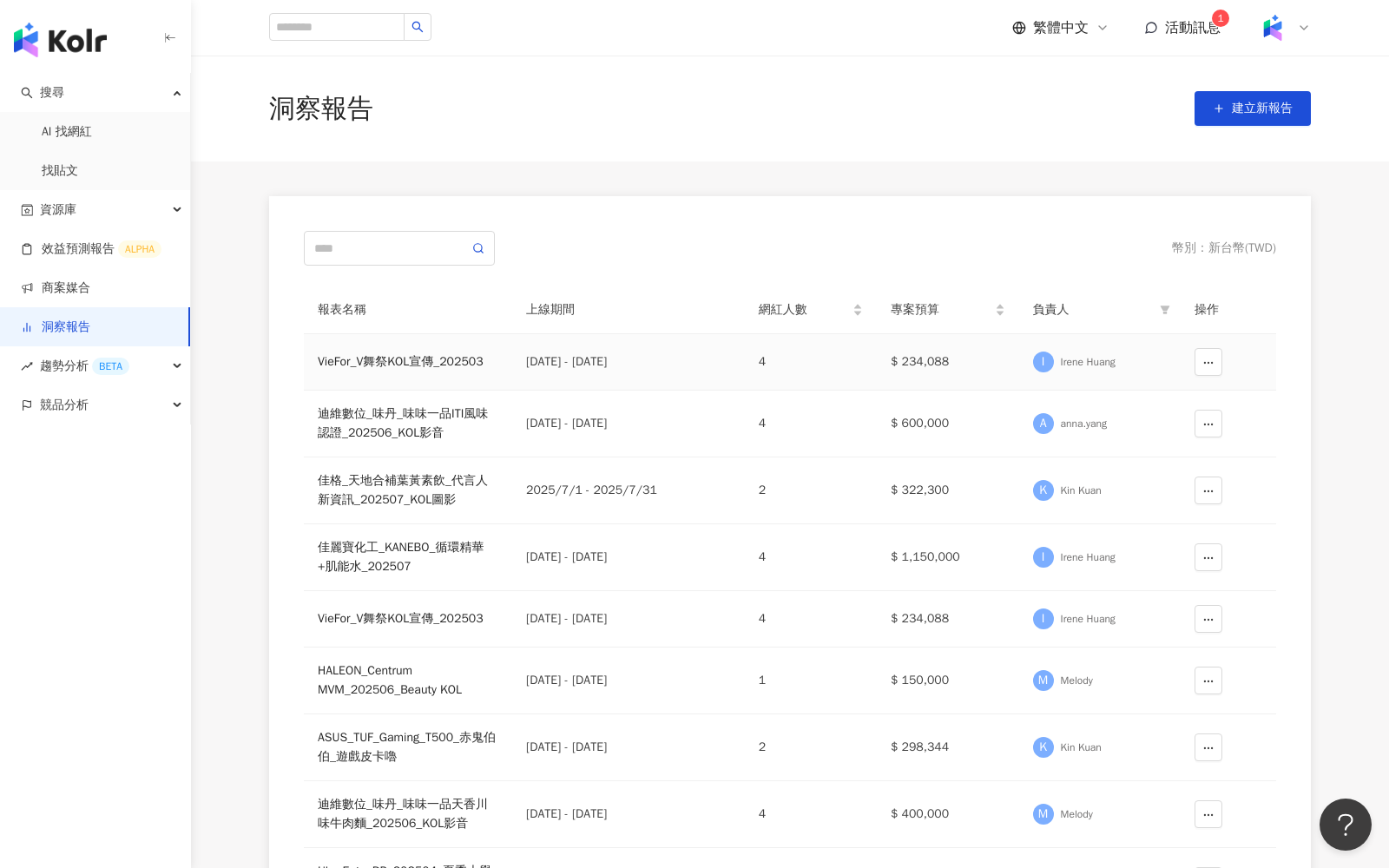 click on "VieFor_V舞祭KOL宣傳_202503" at bounding box center [408, 362] 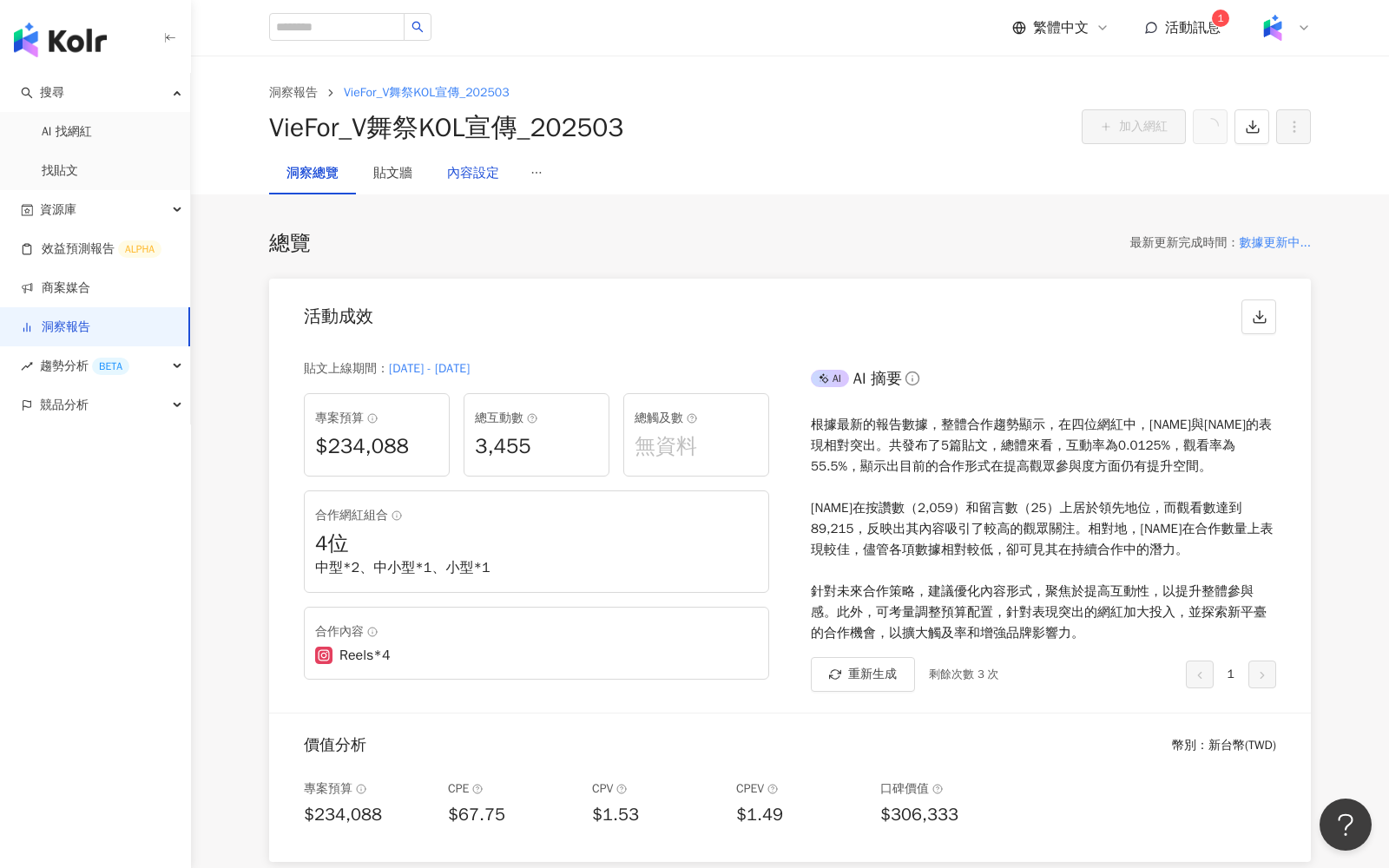 click on "內容設定" at bounding box center (473, 174) 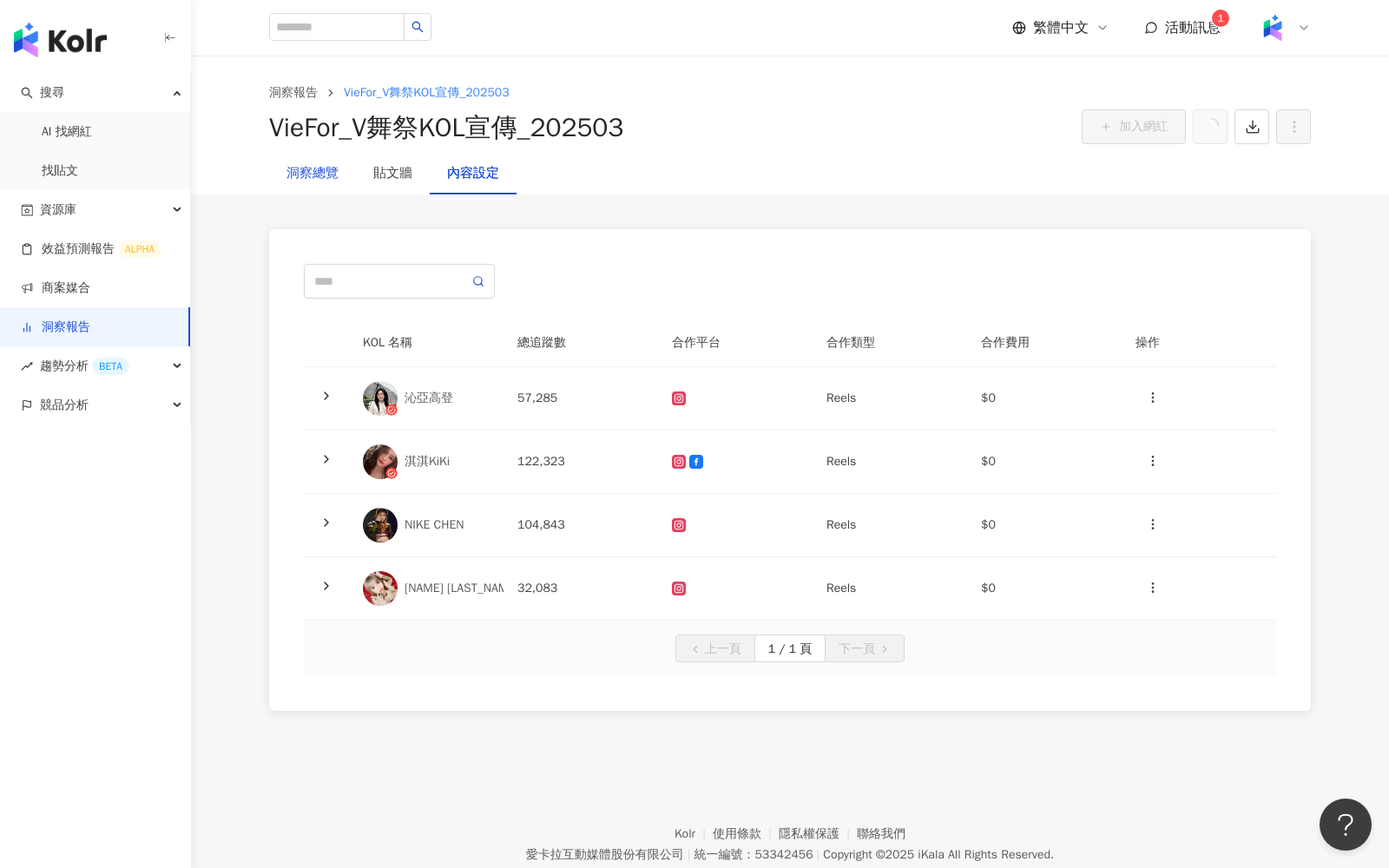 click on "洞察總覽" at bounding box center (313, 174) 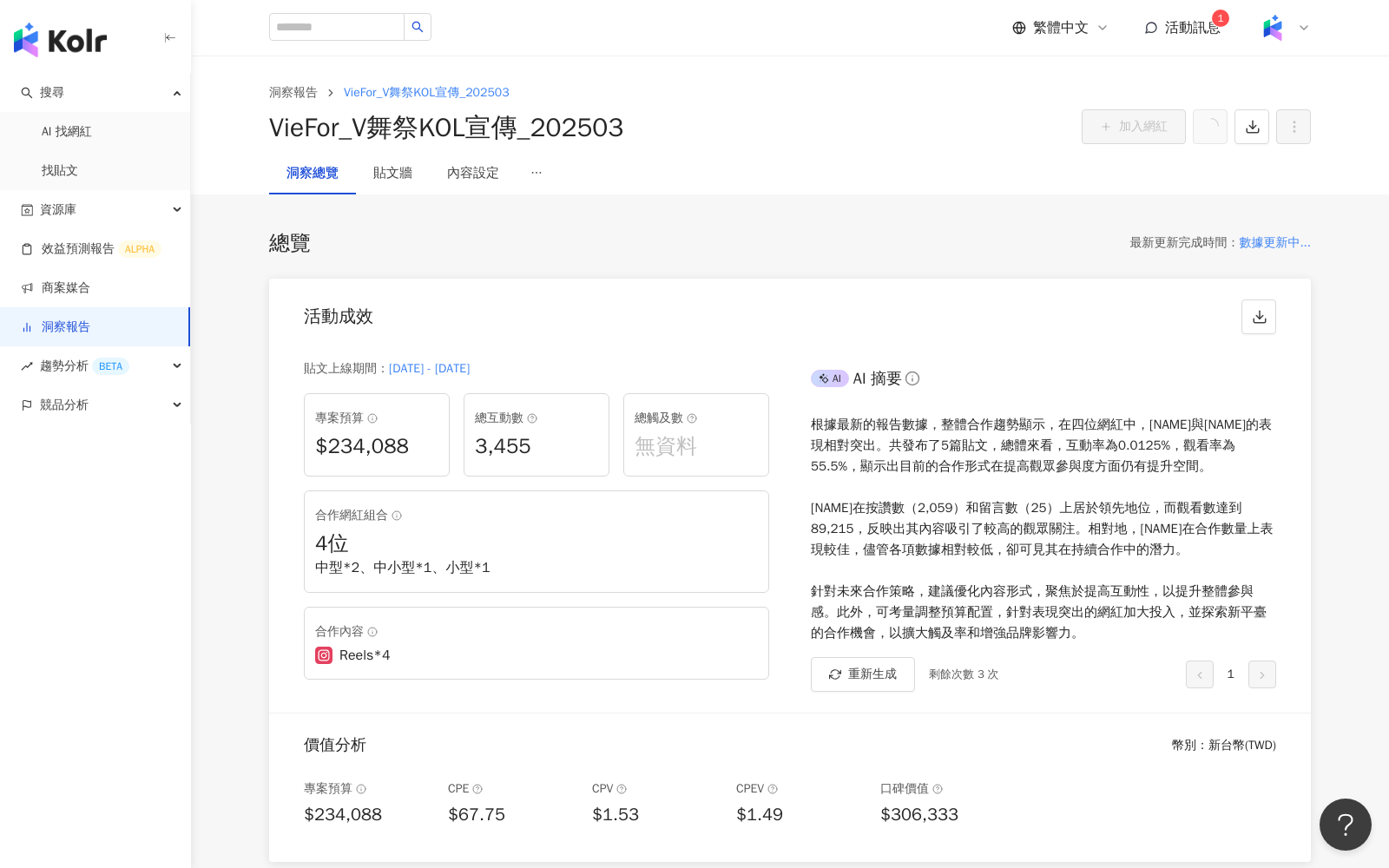 click on "洞察報告" at bounding box center [56, 327] 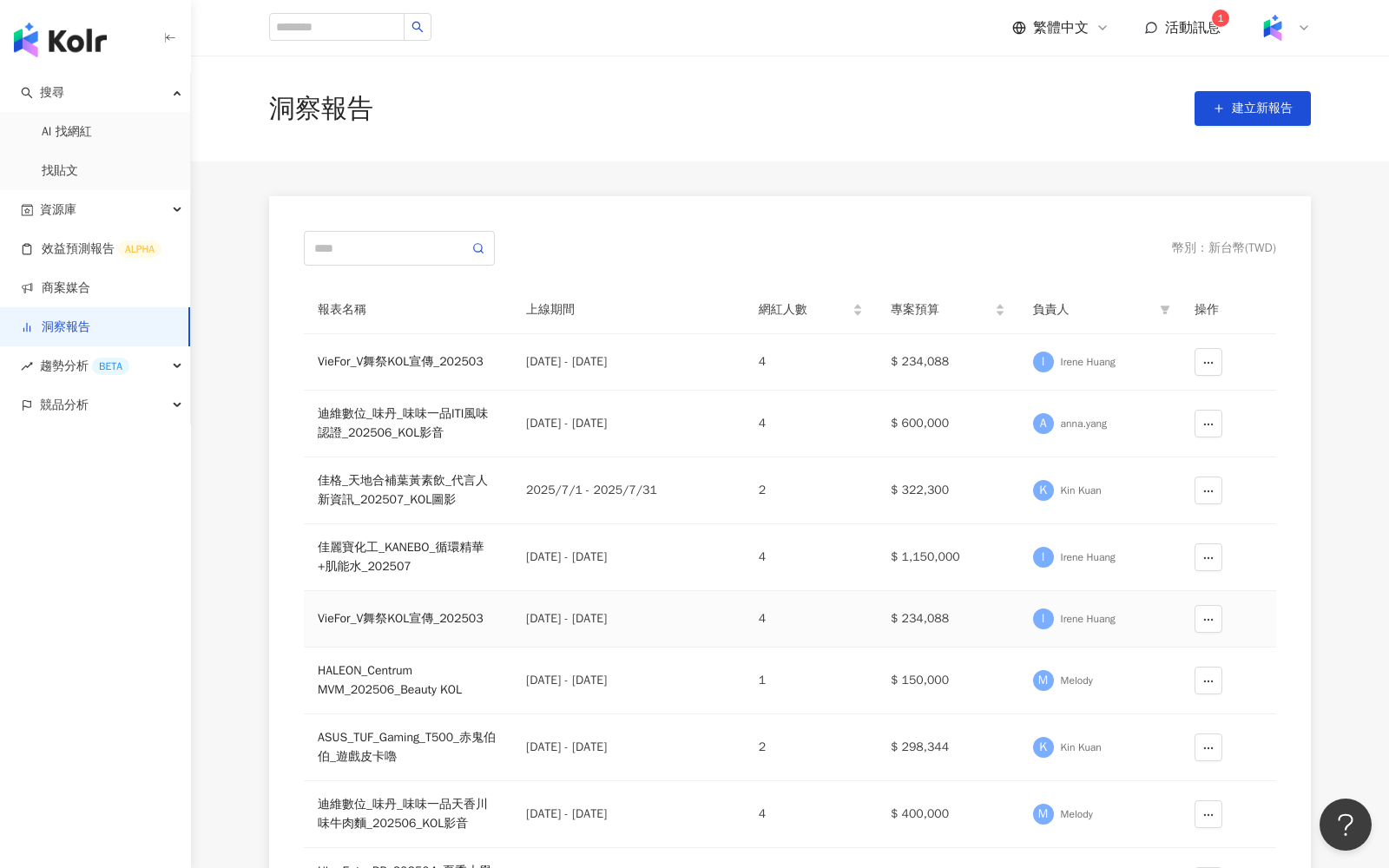 click on "VieFor_V舞祭KOL宣傳_202503" at bounding box center [408, 619] 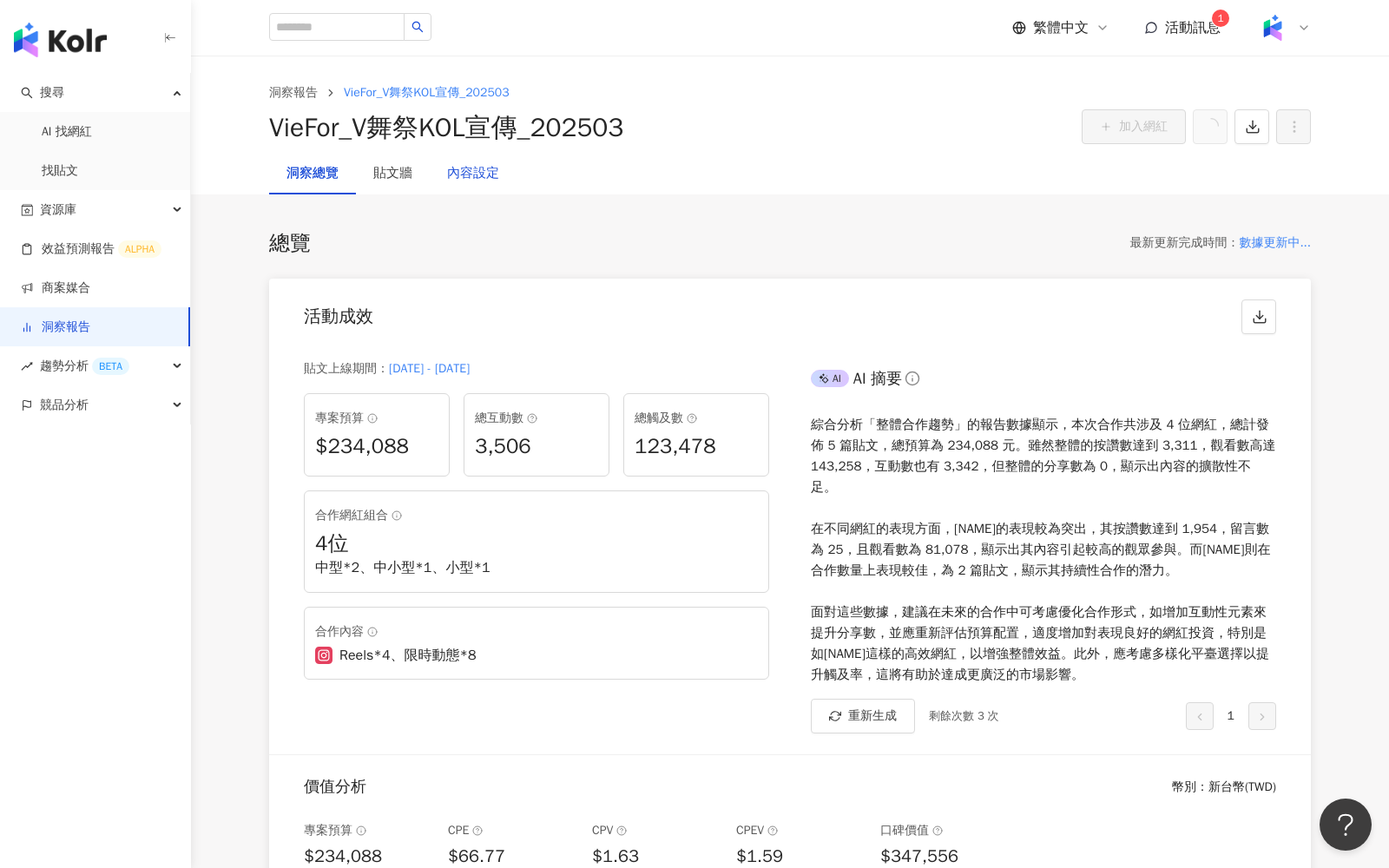 click on "內容設定" at bounding box center (473, 174) 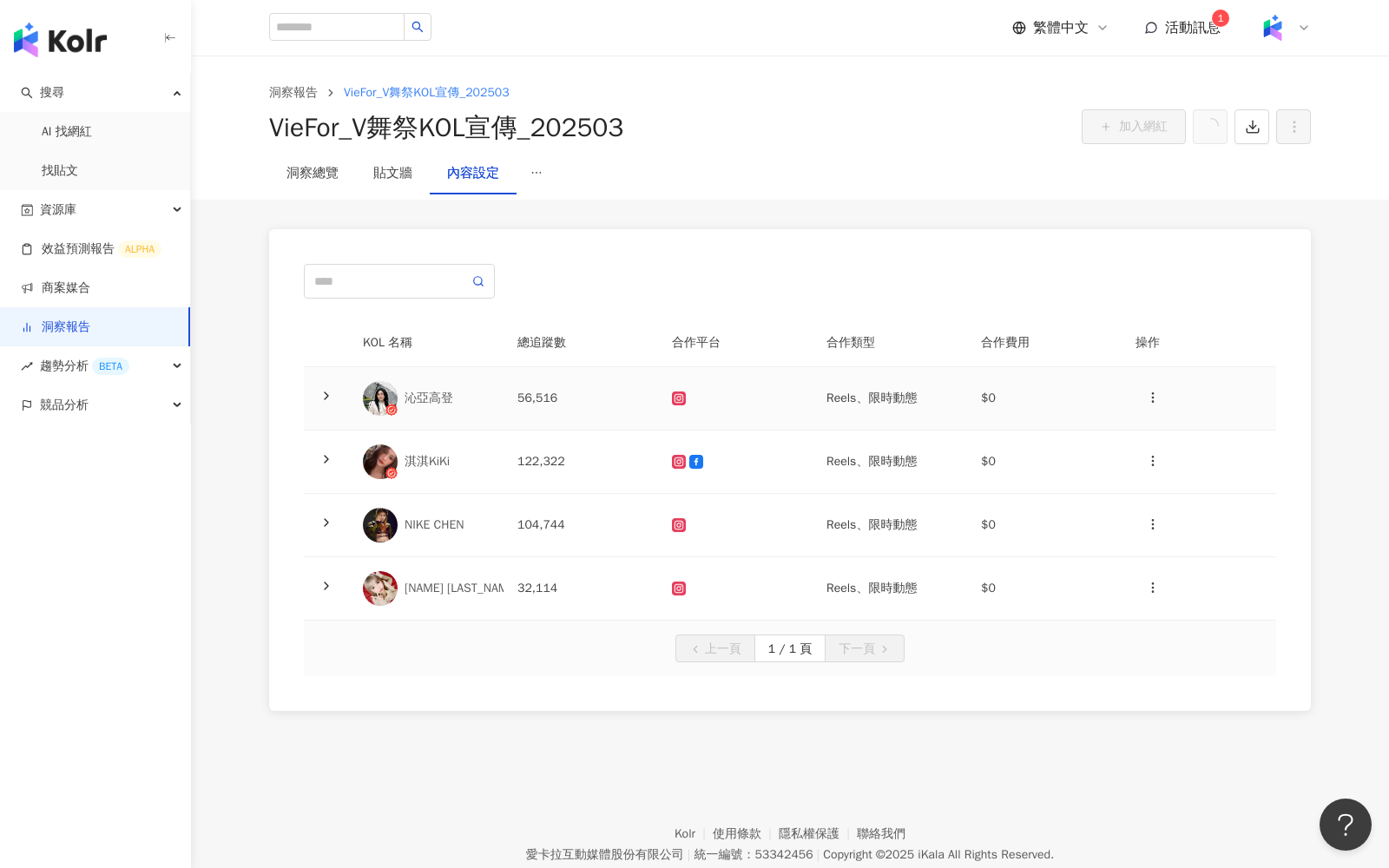click 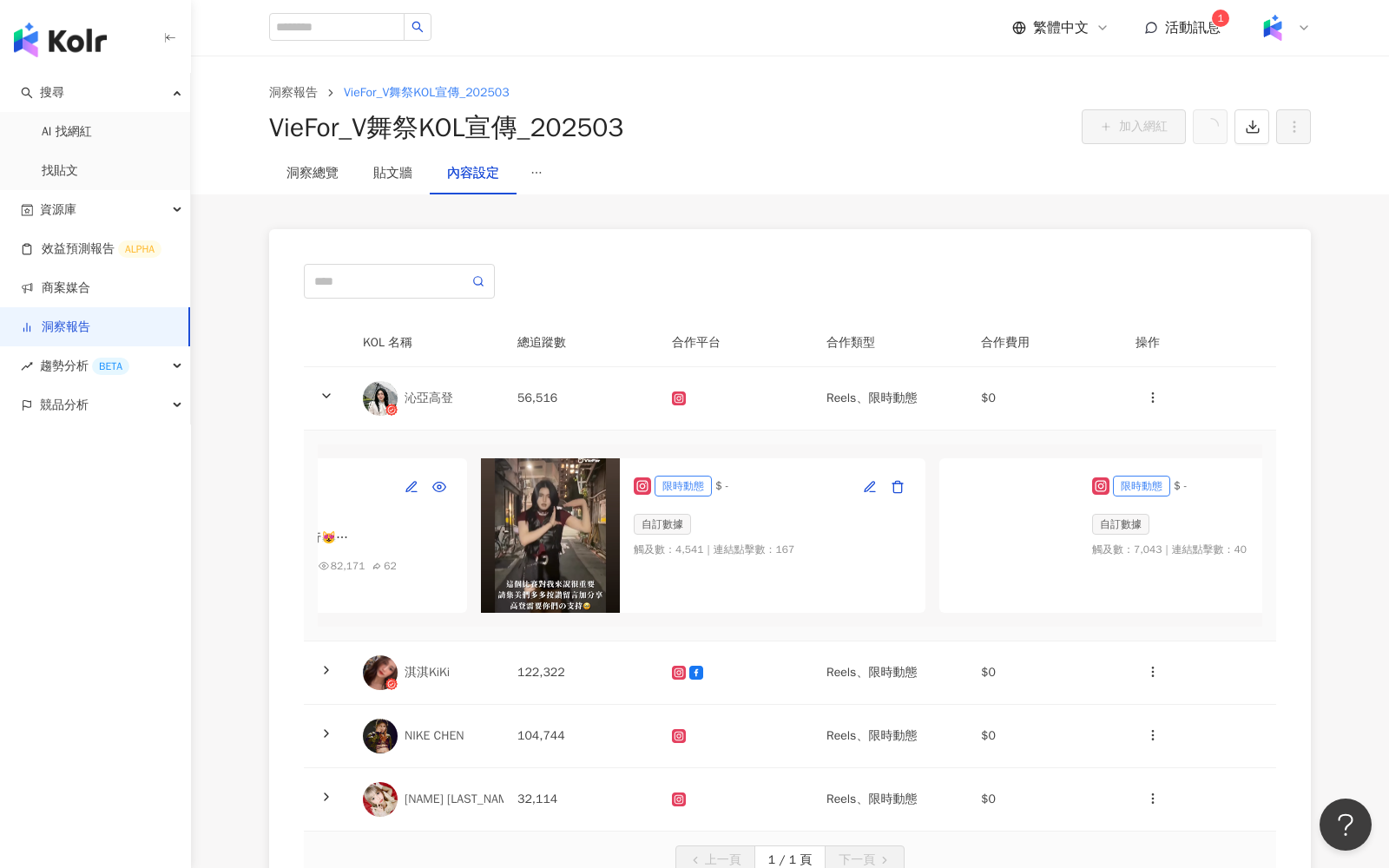 scroll, scrollTop: 0, scrollLeft: 444, axis: horizontal 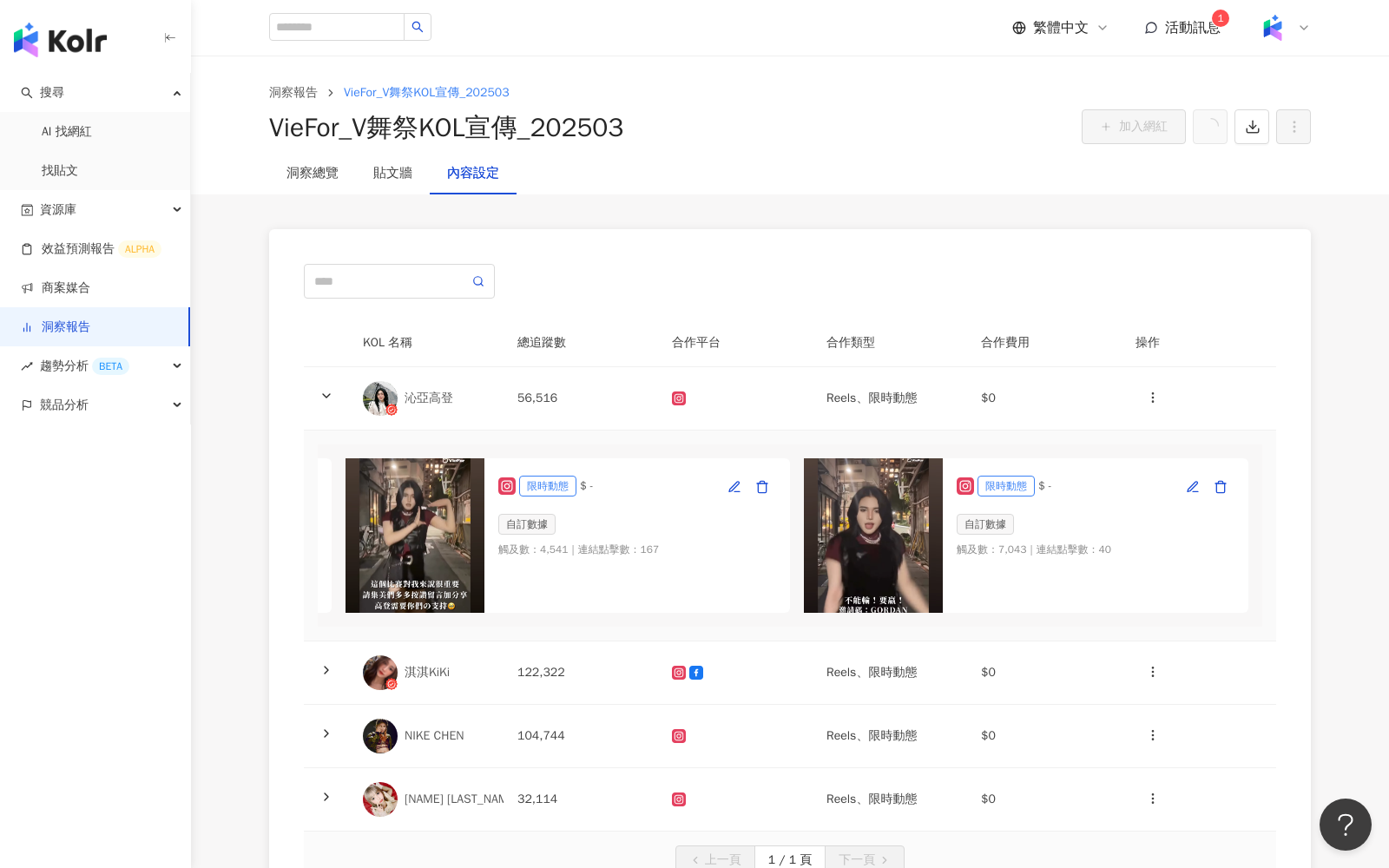 click on "洞察總覽 貼文牆 內容設定" at bounding box center [790, 174] 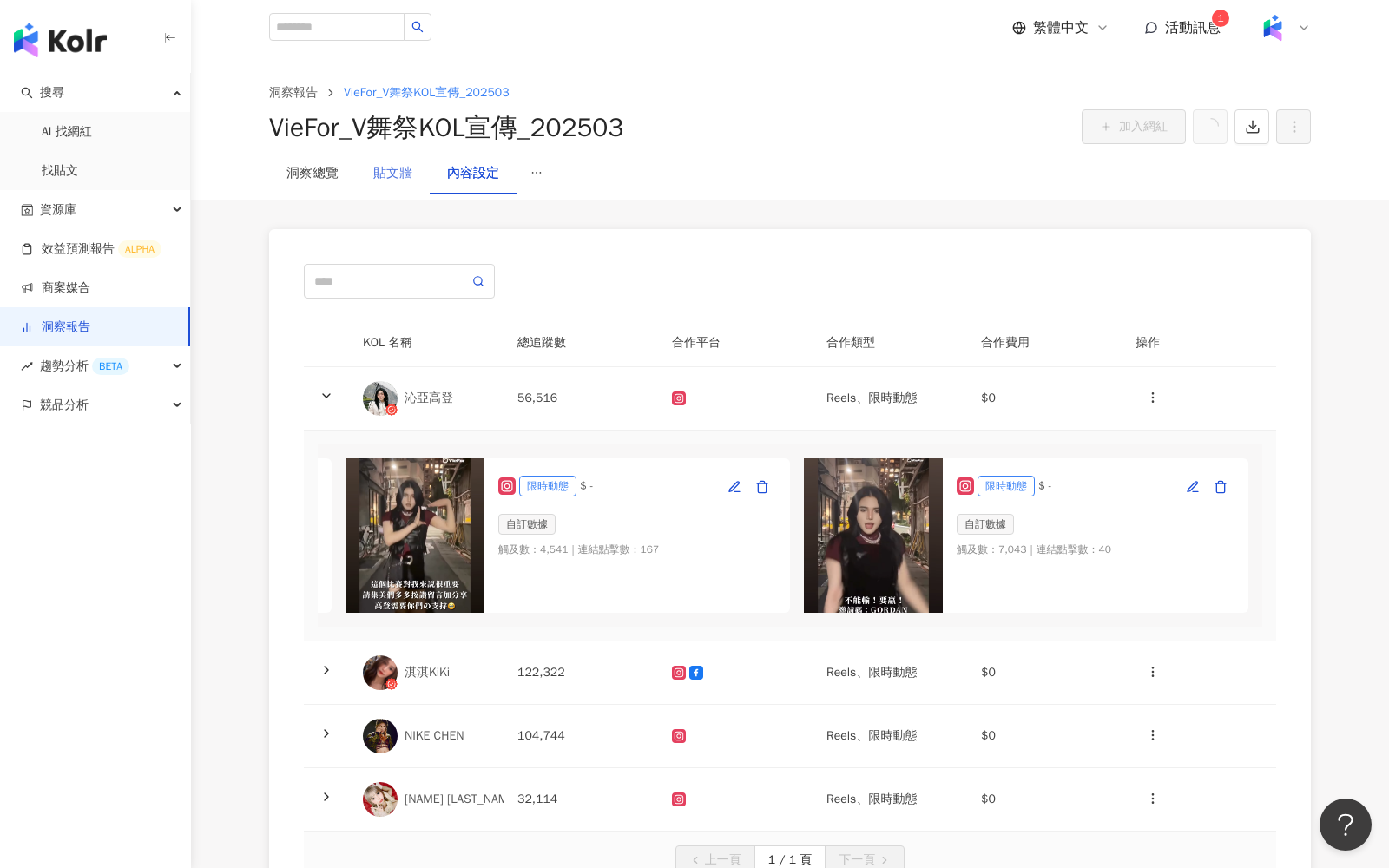 click on "貼文牆" at bounding box center (392, 174) 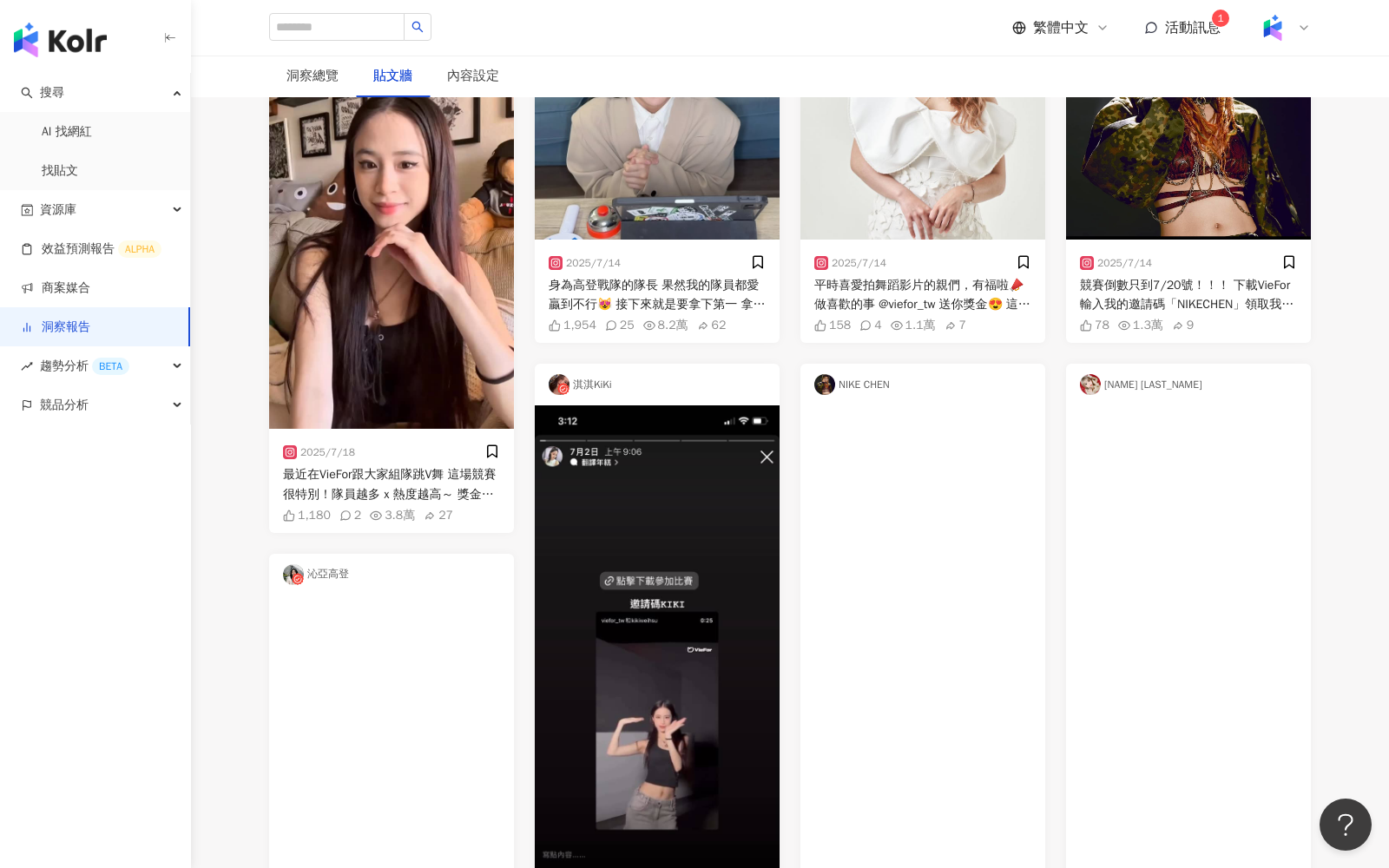 scroll, scrollTop: 0, scrollLeft: 0, axis: both 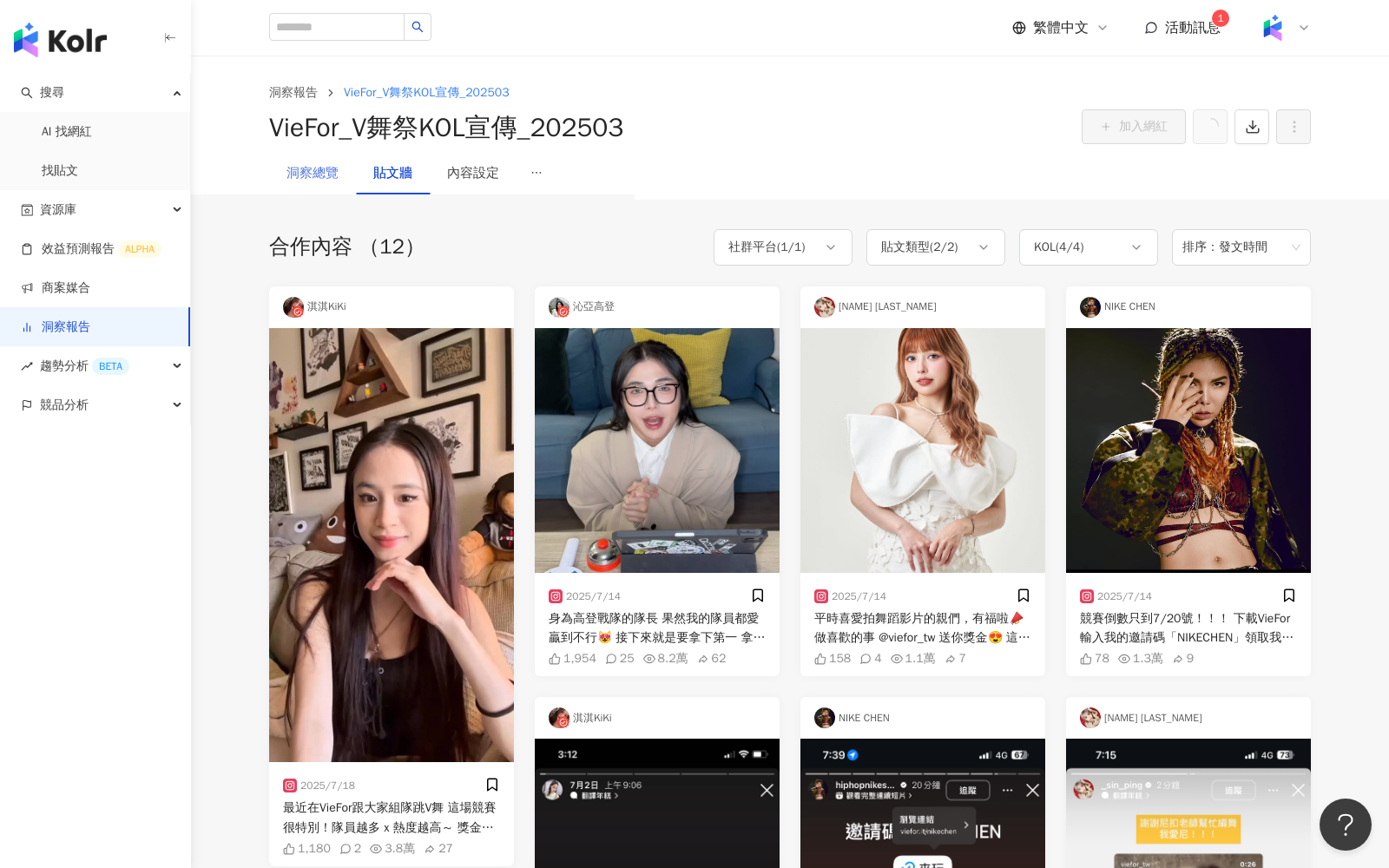 click on "洞察總覽" at bounding box center [313, 174] 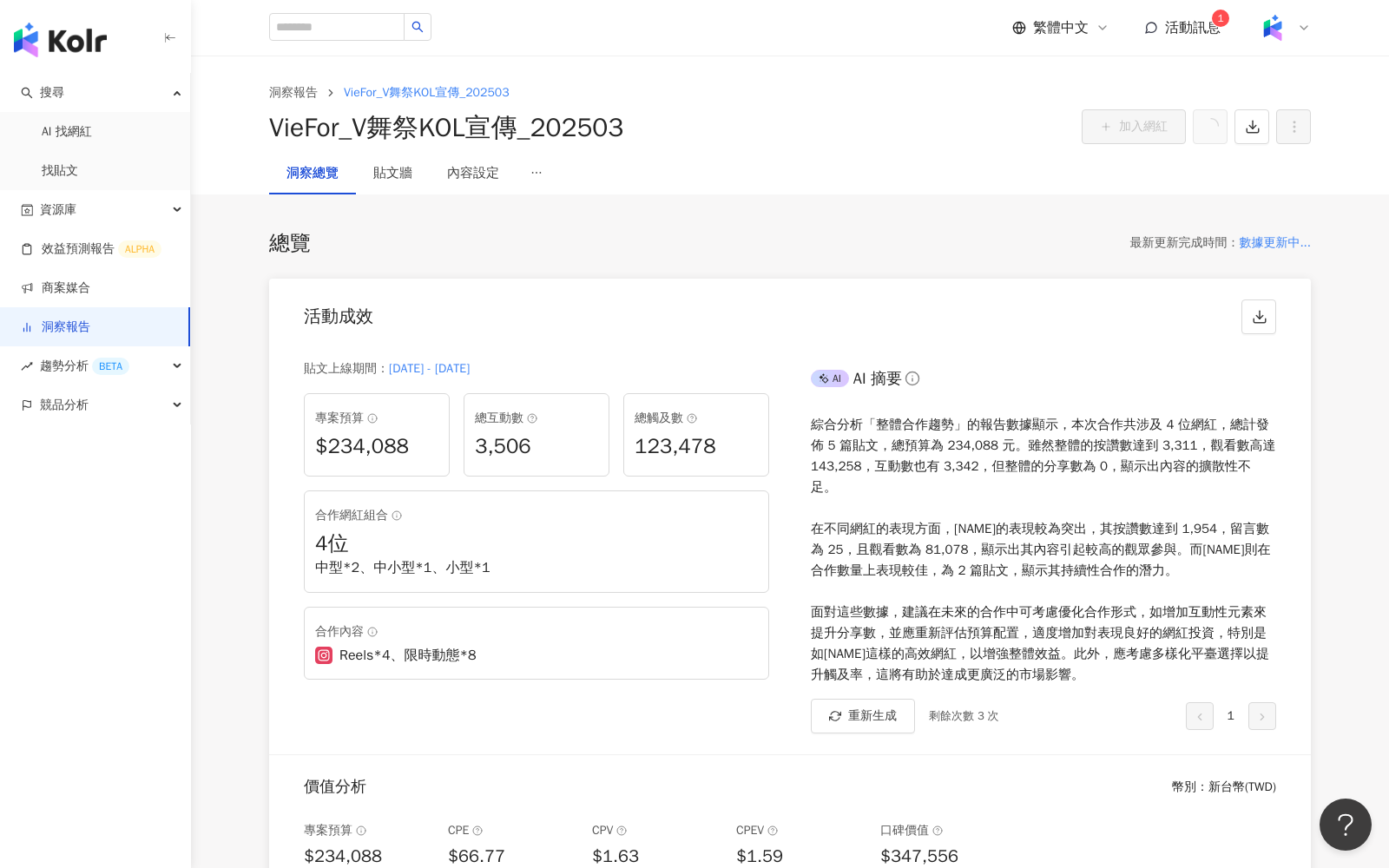 click on "洞察報告" at bounding box center [56, 327] 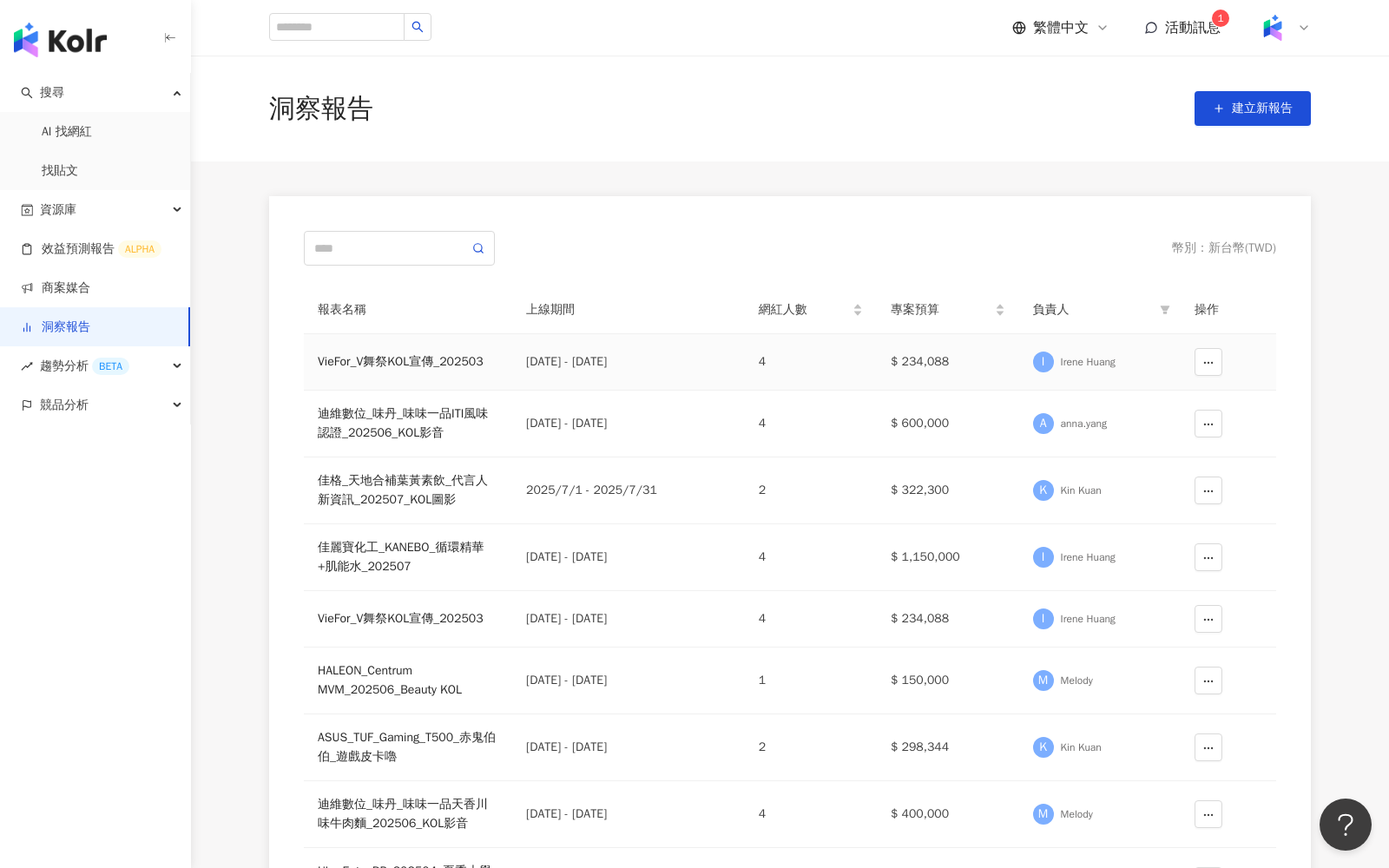 click on "VieFor_V舞祭KOL宣傳_202503" at bounding box center [408, 362] 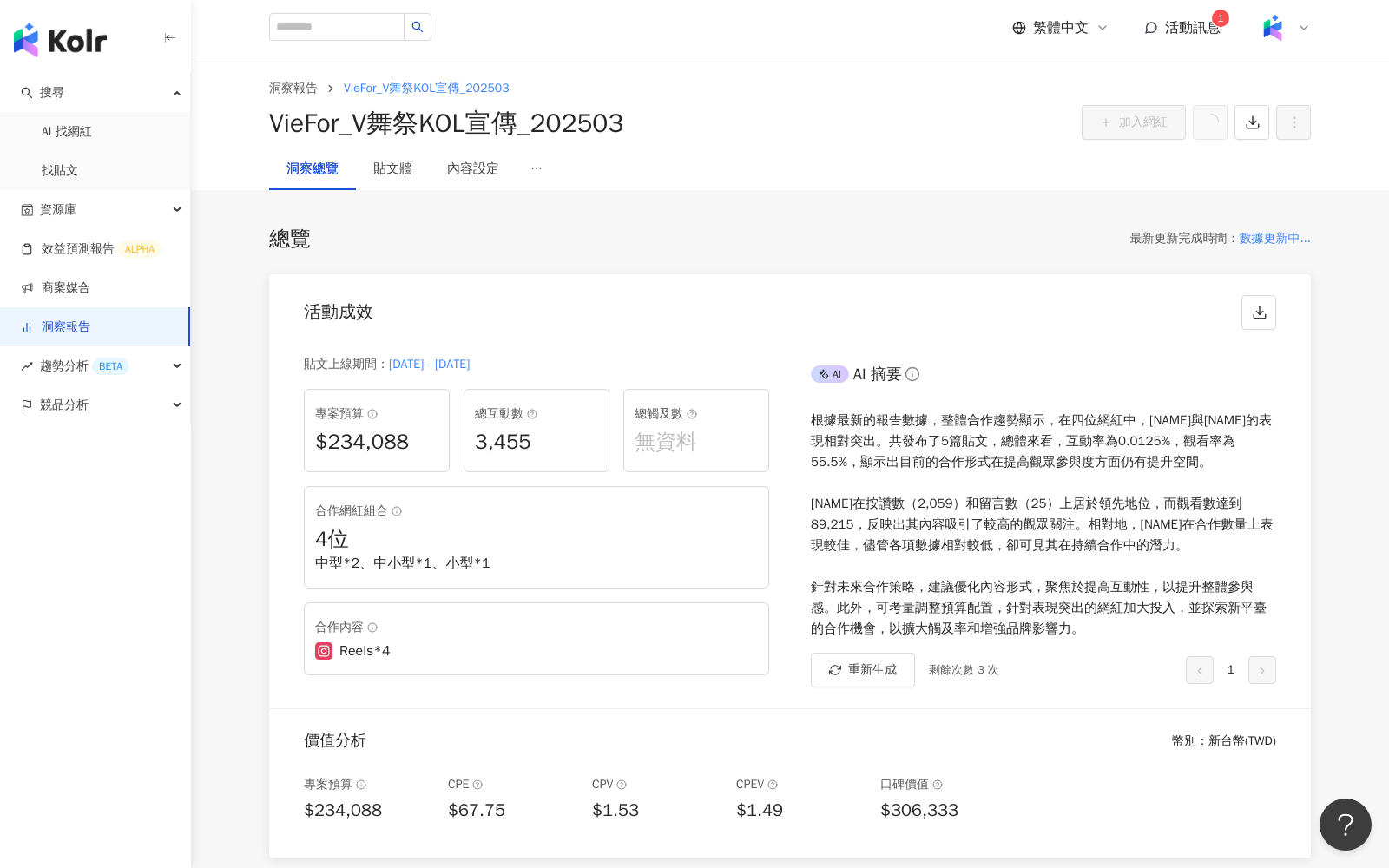 scroll, scrollTop: 0, scrollLeft: 0, axis: both 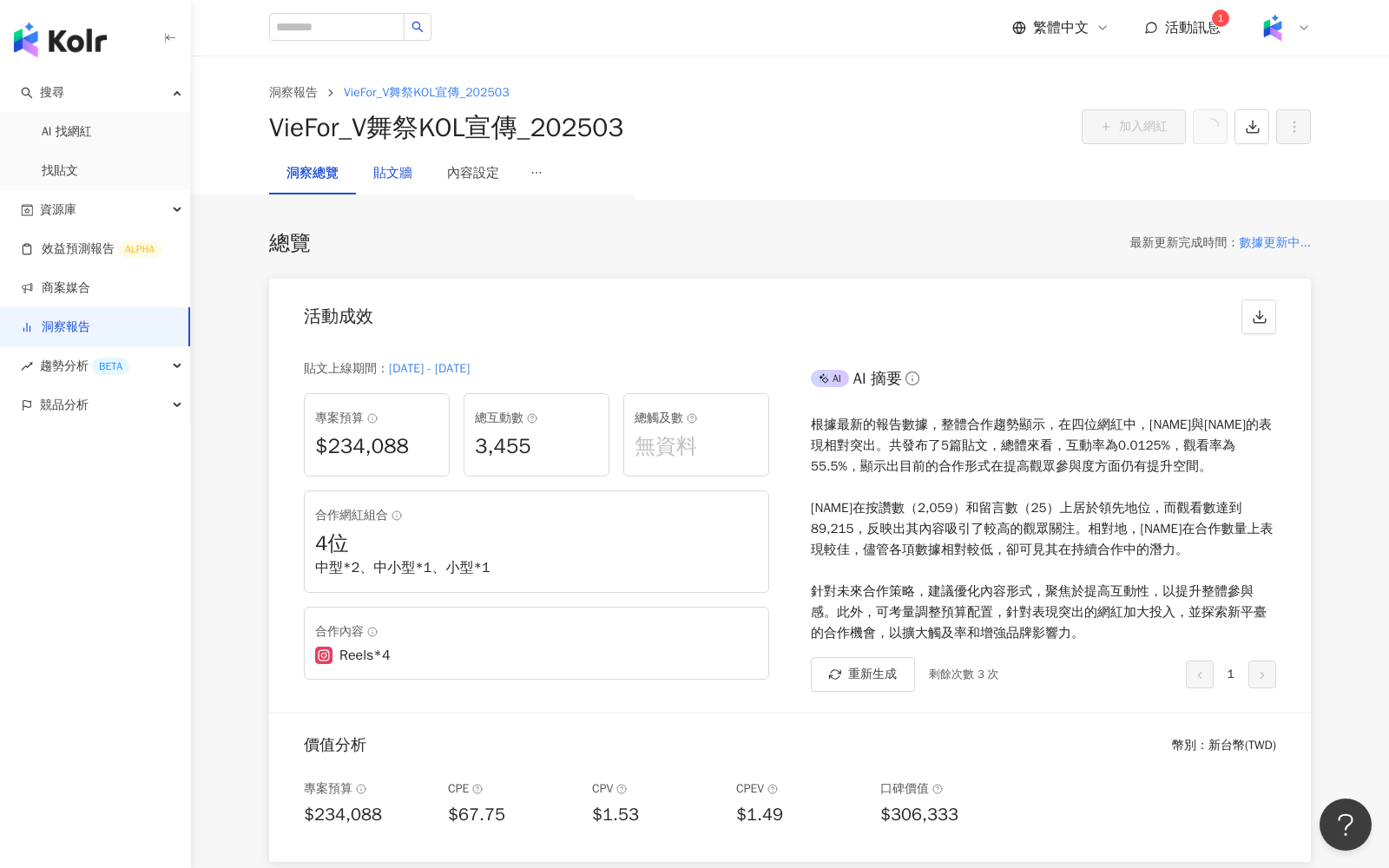 click on "貼文牆" at bounding box center [392, 174] 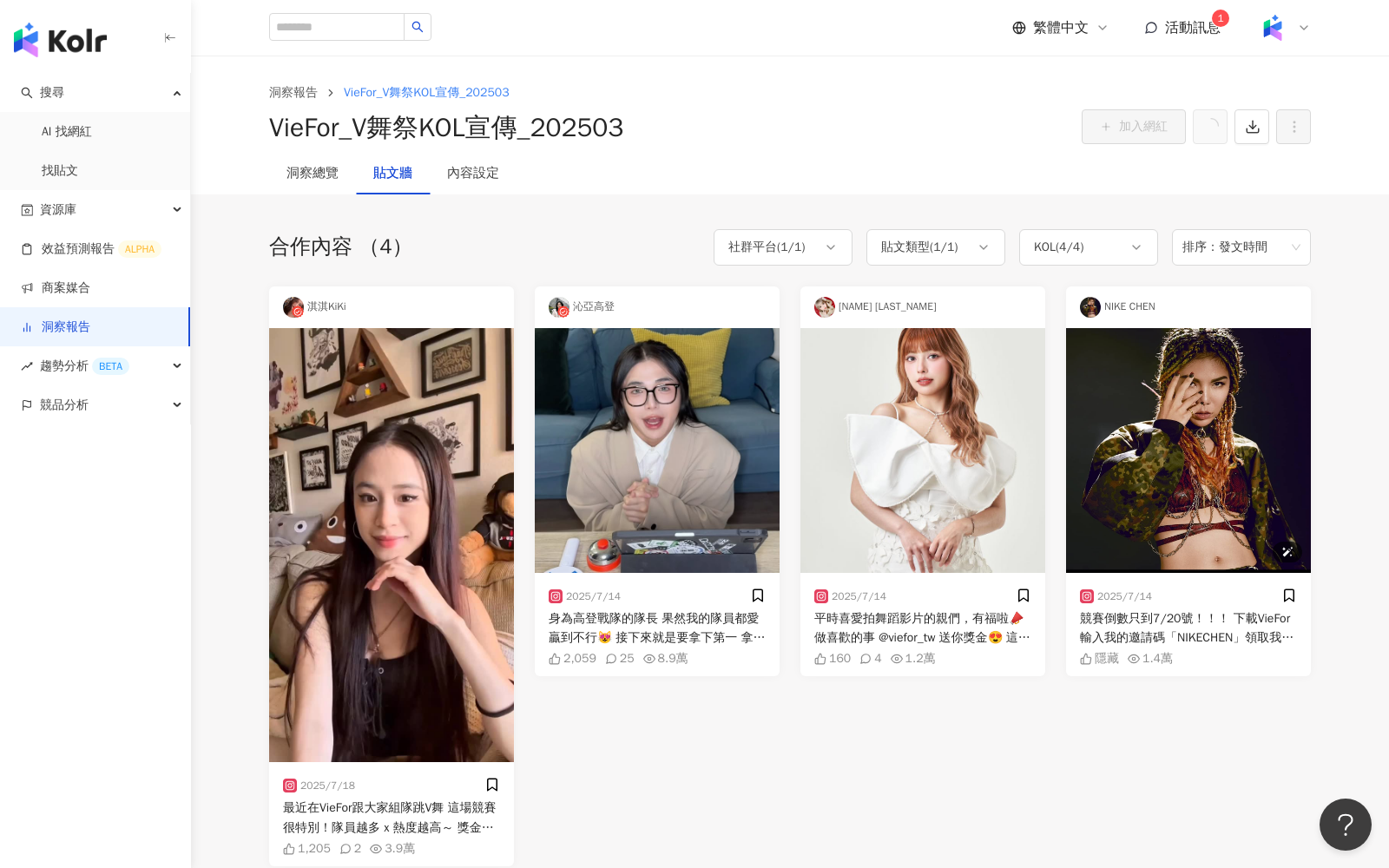 click at bounding box center (1188, 450) 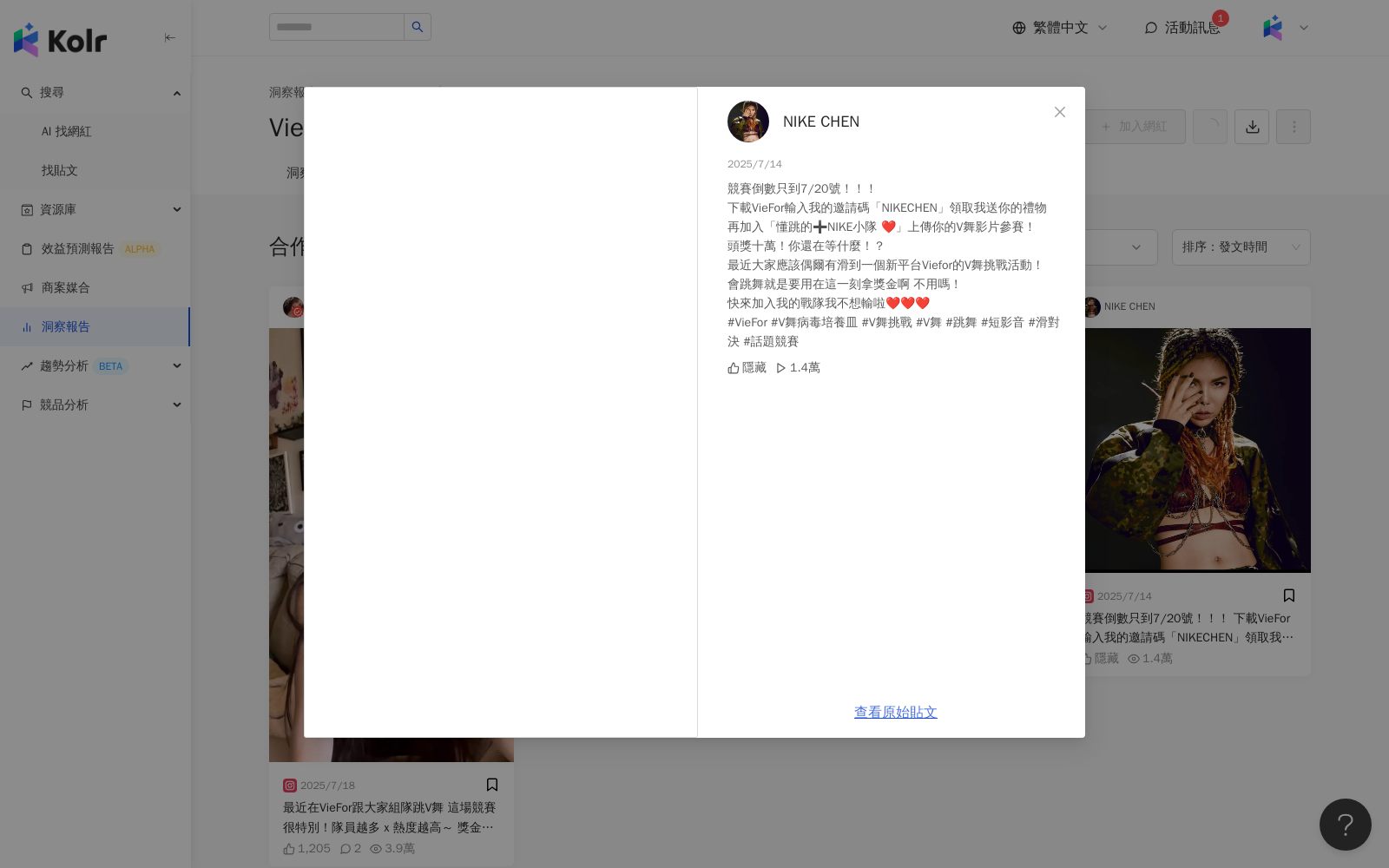 click on "查看原始貼文" at bounding box center [896, 713] 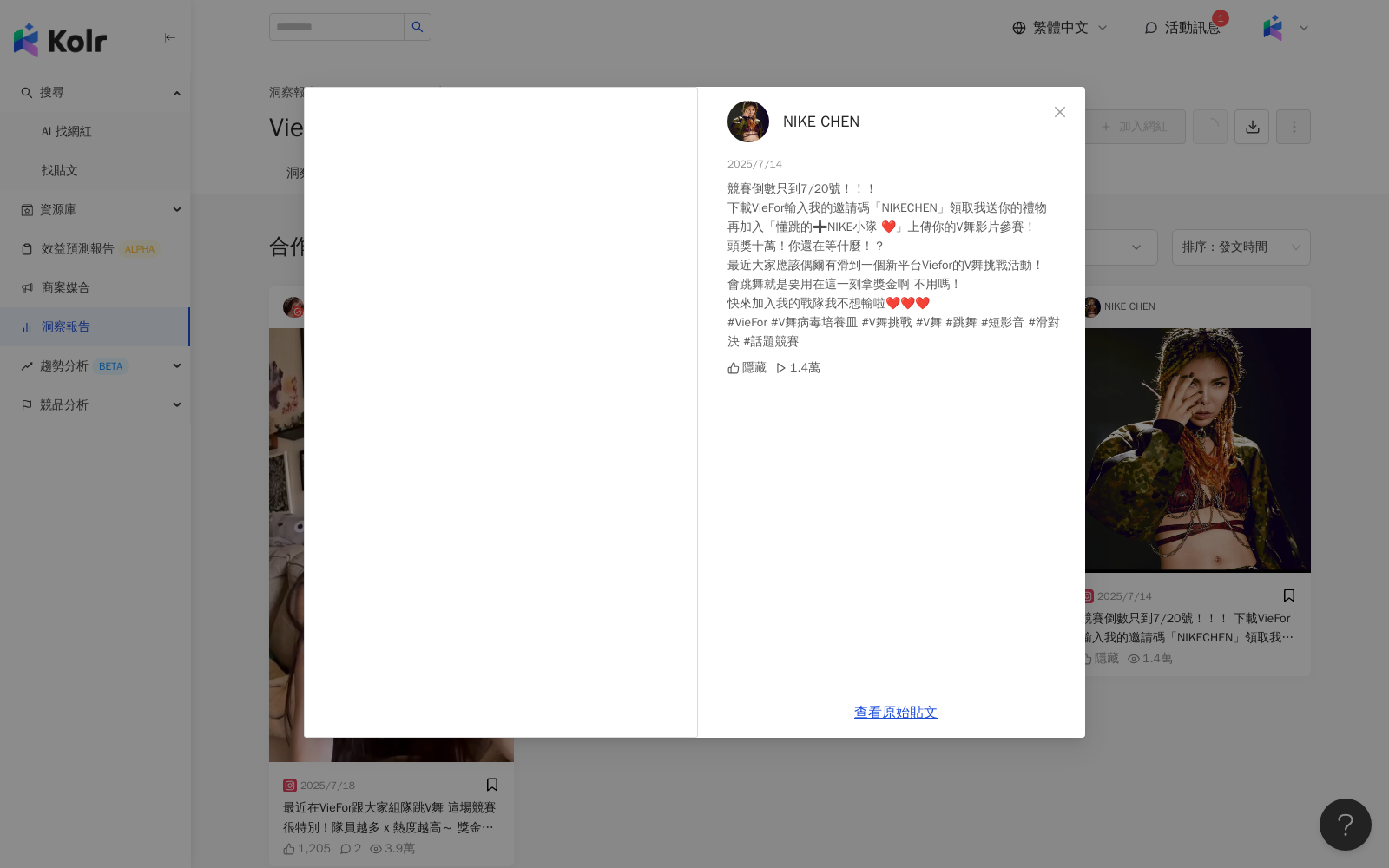 click on "[NAME] 2025/7/14 競賽倒數只到7/20號！！！
下載VieFor輸入我的邀請碼「[INVITE_CODE]」領取我送你的禮物
再加入「懂跳的➕[TEAM_NAME] ❤️」上傳你的V舞影片參賽！
頭獎十萬！你還在等什麼！？
最近大家應該偶爾有滑到一個新平台Viefor的V舞挑戰活動！
會跳舞就是要用在這一刻拿獎金啊 不用嗎！
快來加入我的戰隊我不想輸啦❤️❤️❤️
#VieFor #V舞病毒培養皿 #V舞挑戰 #V舞 #跳舞 #短影音 #滑對決 #話題競賽 隱藏 1.4萬 查看原始貼文" at bounding box center (694, 434) 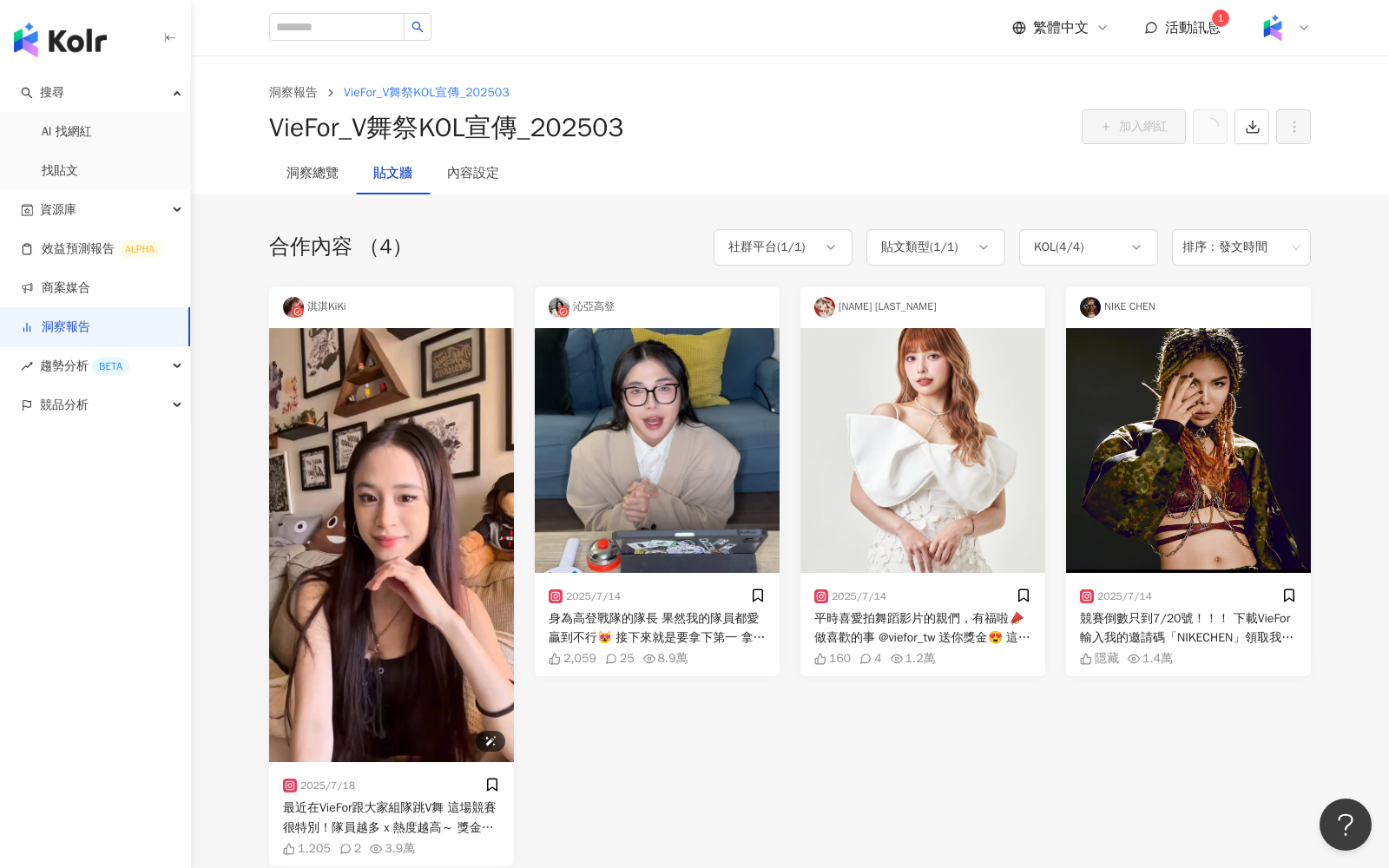 click at bounding box center [392, 545] 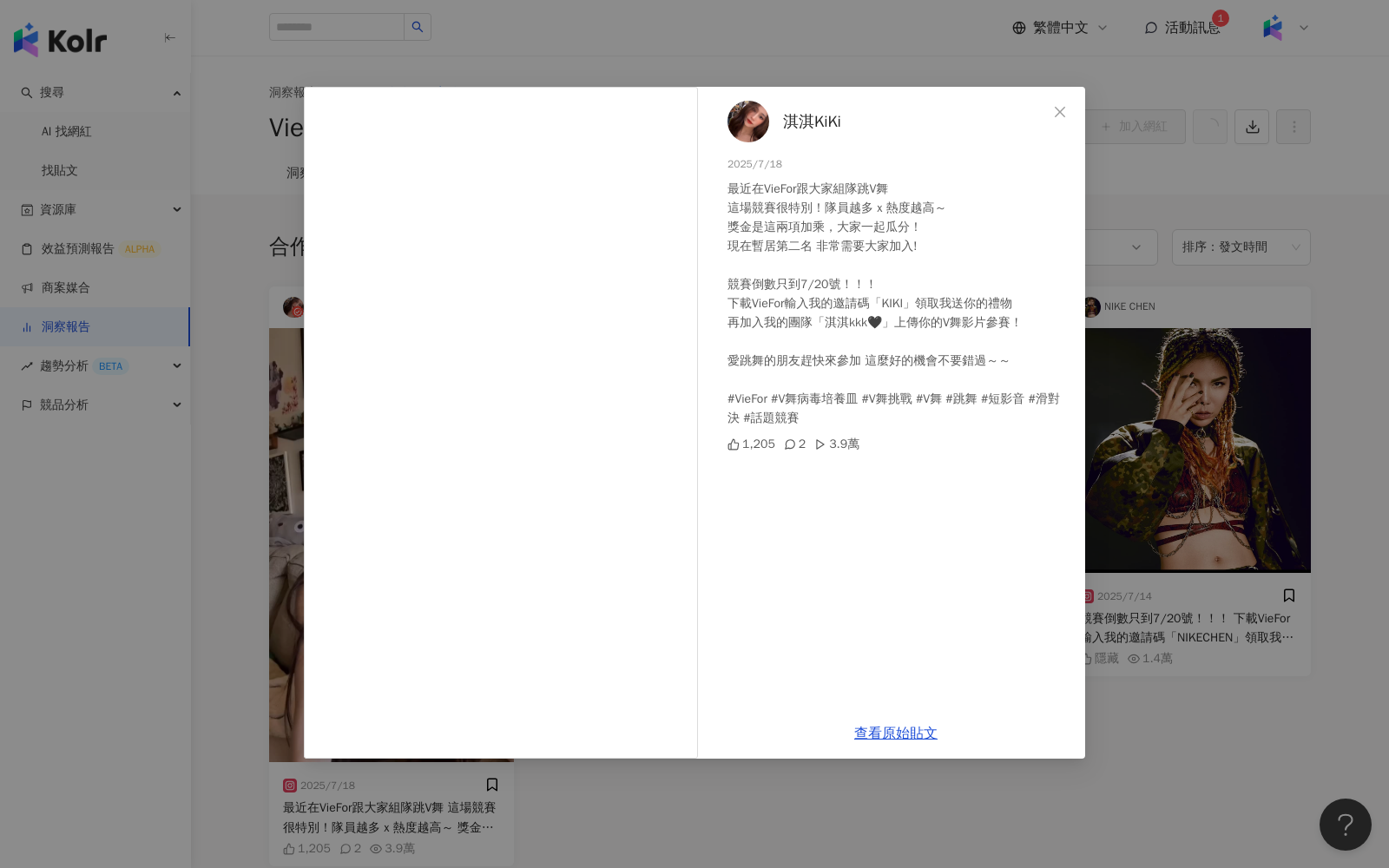 click on "[NAME] 2025/7/18 最近在VieFor跟大家組隊跳V舞
這場競賽很特別！隊員越多 x 熱度越高～
獎金是這兩項加乘，大家一起瓜分！
現在暫居第二名 非常需要大家加入!
競賽倒數只到7/20號！！！
下載VieFor輸入我的邀請碼「[INVITE_CODE]」領取我送你的禮物
再加入我的團隊「[TEAM_NAME]」上傳你的V舞影片參賽！
愛跳舞的朋友趕快來參加 這麼好的機會不要錯過～～
#VieFor #V舞病毒培養皿 #V舞挑戰 #V舞 #跳舞 #短影音 #滑對決 #話題競賽 1,205 2 3.9萬 查看原始貼文" at bounding box center [694, 434] 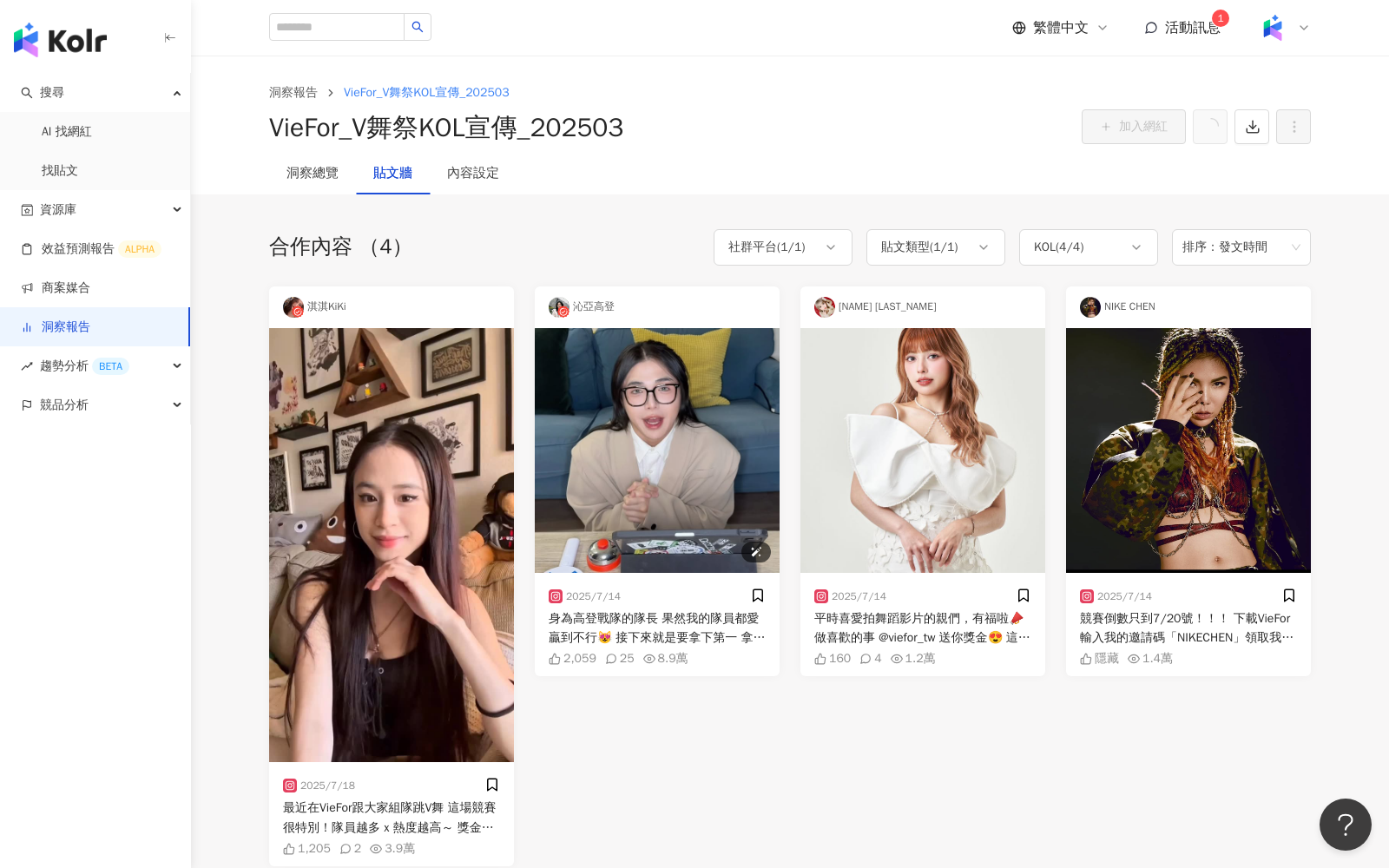 click at bounding box center (657, 450) 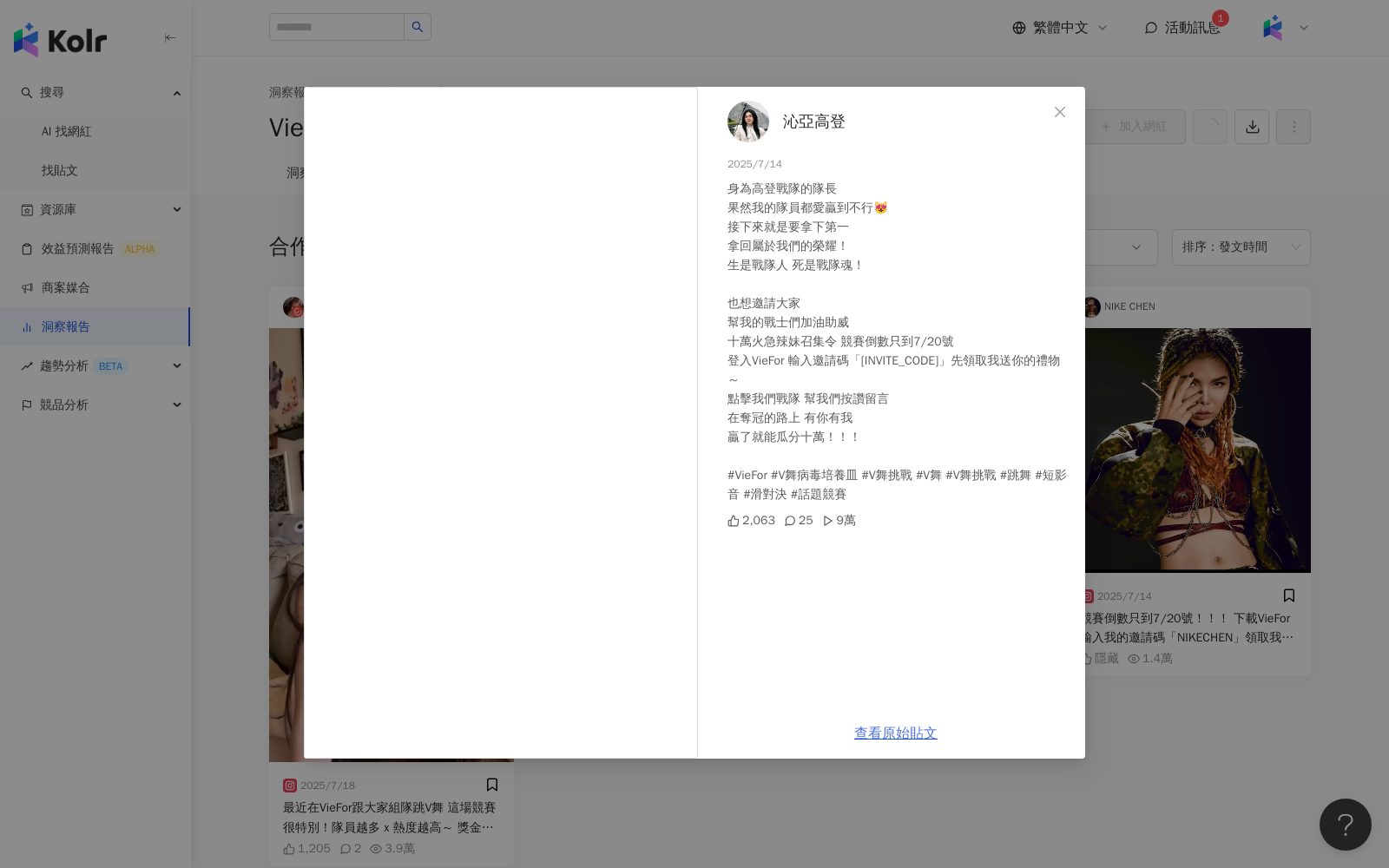 click on "查看原始貼文" at bounding box center (896, 733) 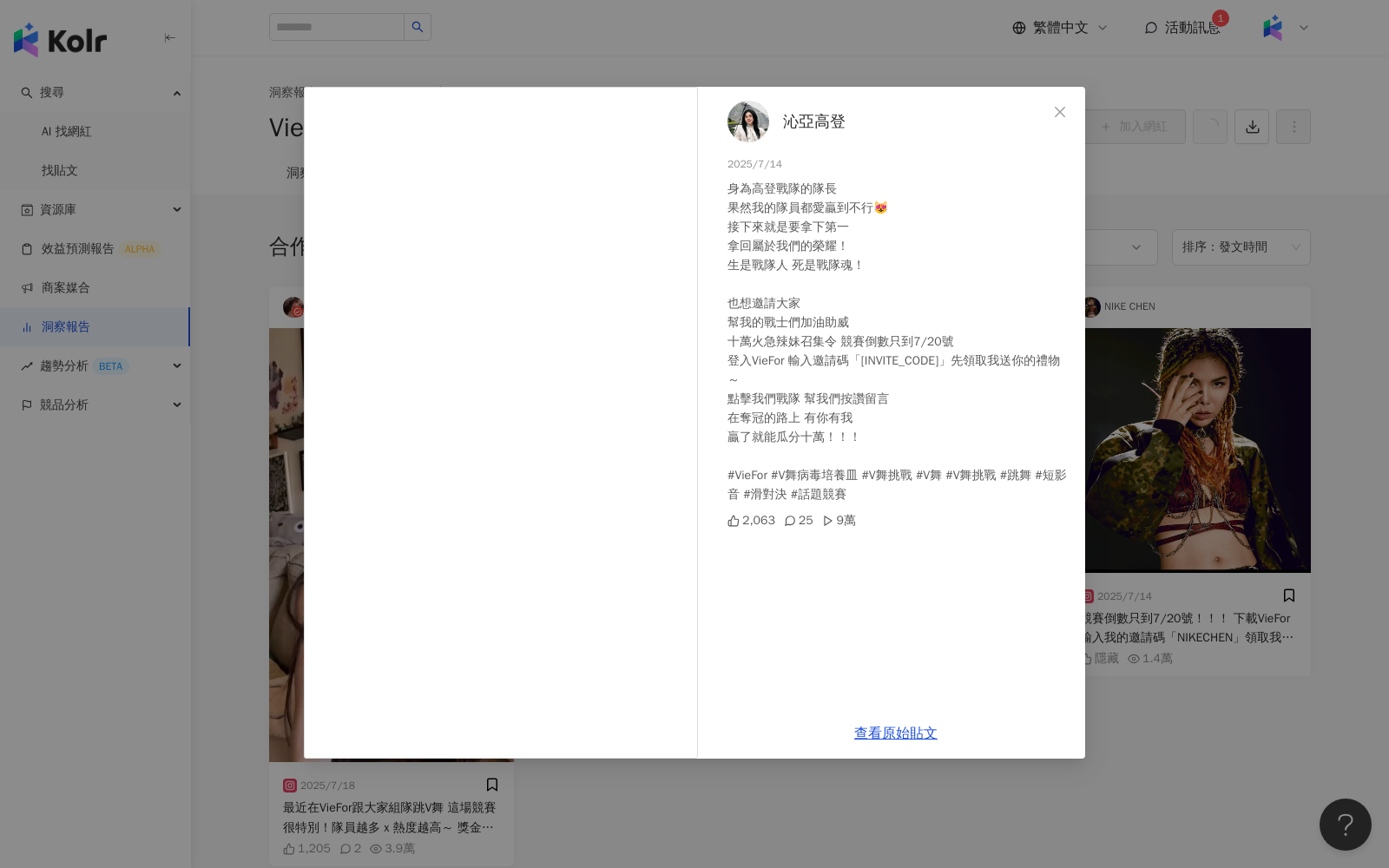 click on "[NAME] 2025/7/14 身為高登戰隊的隊長
果然我的隊員都愛贏到不行😻
接下來就是要拿下第一
拿回屬於我們的榮耀！
生是戰隊人 死是戰隊魂！
也想邀請大家
幫我的戰士們加油助威
十萬火急辣妹召集令 競賽倒數只到7/20號
登入VieFor 輸入邀請碼「[INVITE_CODE]」先領取我送你的禮物～
點擊我們戰隊 幫我們按讚留言
在奪冠的路上 有你有我
贏了就能瓜分十萬！！！
#VieFor #V舞病毒培養皿 #V舞挑戰 #V舞 #V舞挑戰 #跳舞 #短影音 #滑對決 #話題競賽 2,063 25 9萬 查看原始貼文" at bounding box center (694, 434) 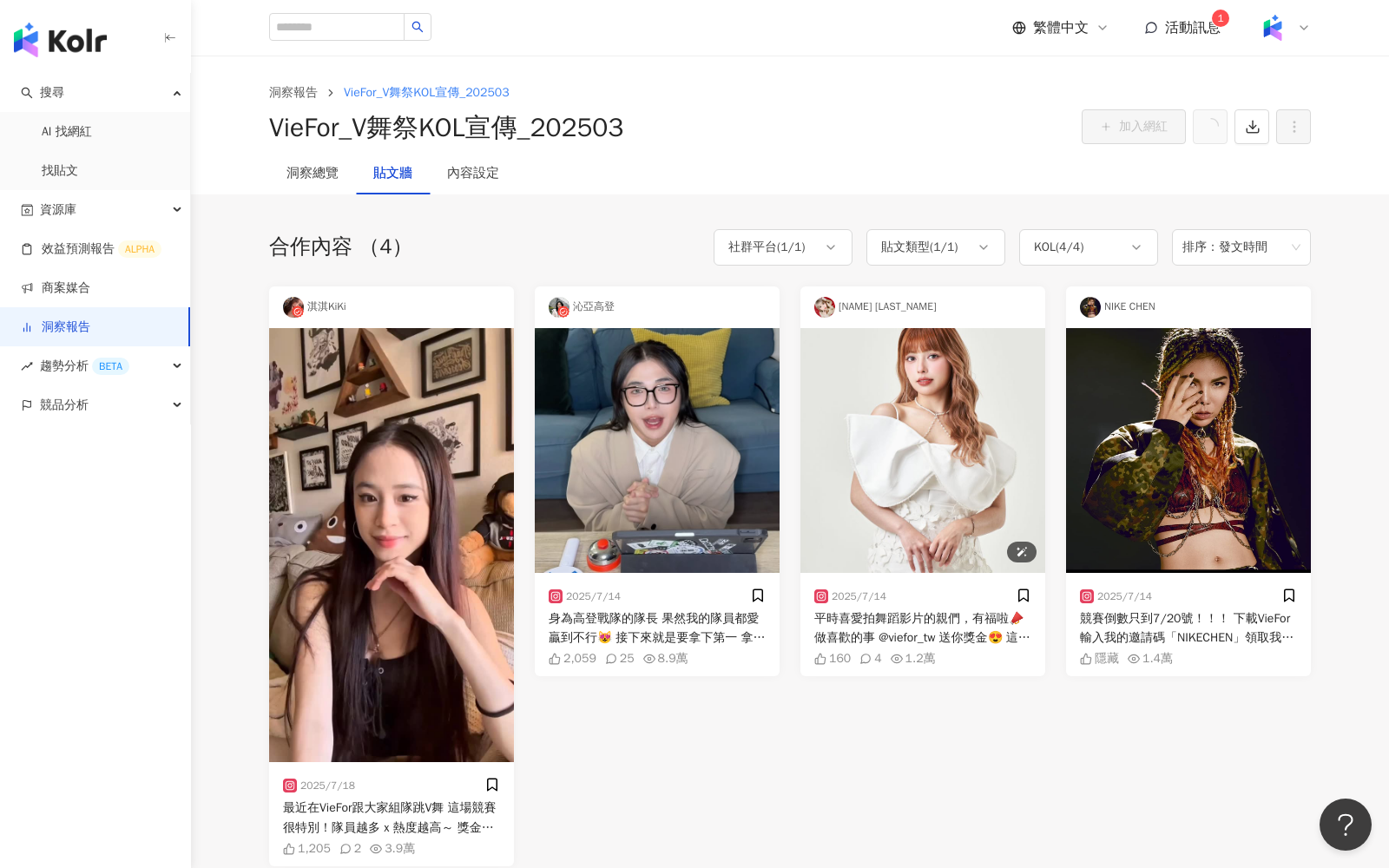 click at bounding box center (923, 450) 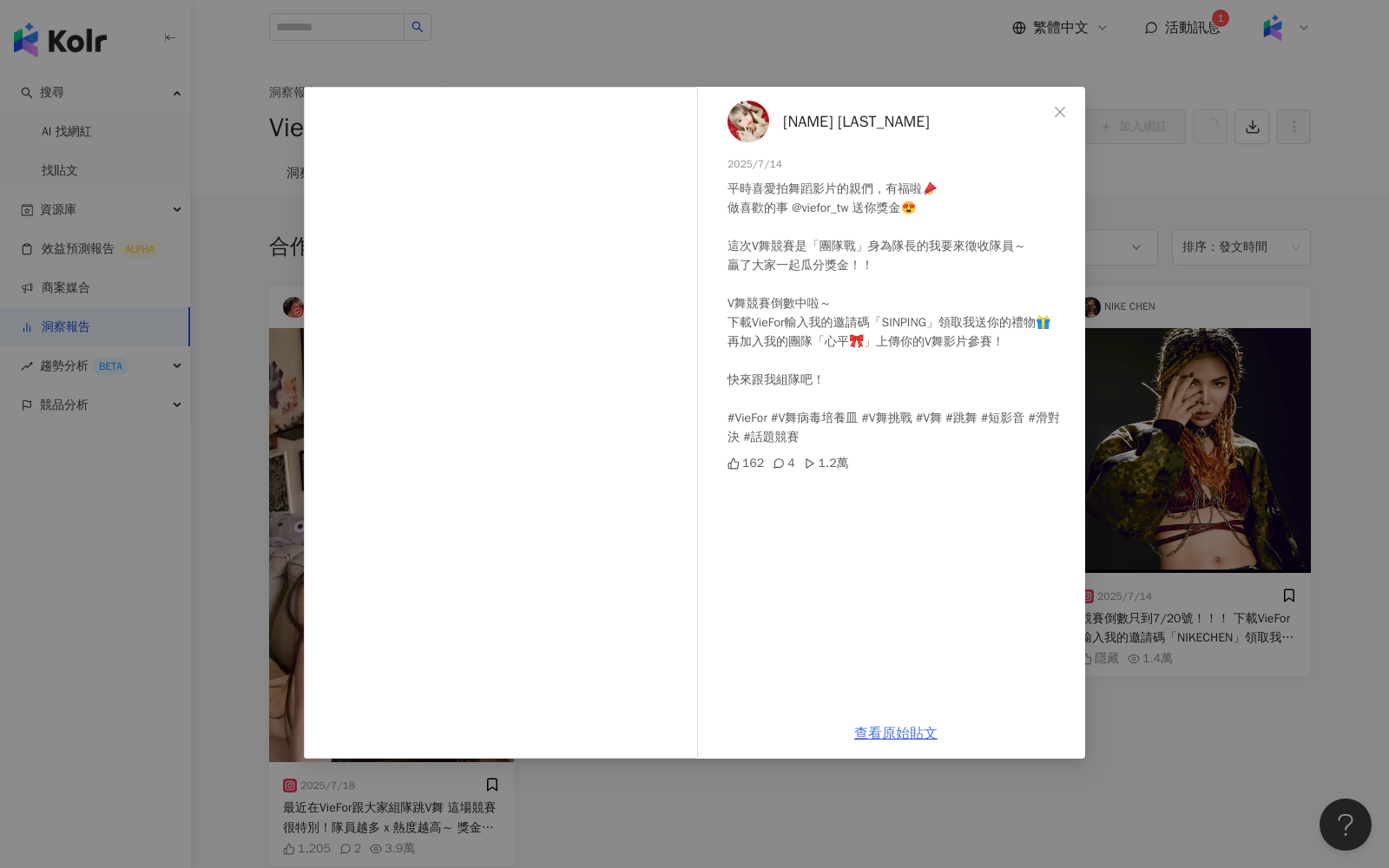 click on "查看原始貼文" at bounding box center [896, 733] 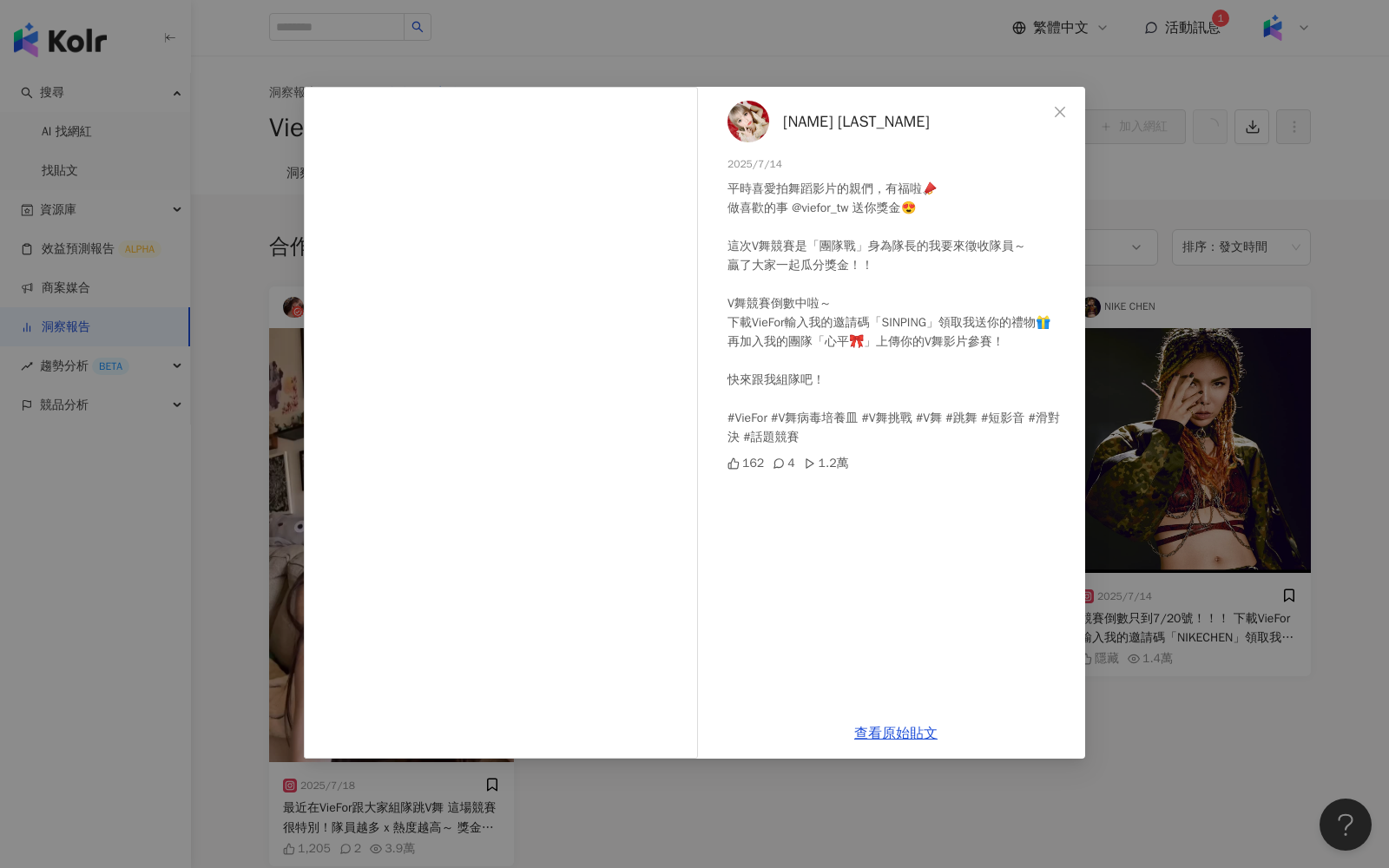 click on "[NAME] 2025/7/14 平時喜愛拍舞蹈影片的親們，有福啦📣
做喜歡的事 @viefor_tw 送你獎金😍
這次V舞競賽是「團隊戰」身為隊長的我要來徵收隊員～
贏了大家一起瓜分獎金！！
V舞競賽倒數中啦～
下載VieFor輸入我的邀請碼「[INVITE_CODE]」領取我送你的禮物🎁
再加入我的團隊「[TEAM_NAME]」上傳你的V舞影片參賽！
快來跟我組隊吧！
#VieFor #V舞病毒培養皿 #V舞挑戰 #V舞 #跳舞 #短影音 #滑對決 #話題競賽 162 4 1.2萬 查看原始貼文" at bounding box center [694, 434] 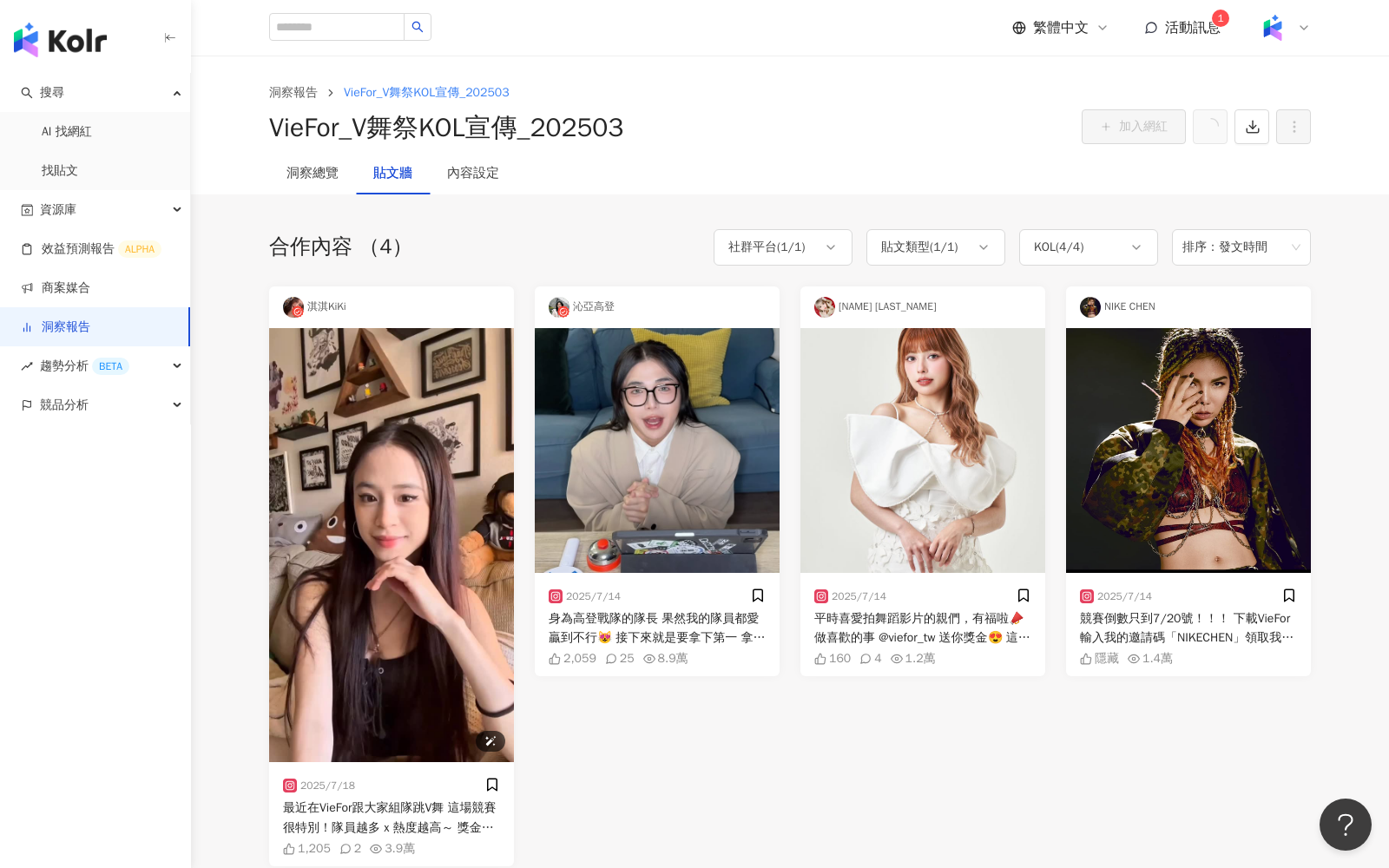 click at bounding box center (392, 545) 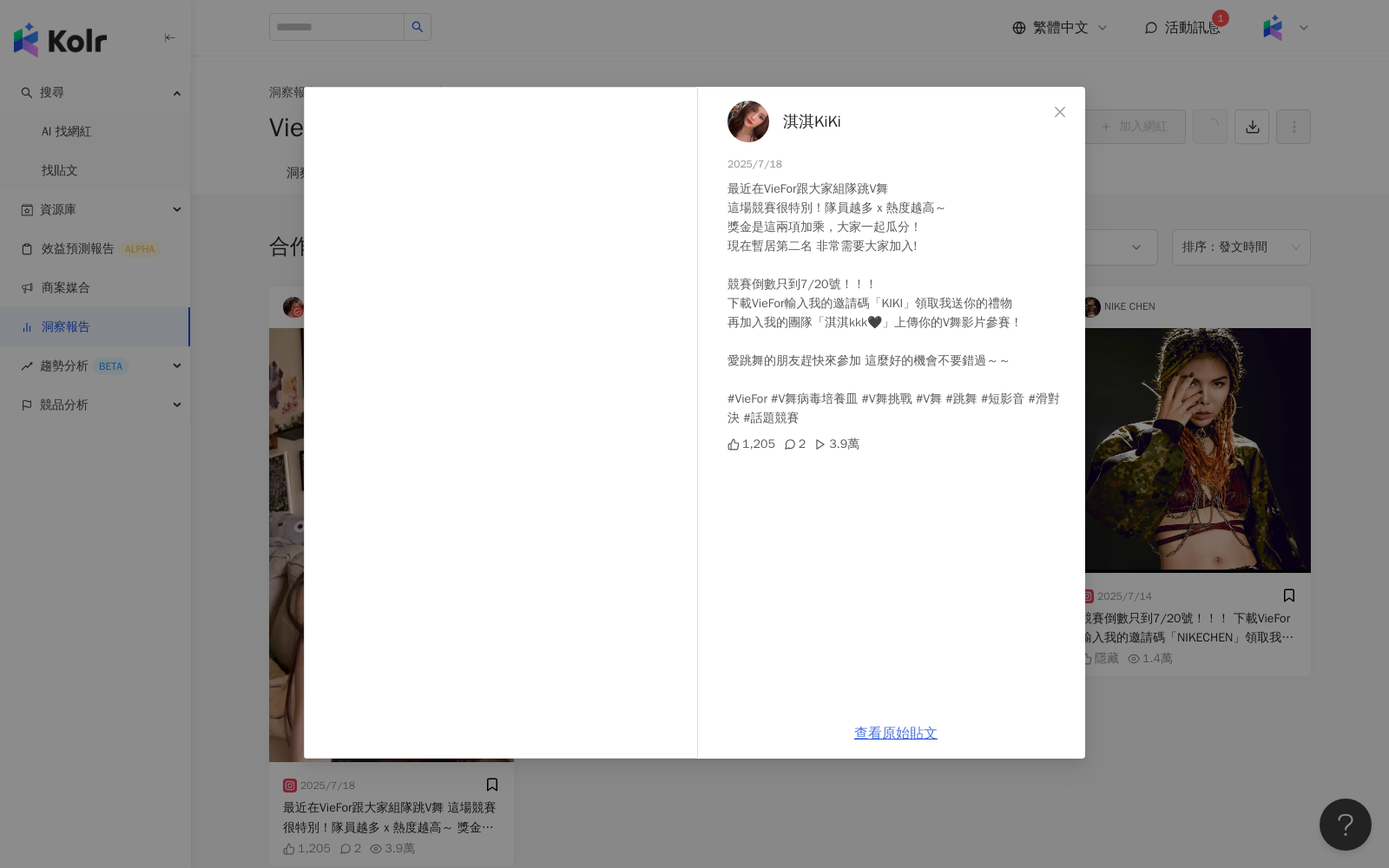 click on "查看原始貼文" at bounding box center (896, 733) 